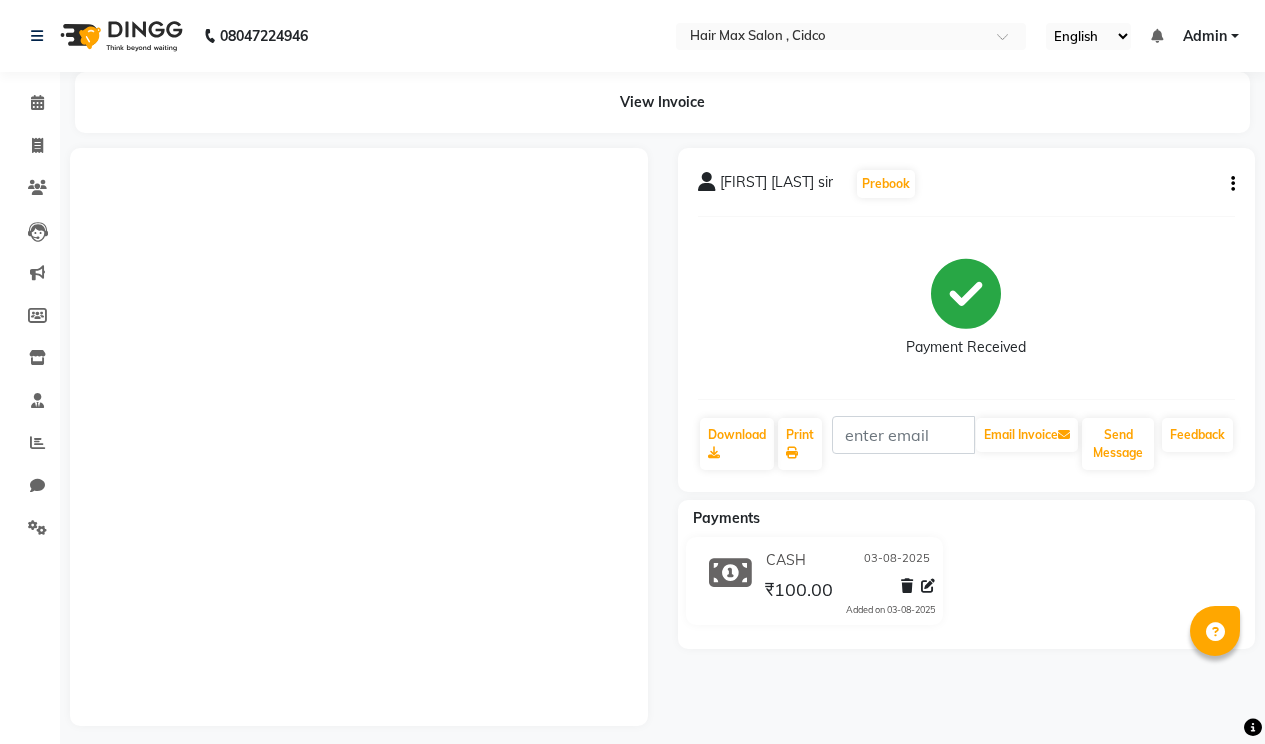 scroll, scrollTop: 0, scrollLeft: 0, axis: both 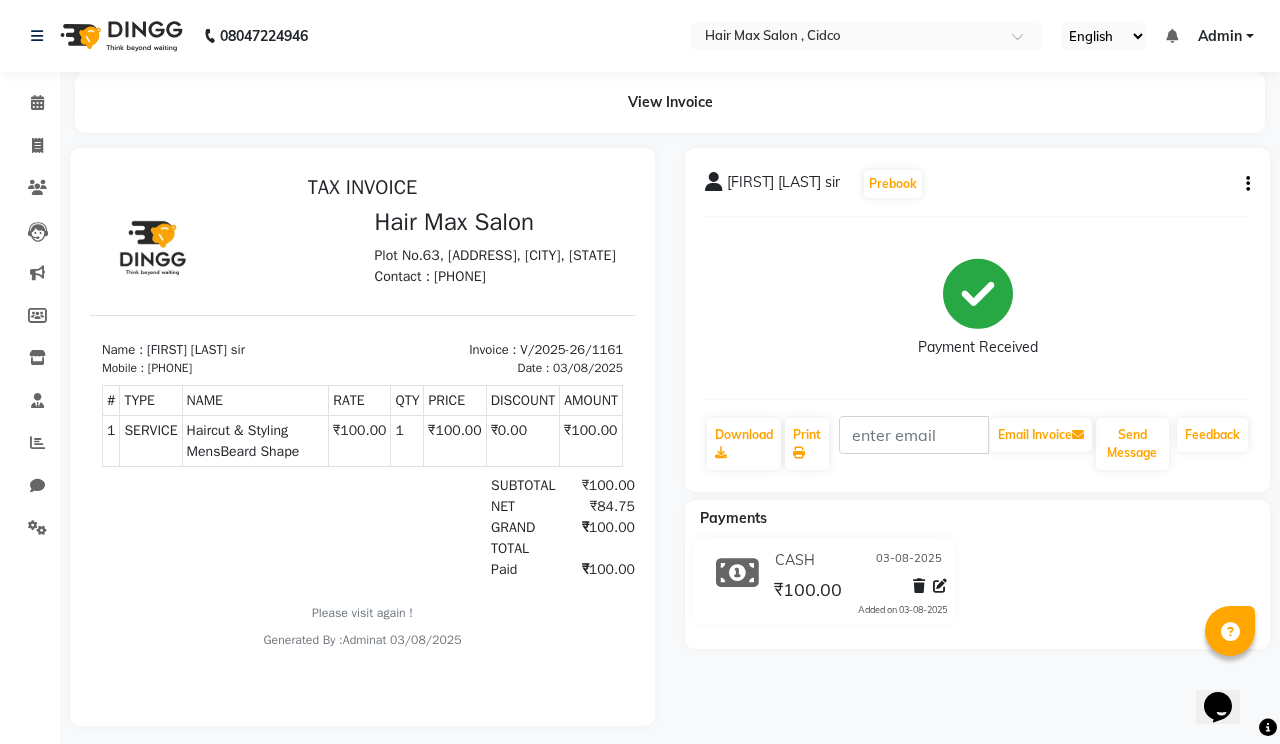 select on "7580" 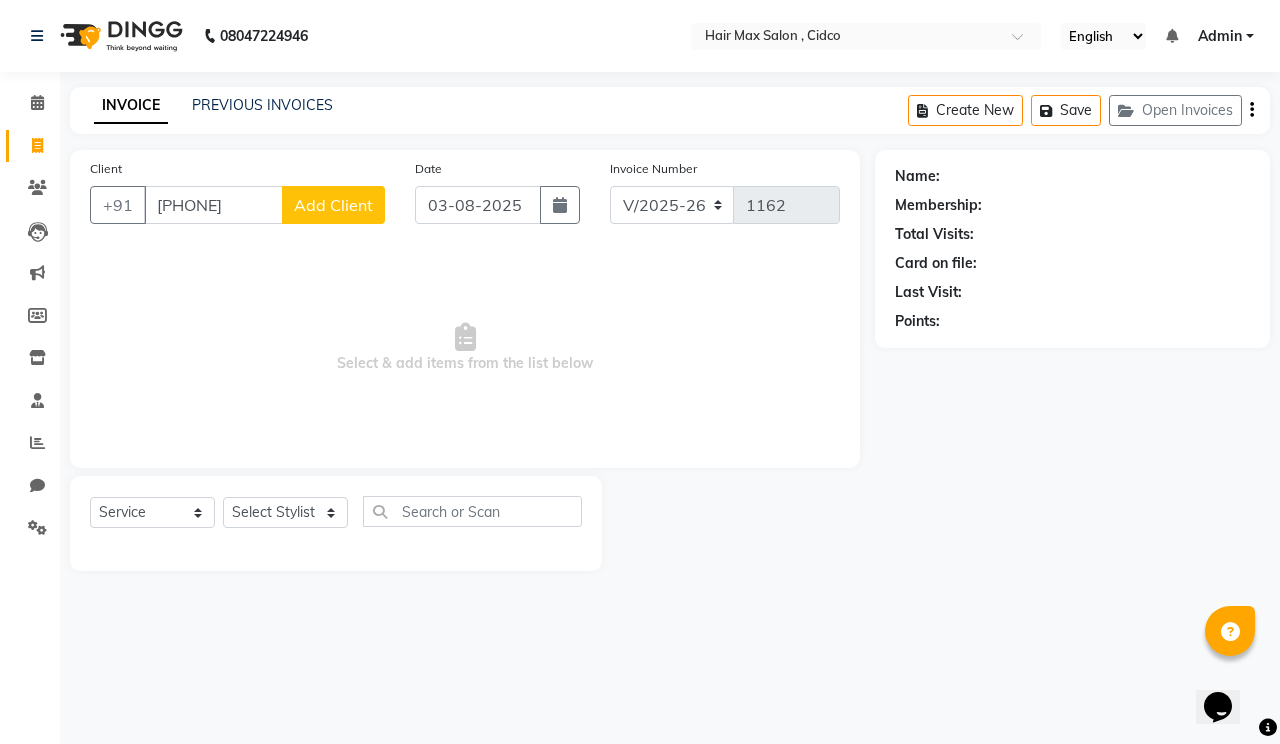 type on "[PHONE]" 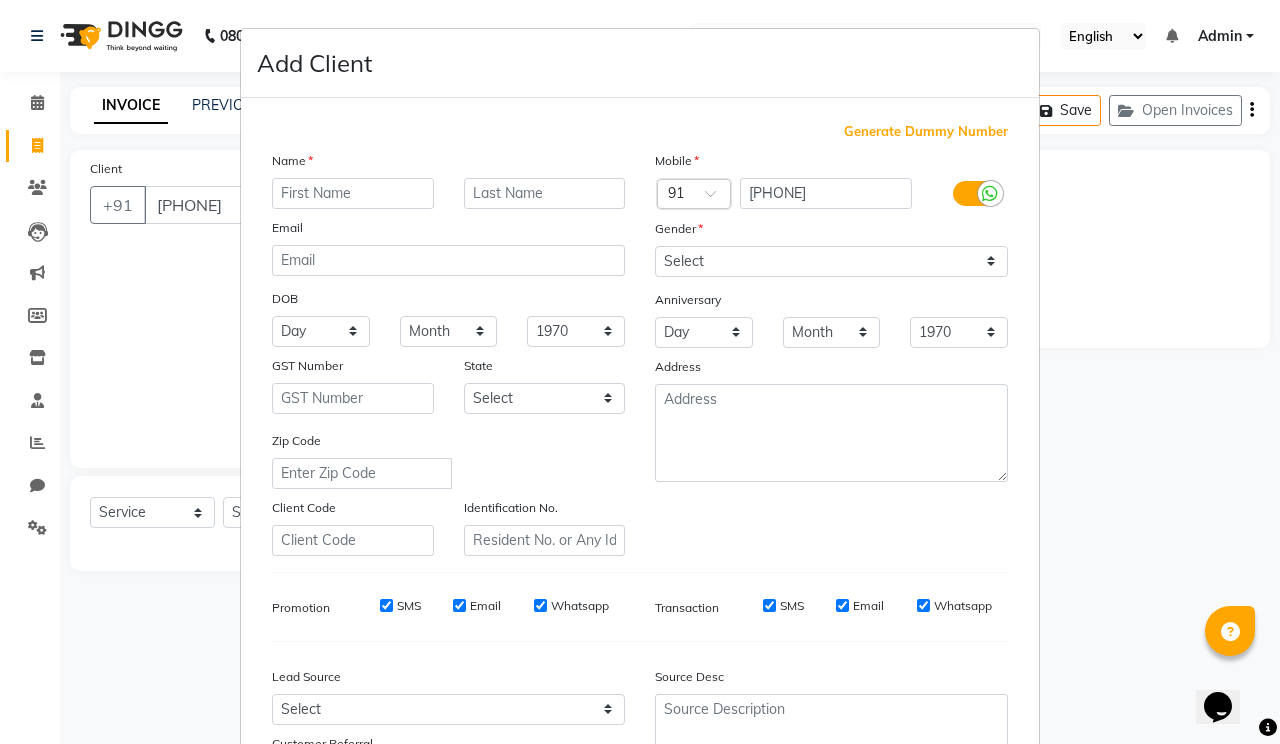 click at bounding box center [353, 193] 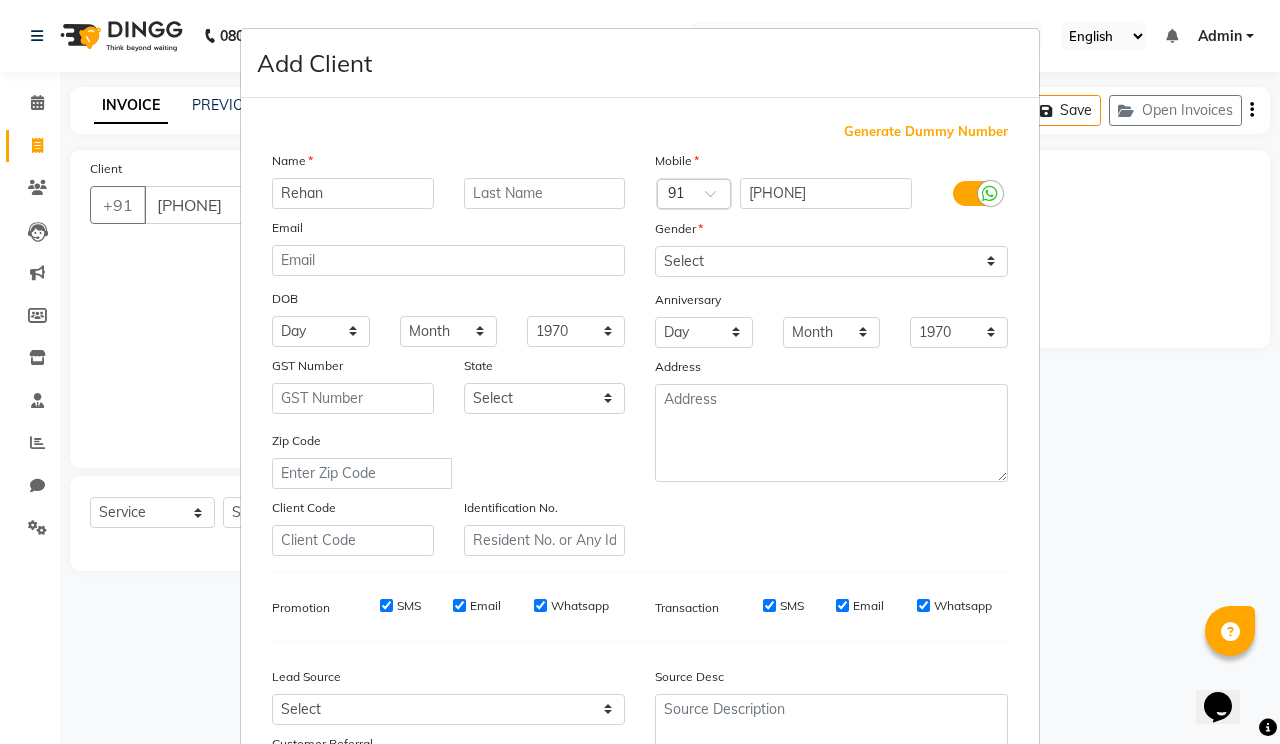 type on "Rehan" 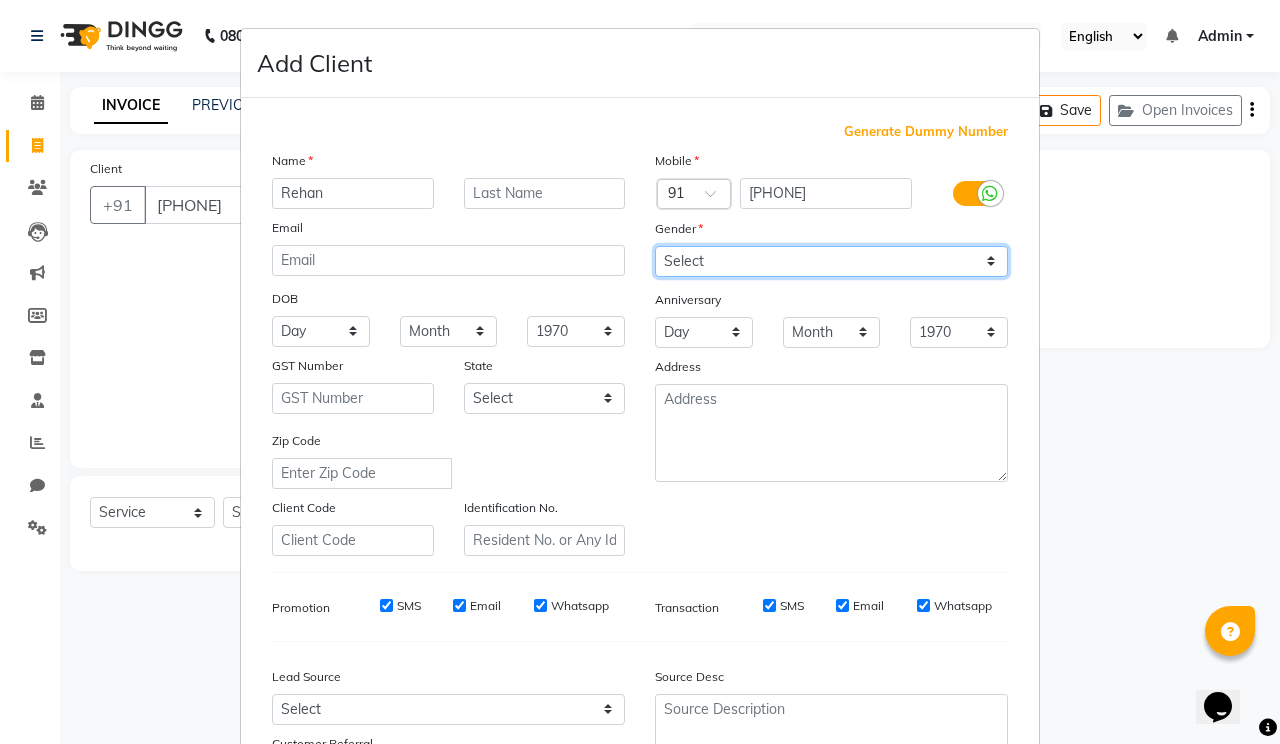 click on "Select Male Female Other Prefer Not To Say" at bounding box center [831, 261] 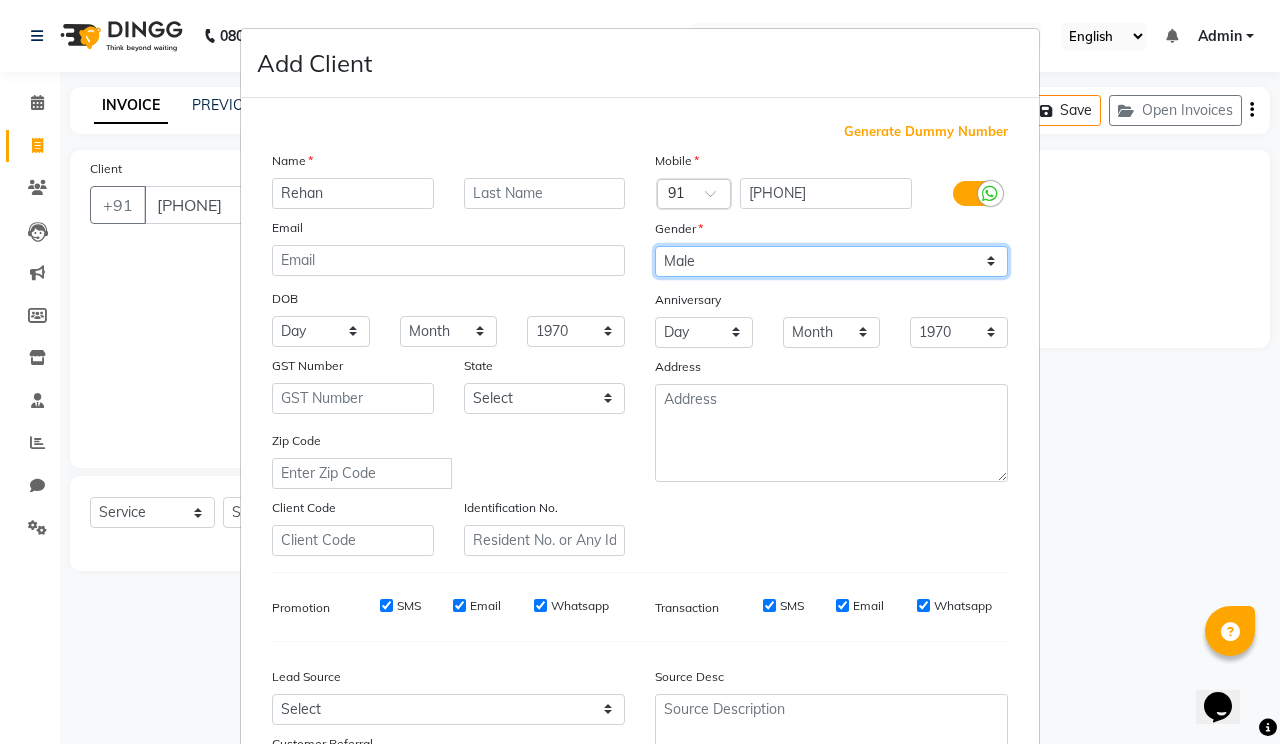 click on "Select Male Female Other Prefer Not To Say" at bounding box center [831, 261] 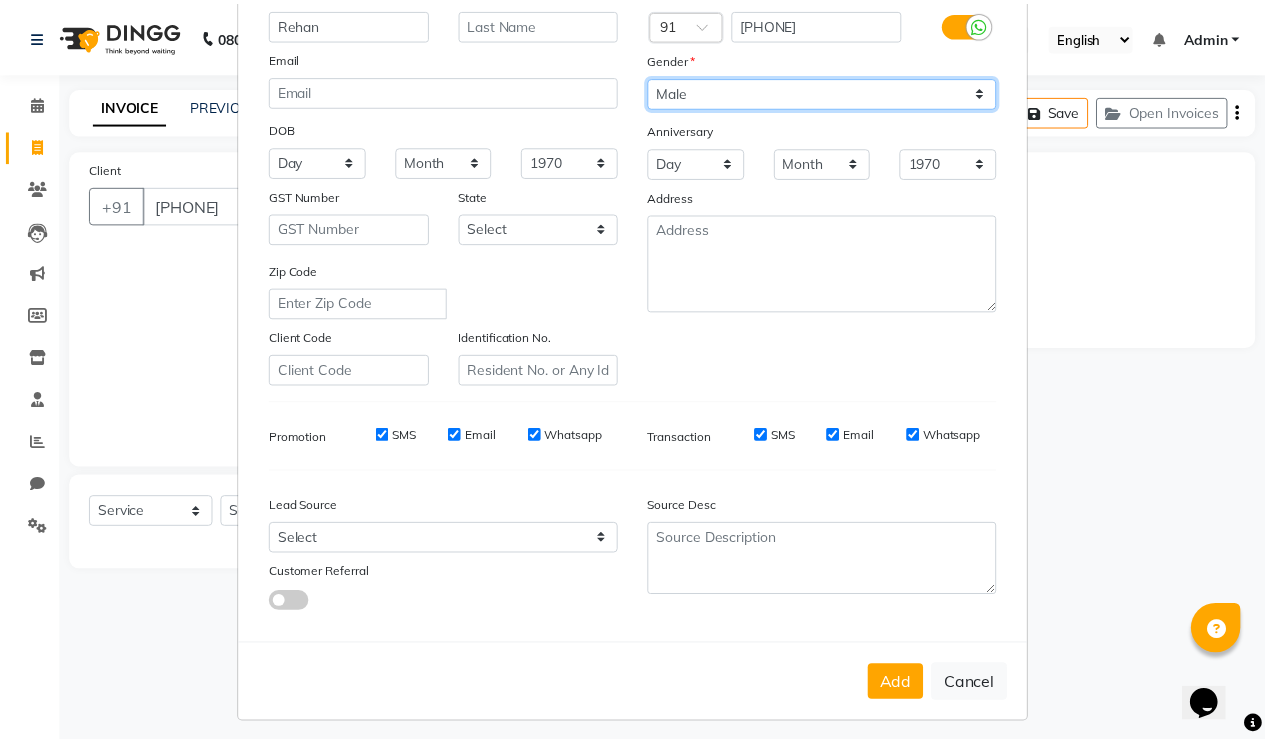 scroll, scrollTop: 179, scrollLeft: 0, axis: vertical 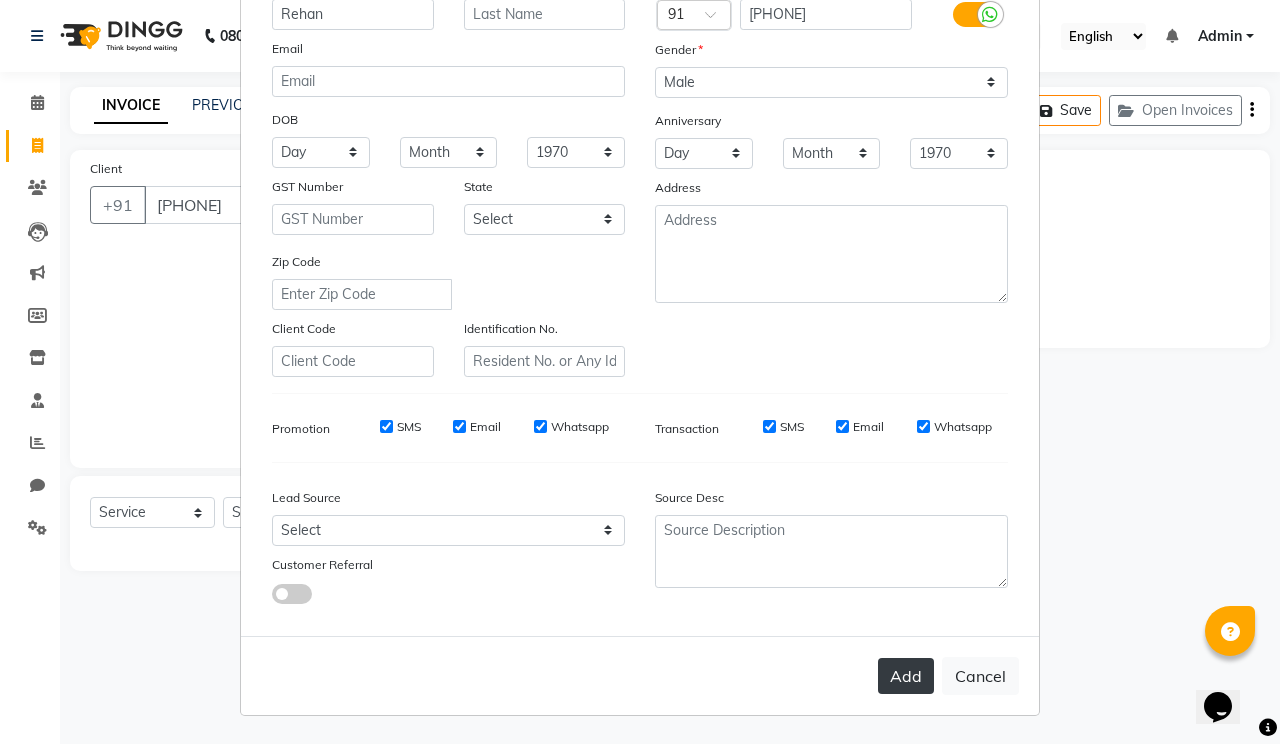 click on "Add" at bounding box center [906, 676] 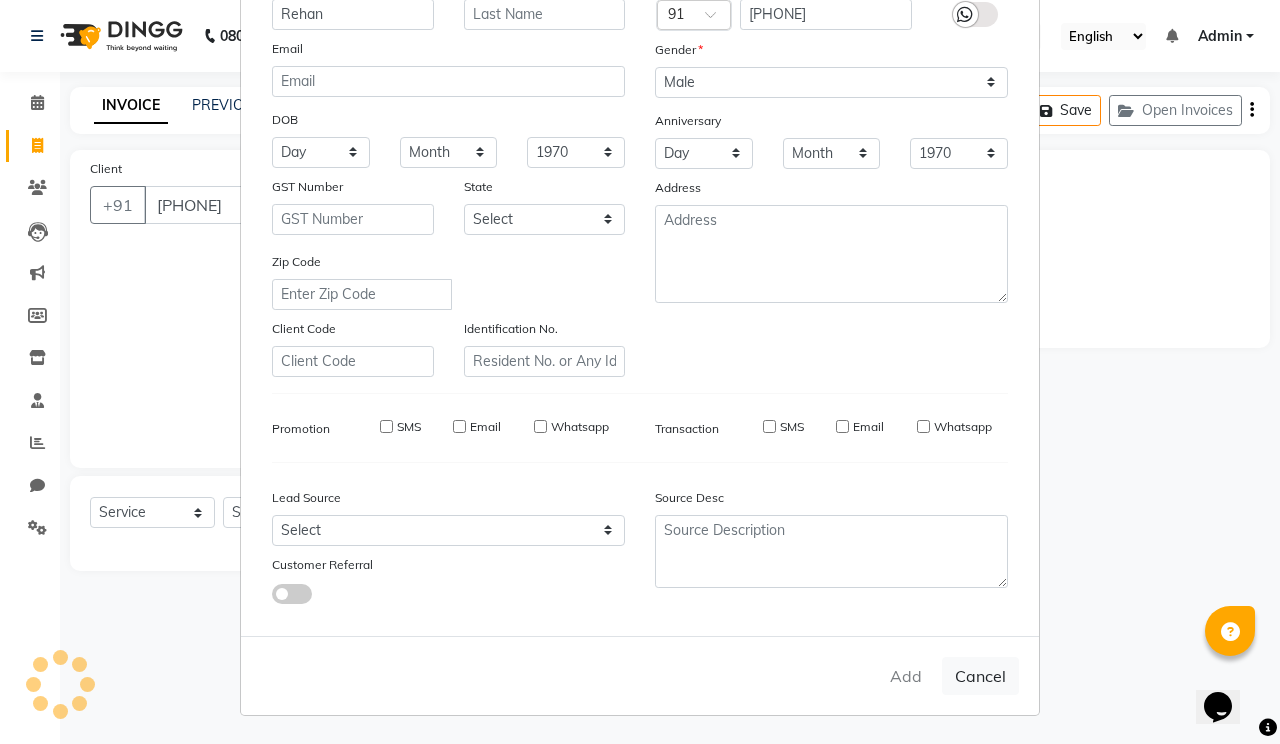 type 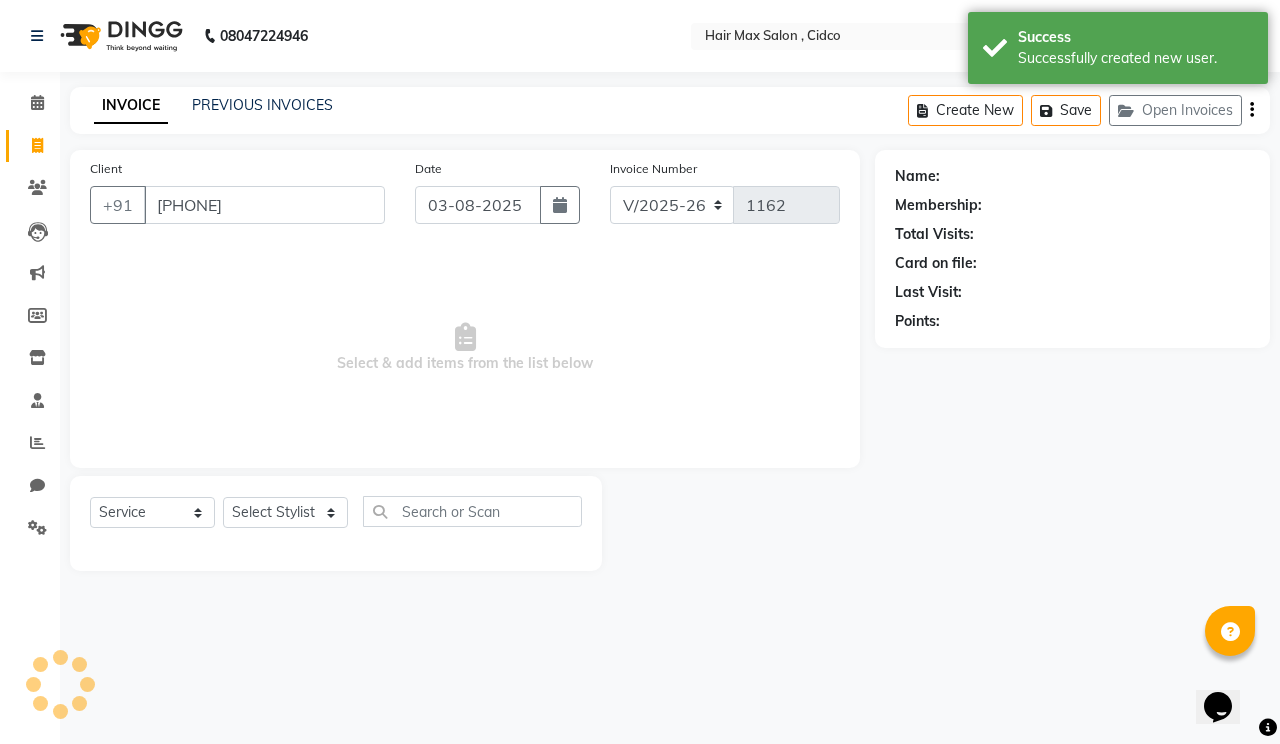 select on "1: Object" 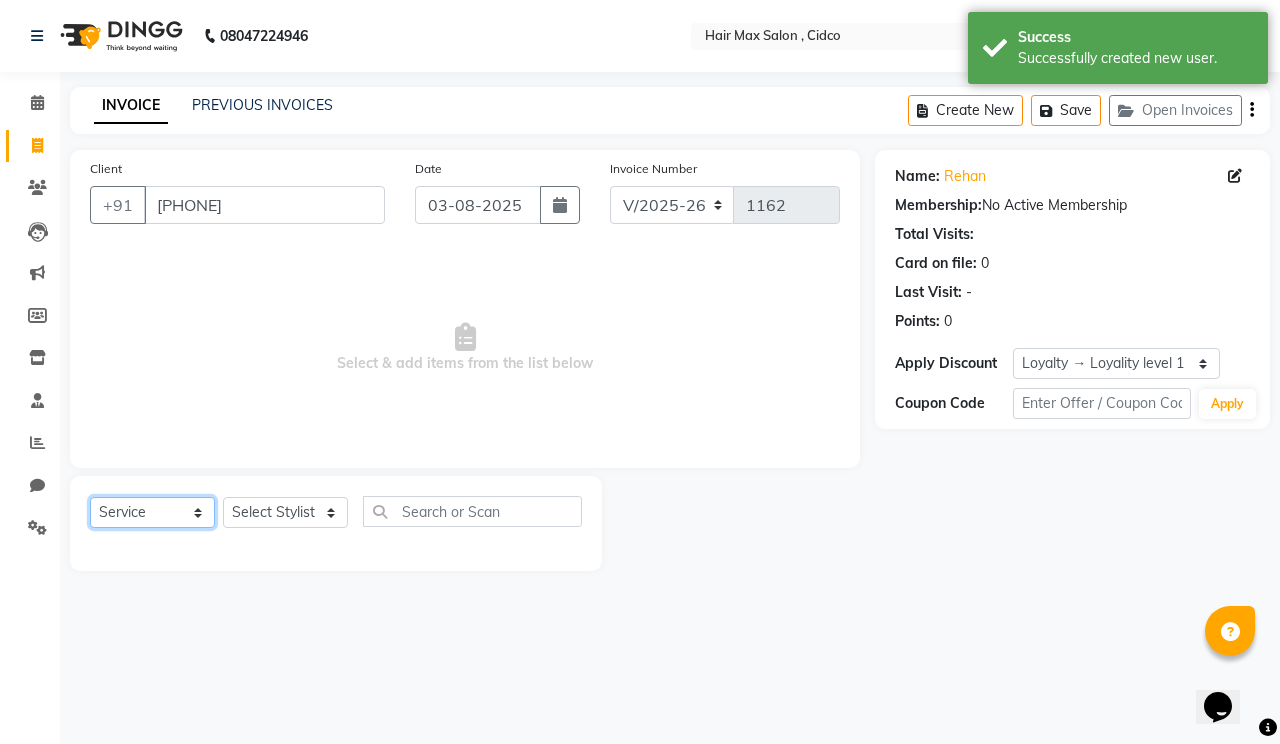 click on "Select  Service  Product  Membership  Package Voucher Prepaid Gift Card" 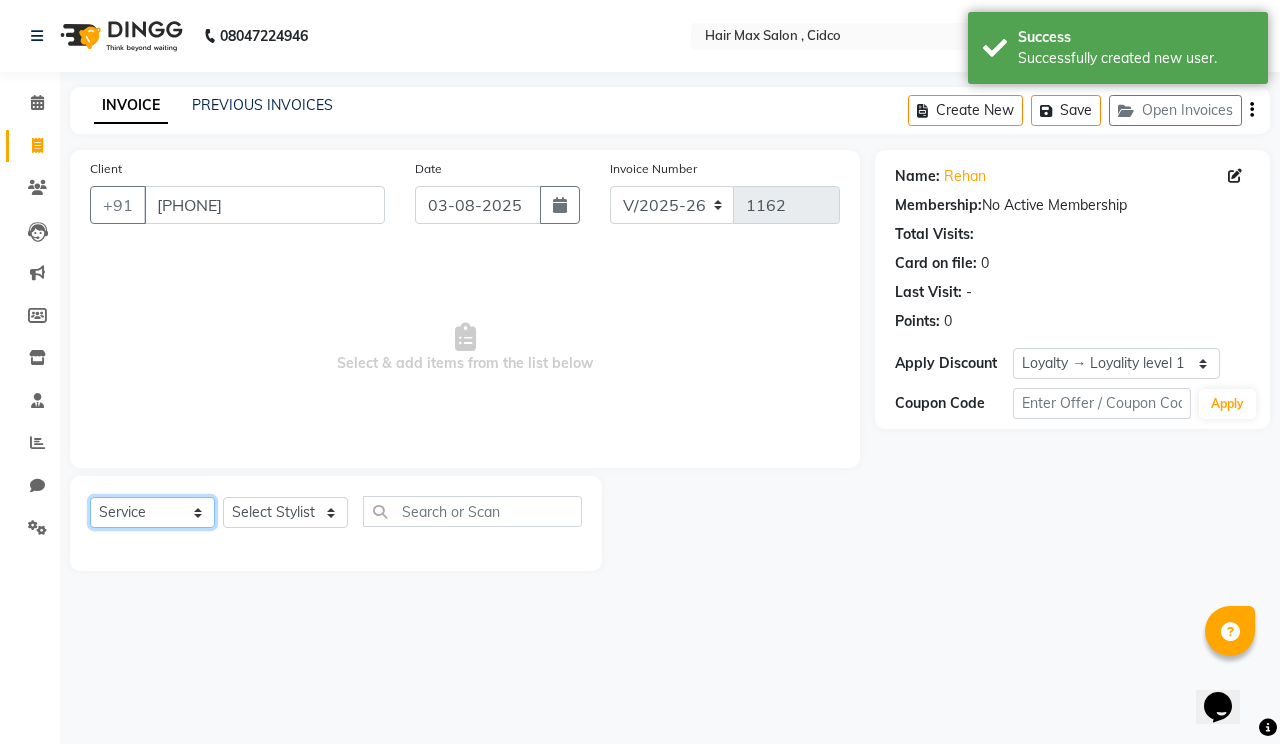 select on "product" 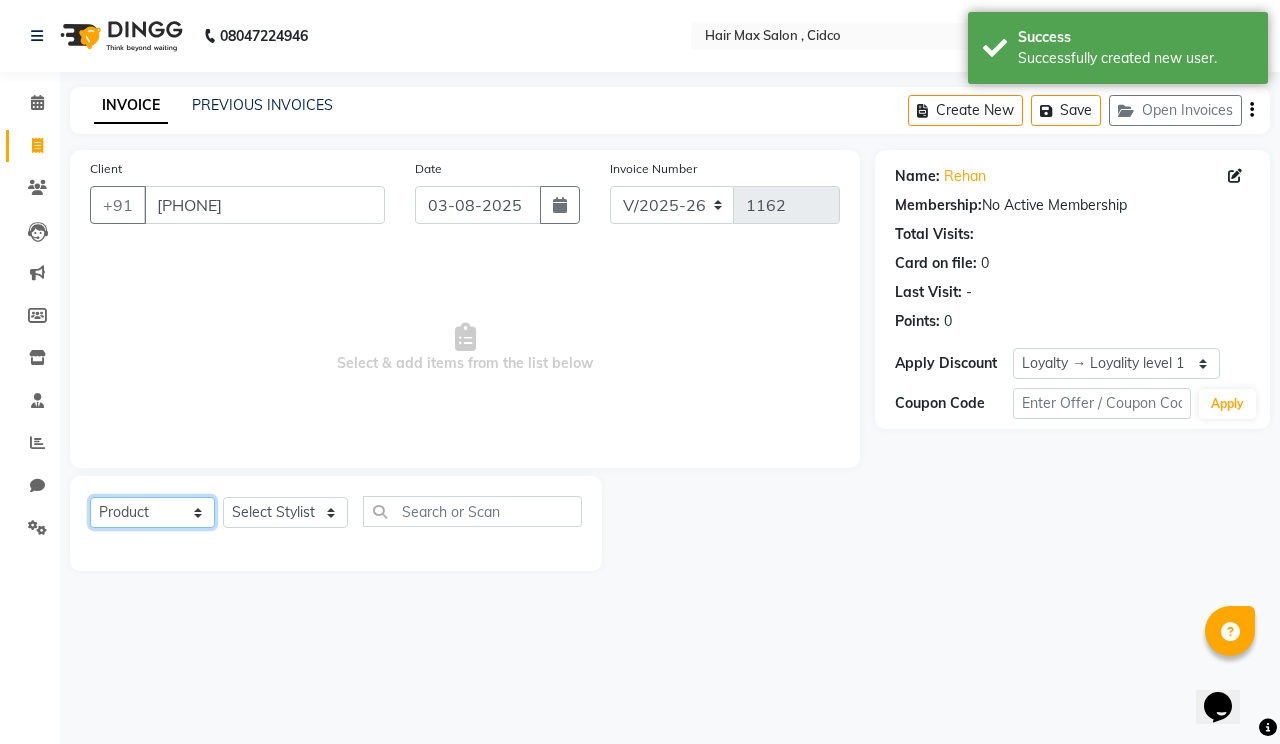 click on "Select  Service  Product  Membership  Package Voucher Prepaid Gift Card" 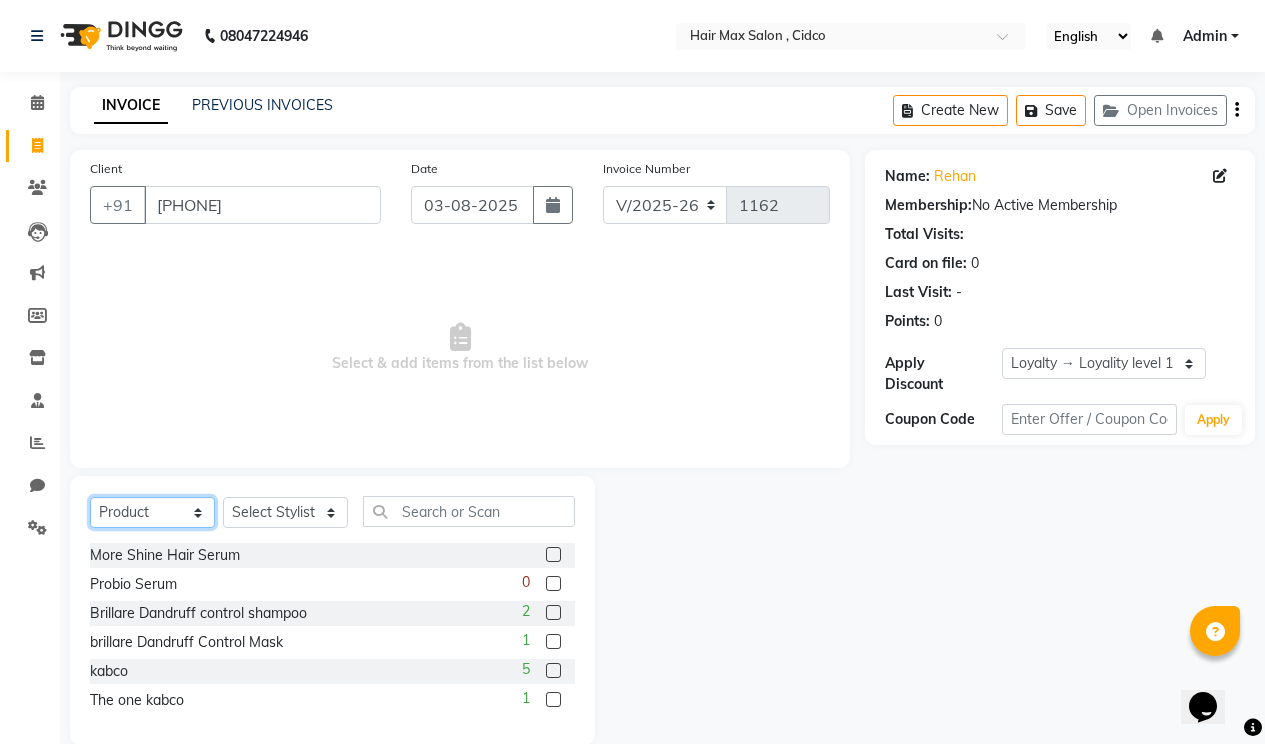 scroll, scrollTop: 31, scrollLeft: 0, axis: vertical 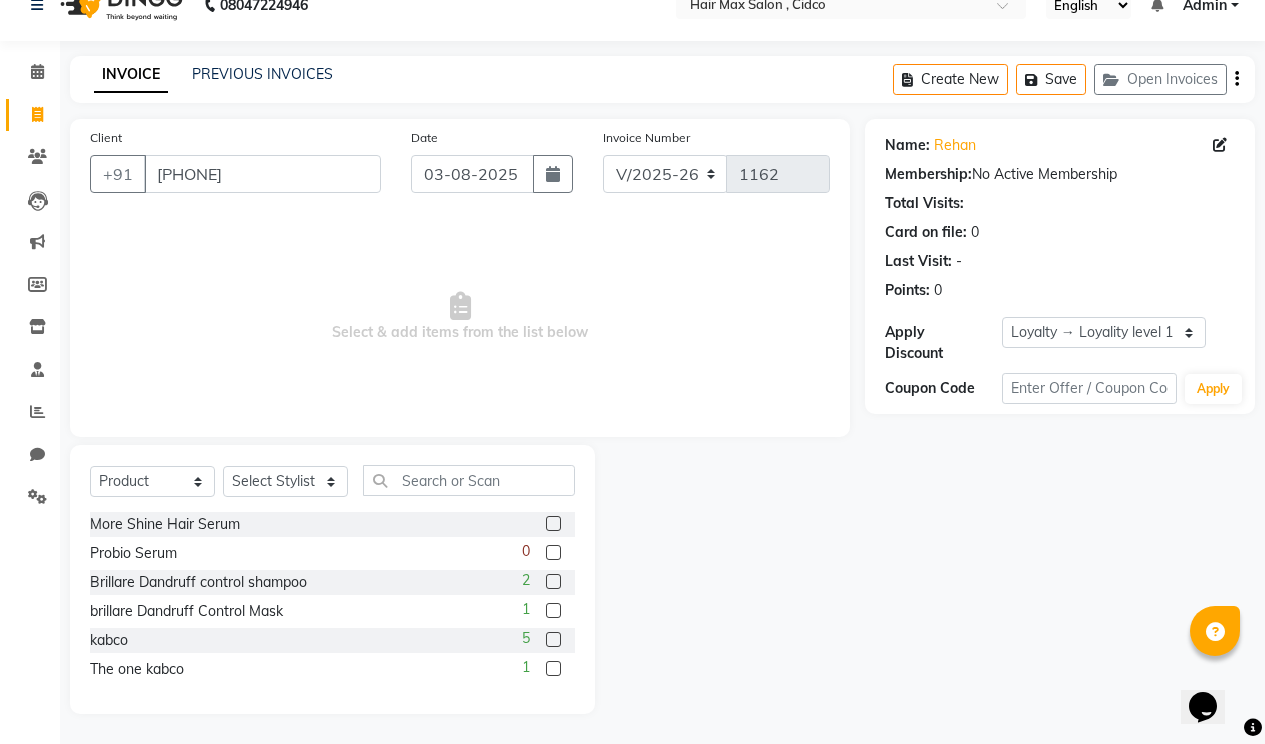 click 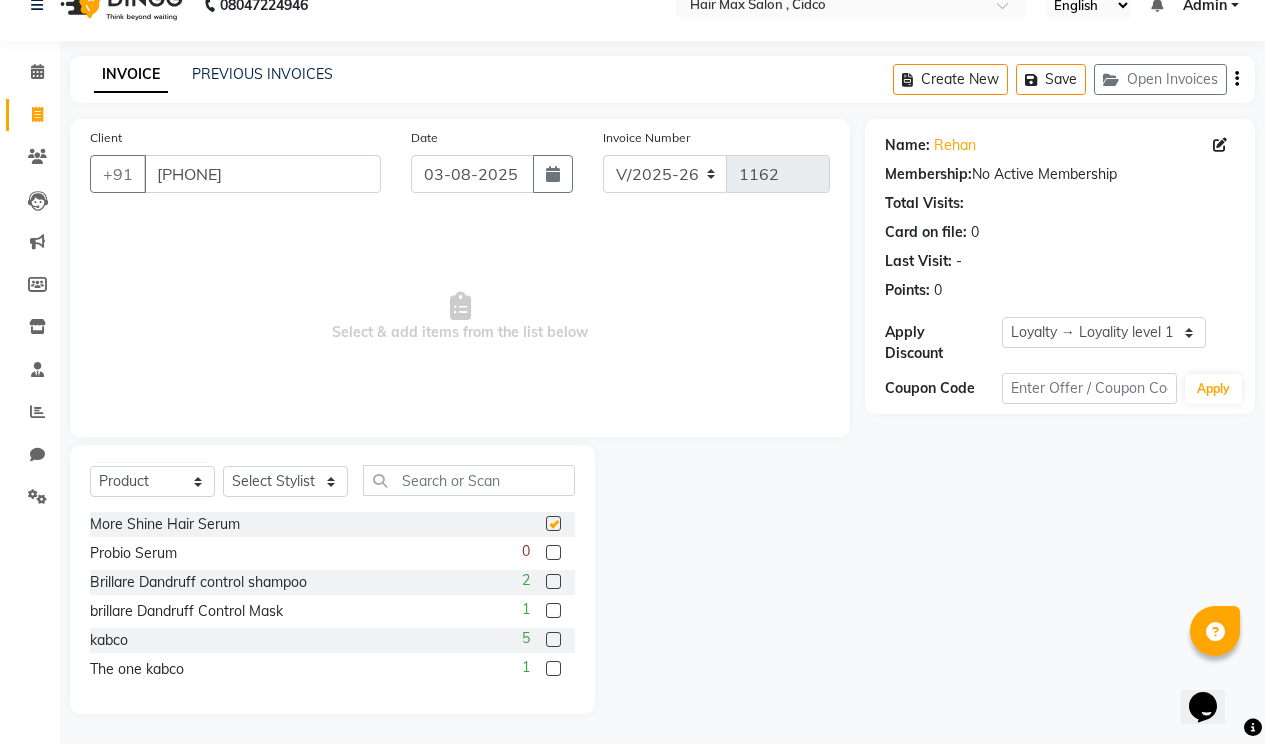 checkbox on "false" 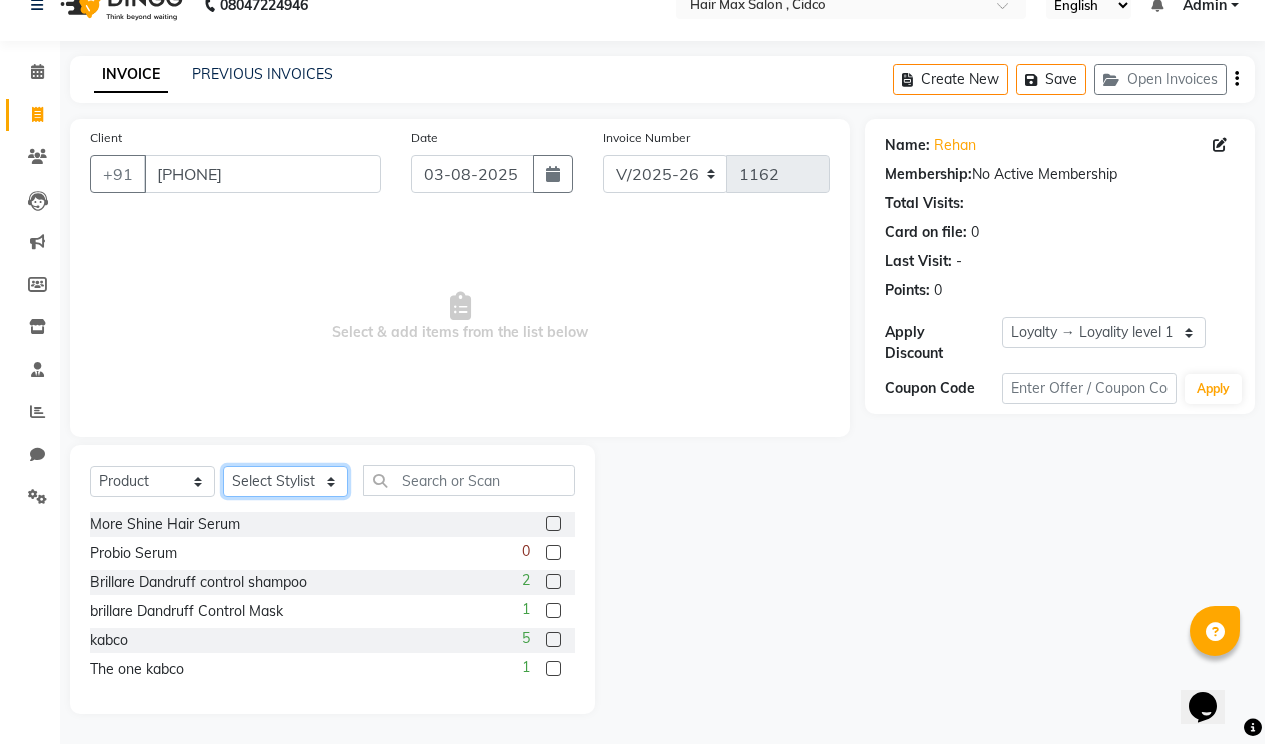 click on "Select Stylist [NAME] [NAME] [NAME] [NAME] [NAME] [NAME]" 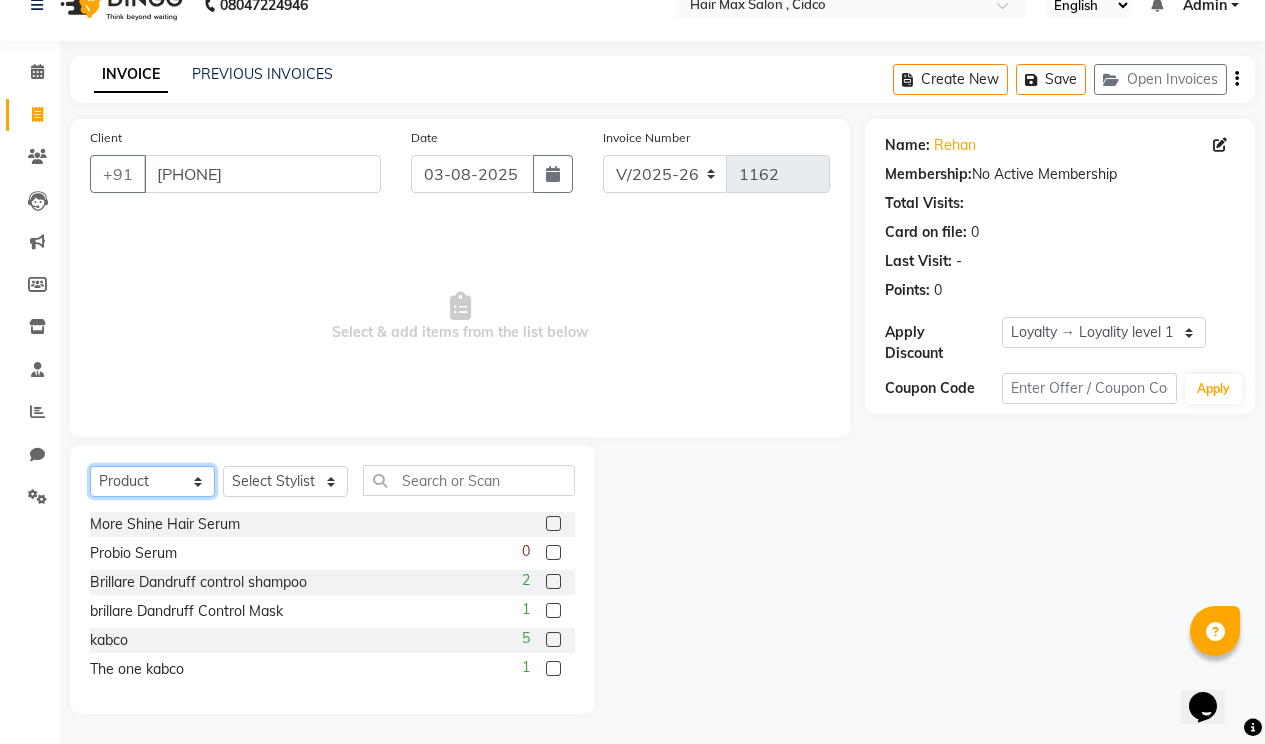 click on "Select  Service  Product  Membership  Package Voucher Prepaid Gift Card" 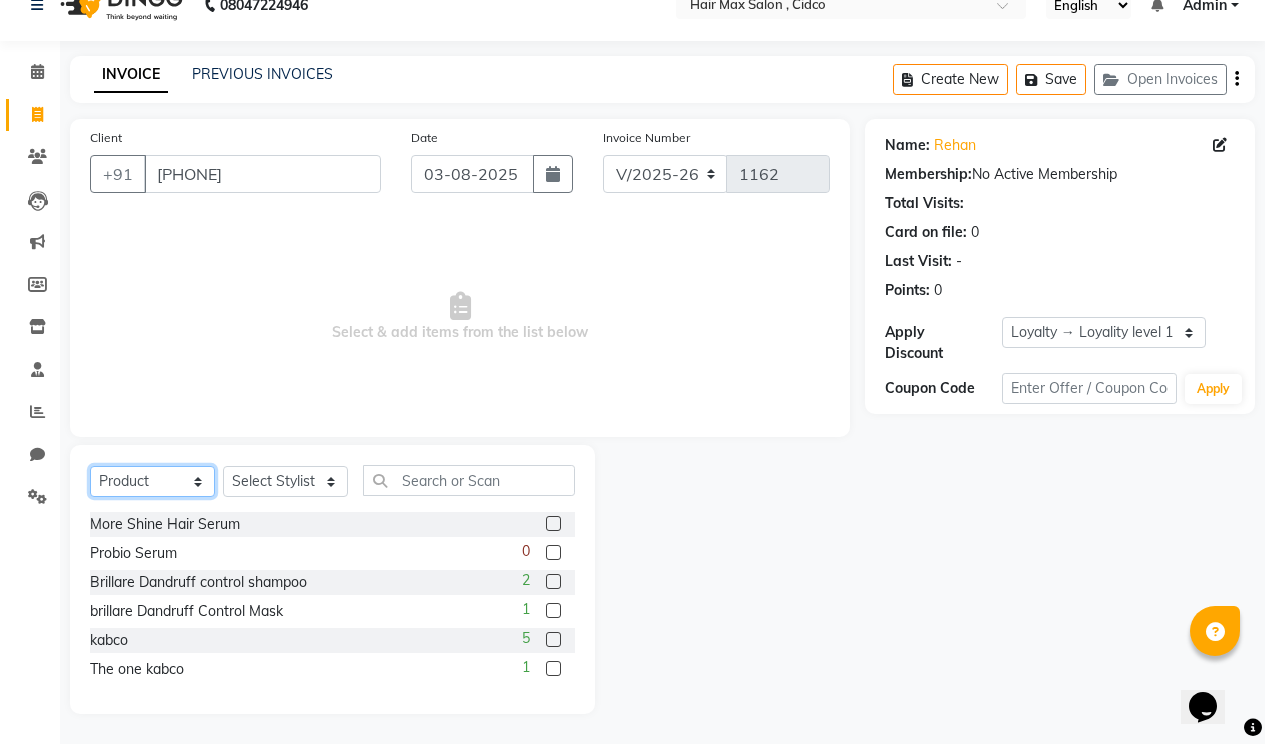 click on "Select  Service  Product  Membership  Package Voucher Prepaid Gift Card" 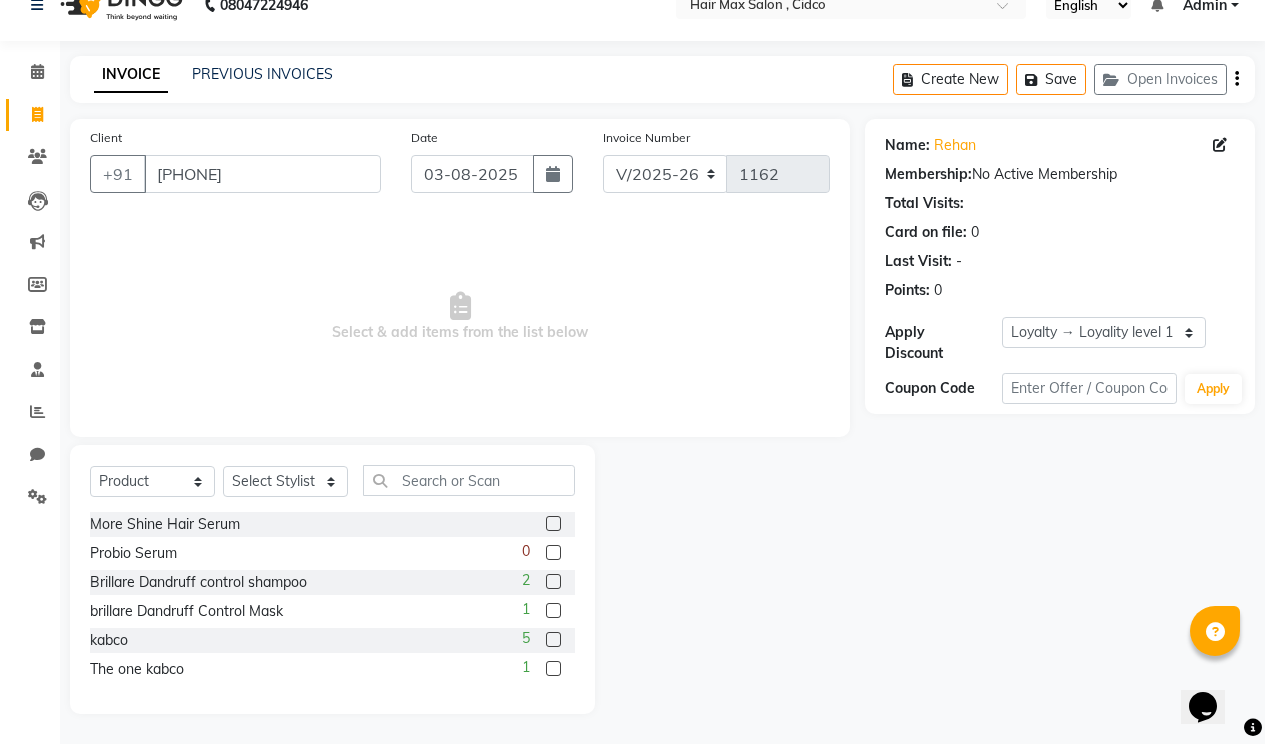 click on "Probio Serum  0" 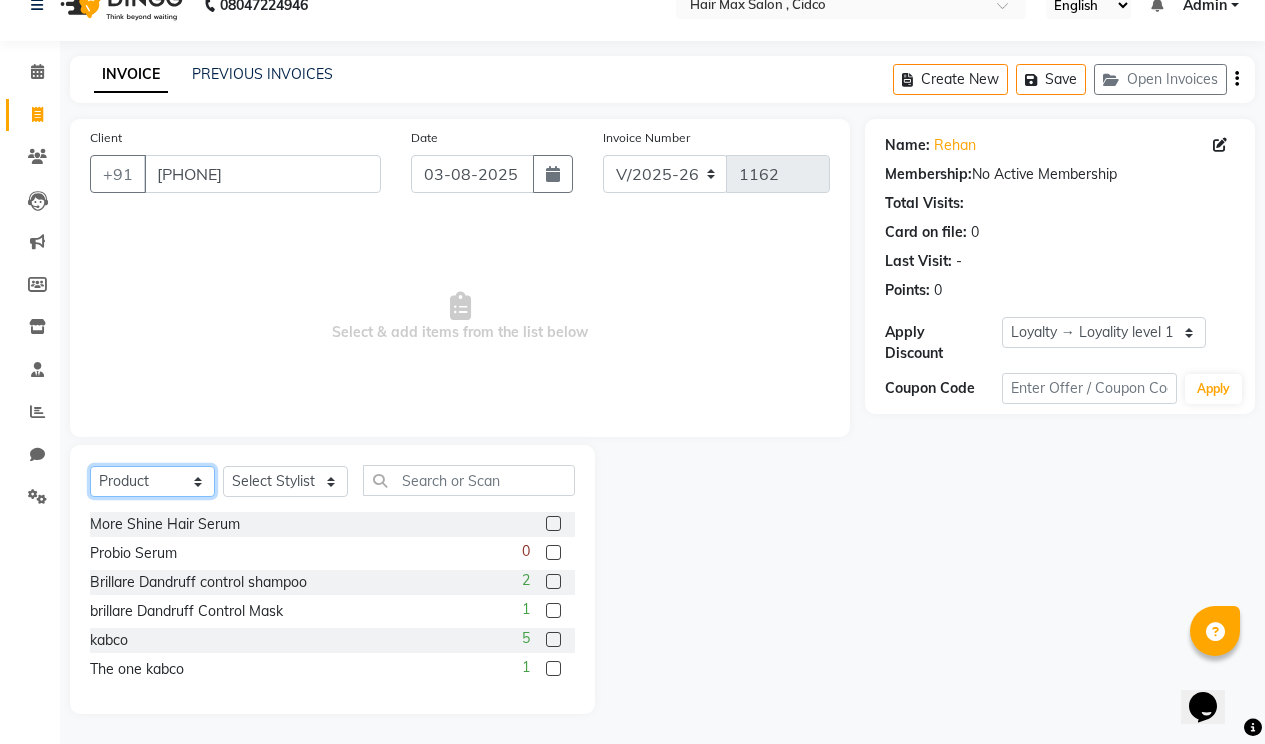 click on "Select  Service  Product  Membership  Package Voucher Prepaid Gift Card" 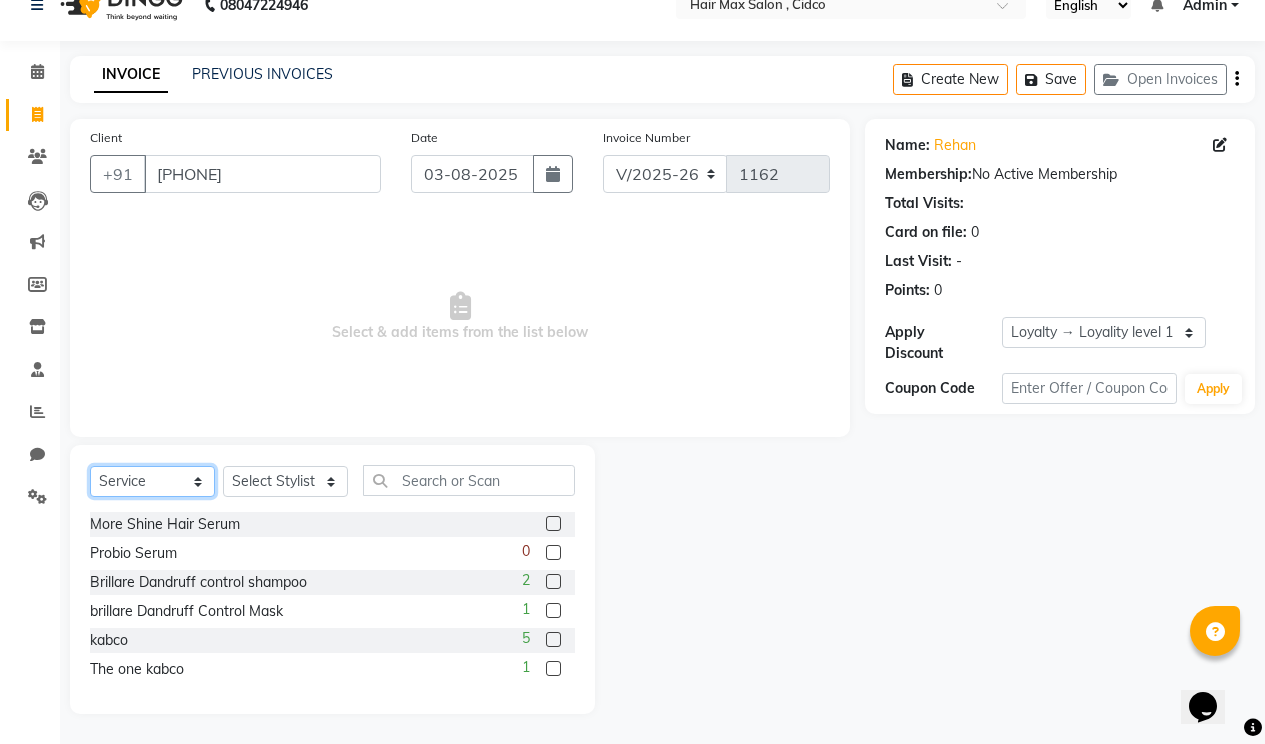 click on "Select  Service  Product  Membership  Package Voucher Prepaid Gift Card" 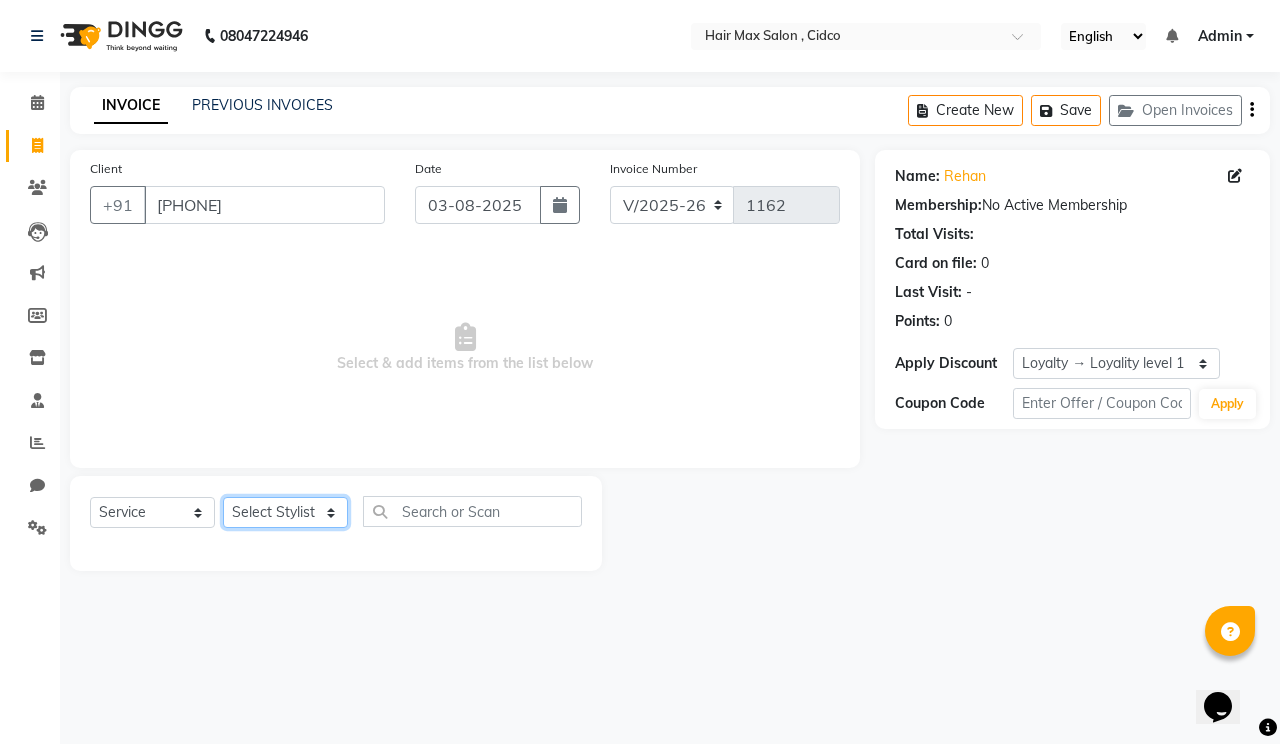 click on "Select Stylist [NAME] [NAME] [NAME] [NAME] [NAME] [NAME]" 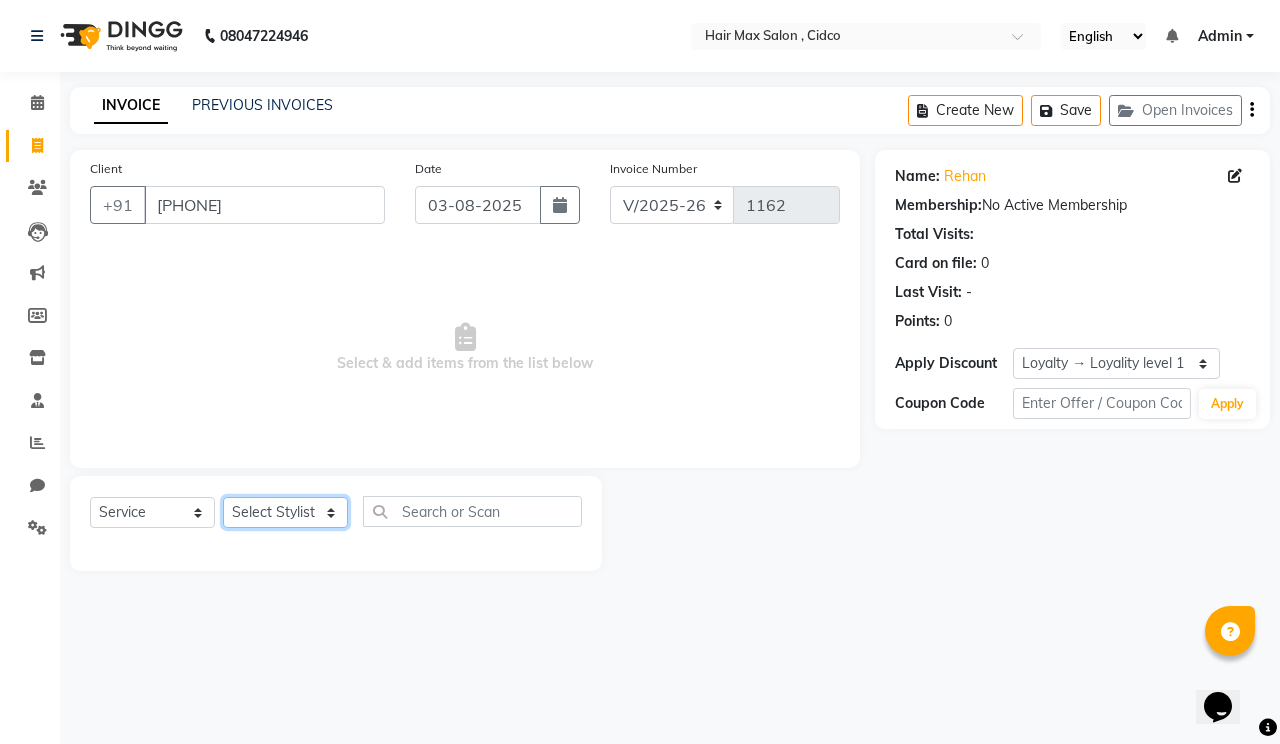select on "[PHONE]" 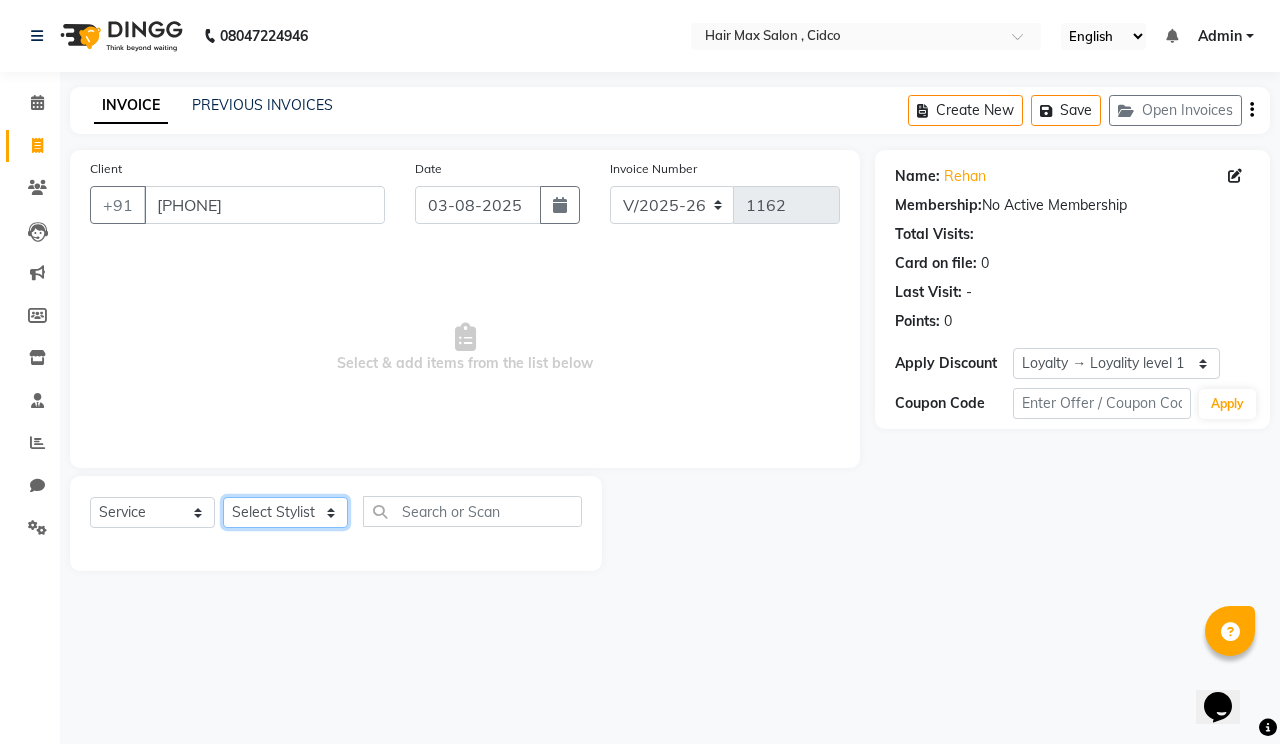 click on "Select Stylist [NAME] [NAME] [NAME] [NAME] [NAME] [NAME]" 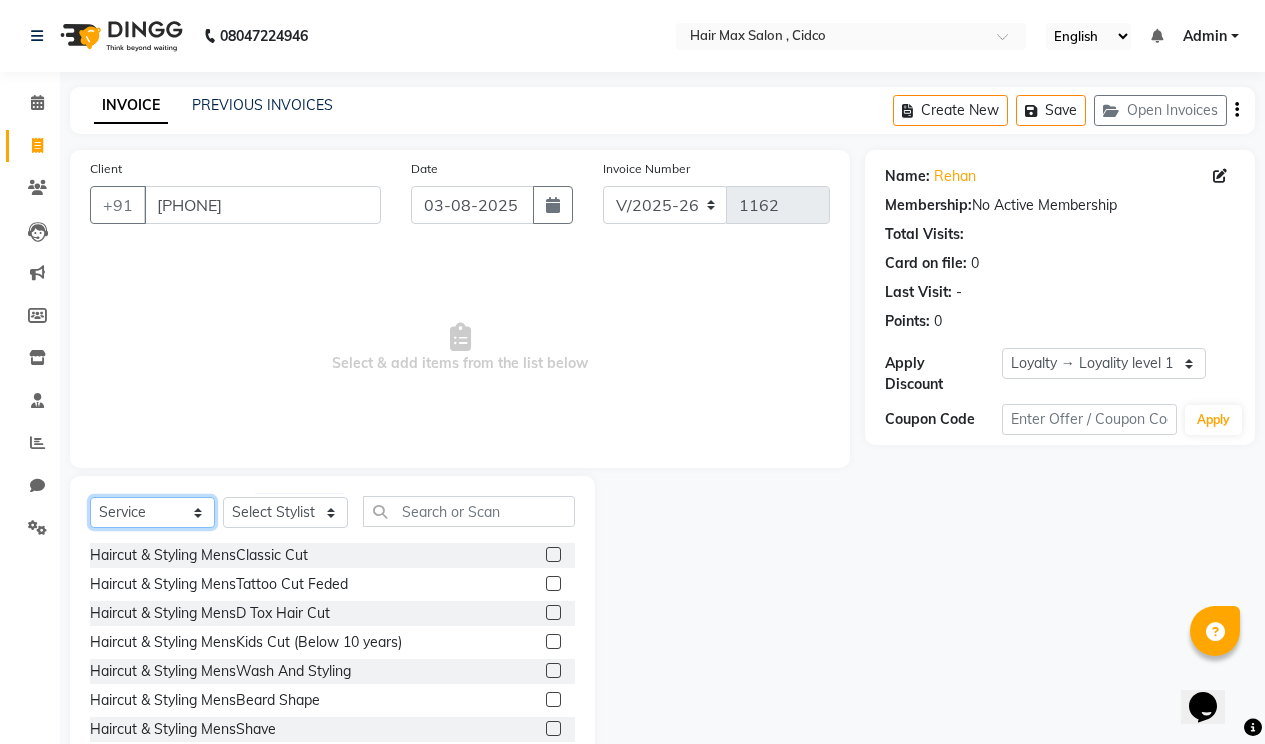 click on "Select  Service  Product  Membership  Package Voucher Prepaid Gift Card" 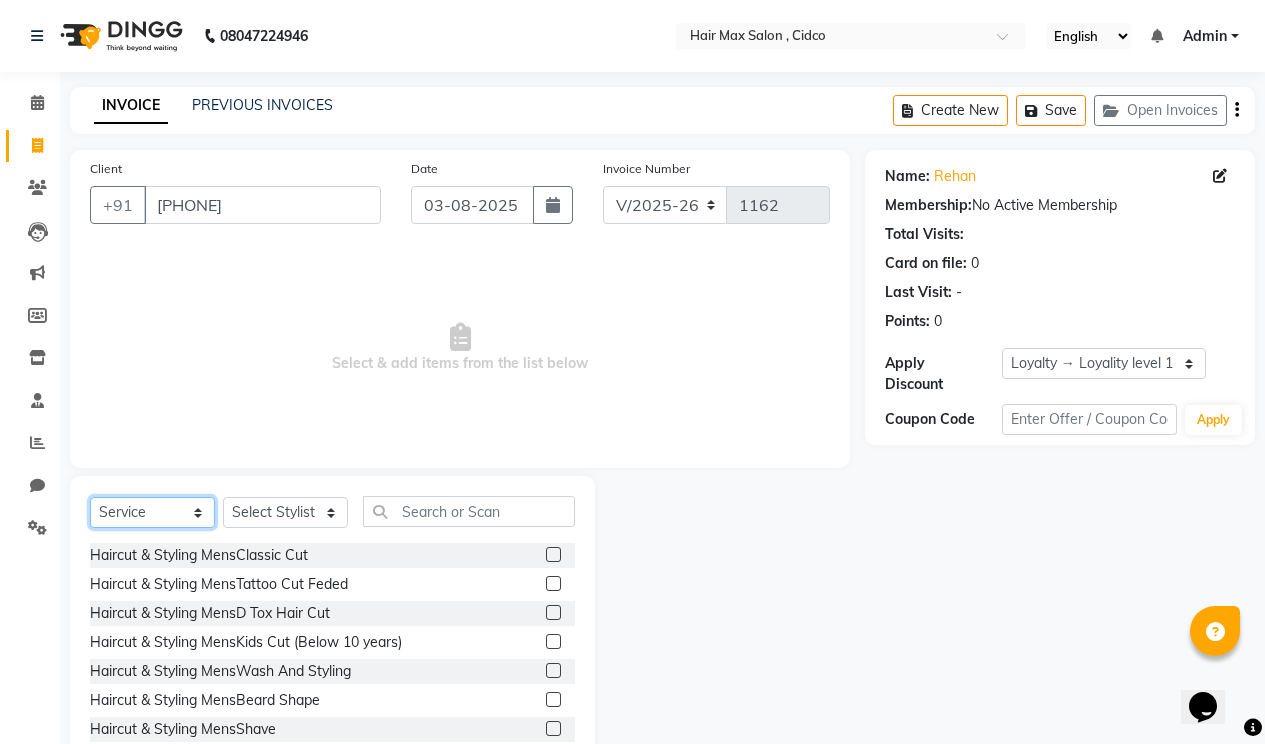 select on "product" 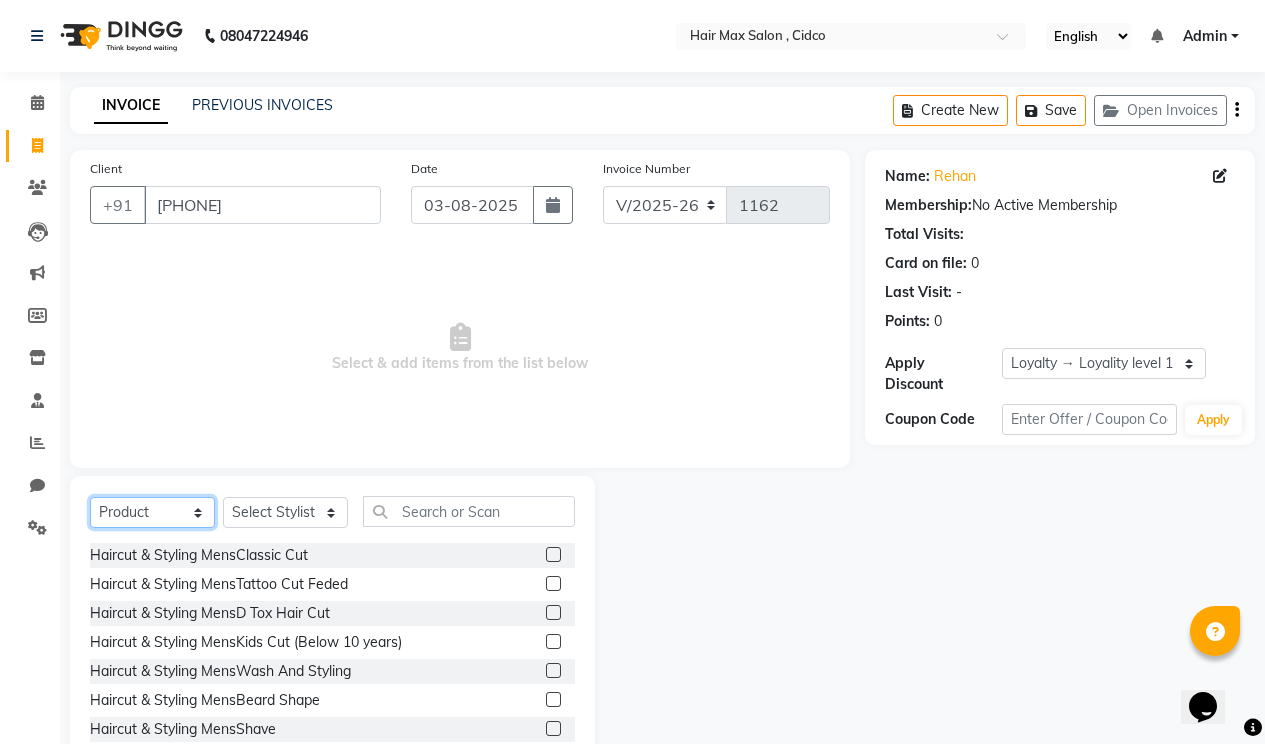 click on "Select  Service  Product  Membership  Package Voucher Prepaid Gift Card" 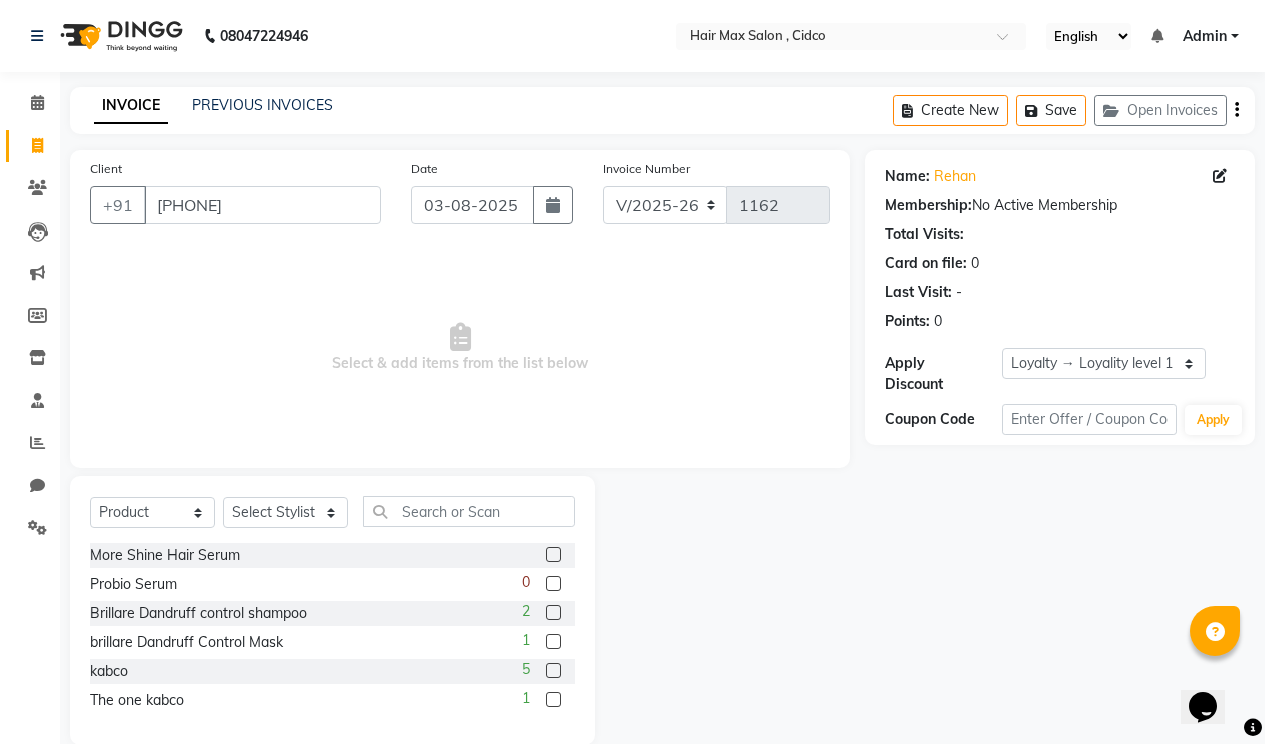 click 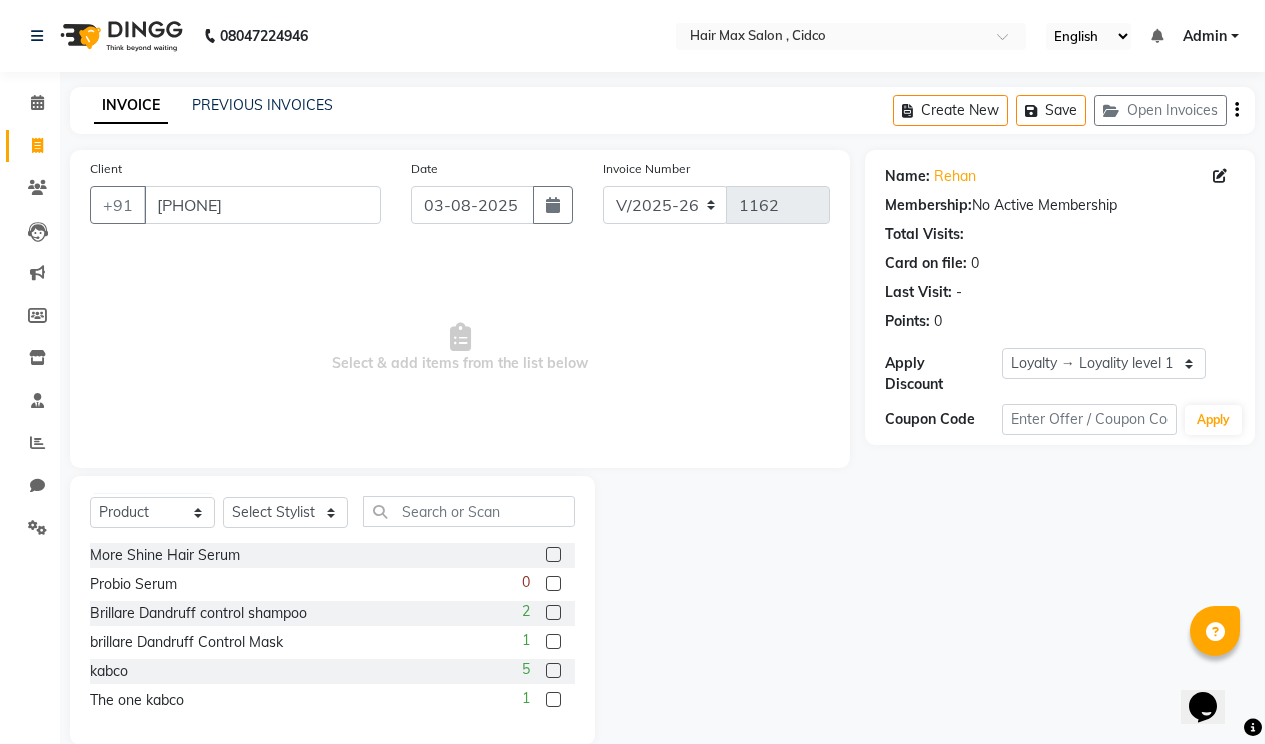 click at bounding box center [552, 584] 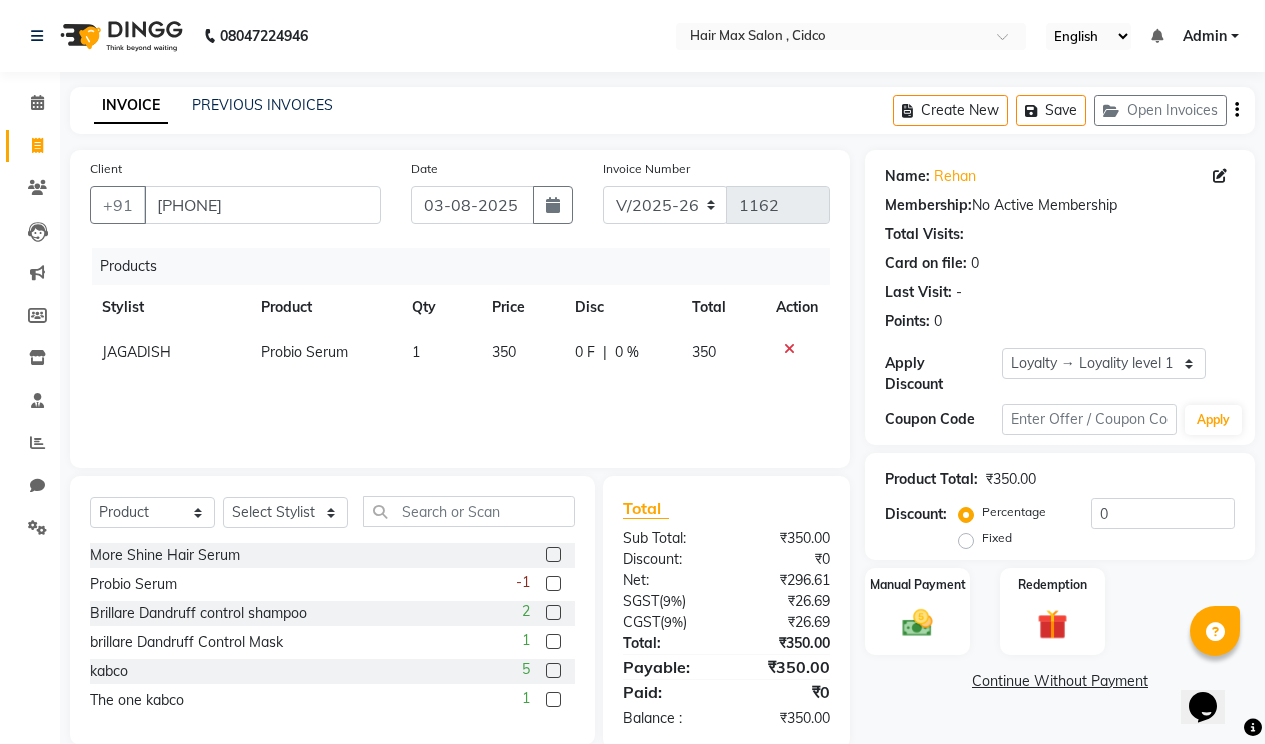 click 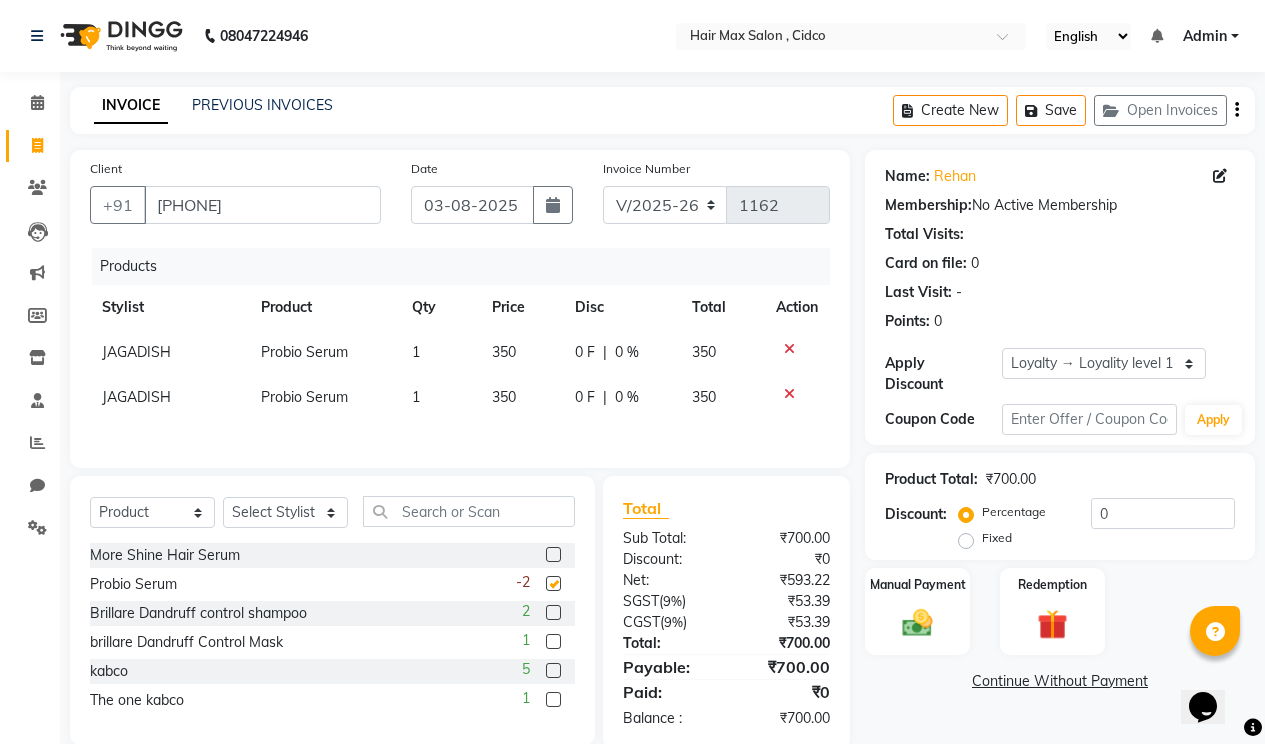 checkbox on "false" 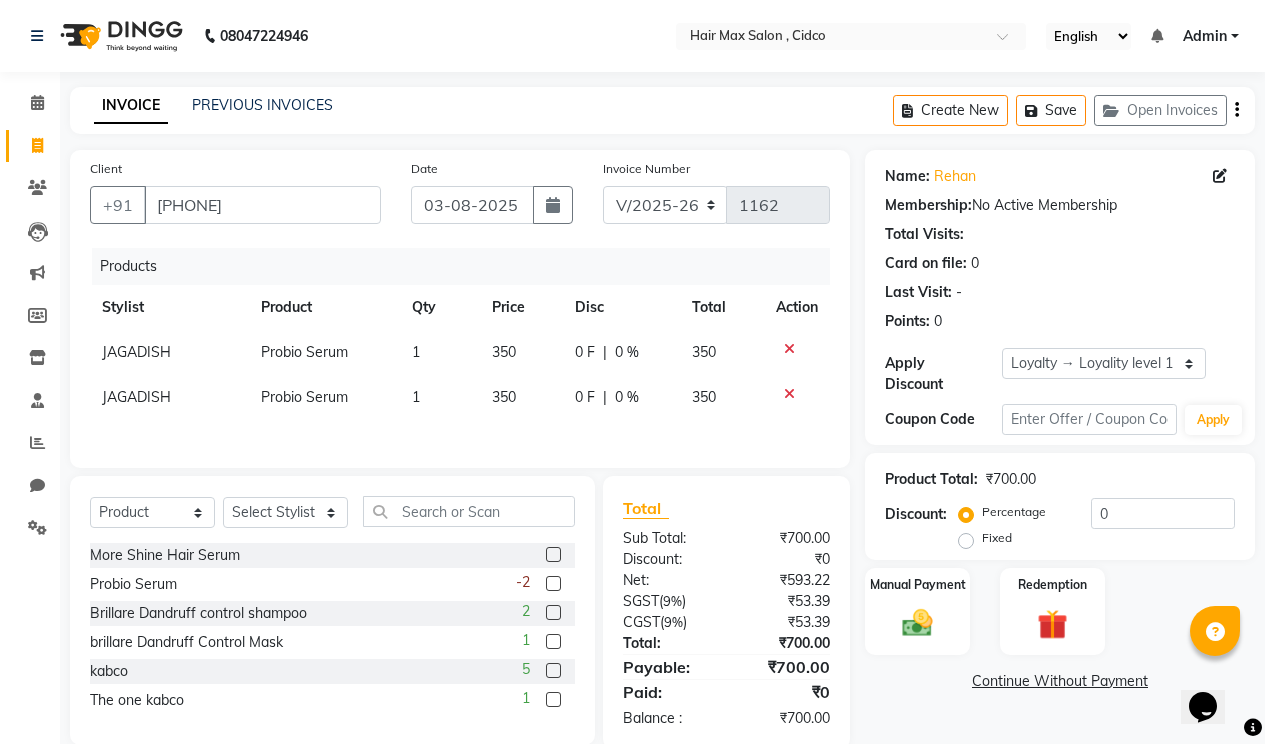 click 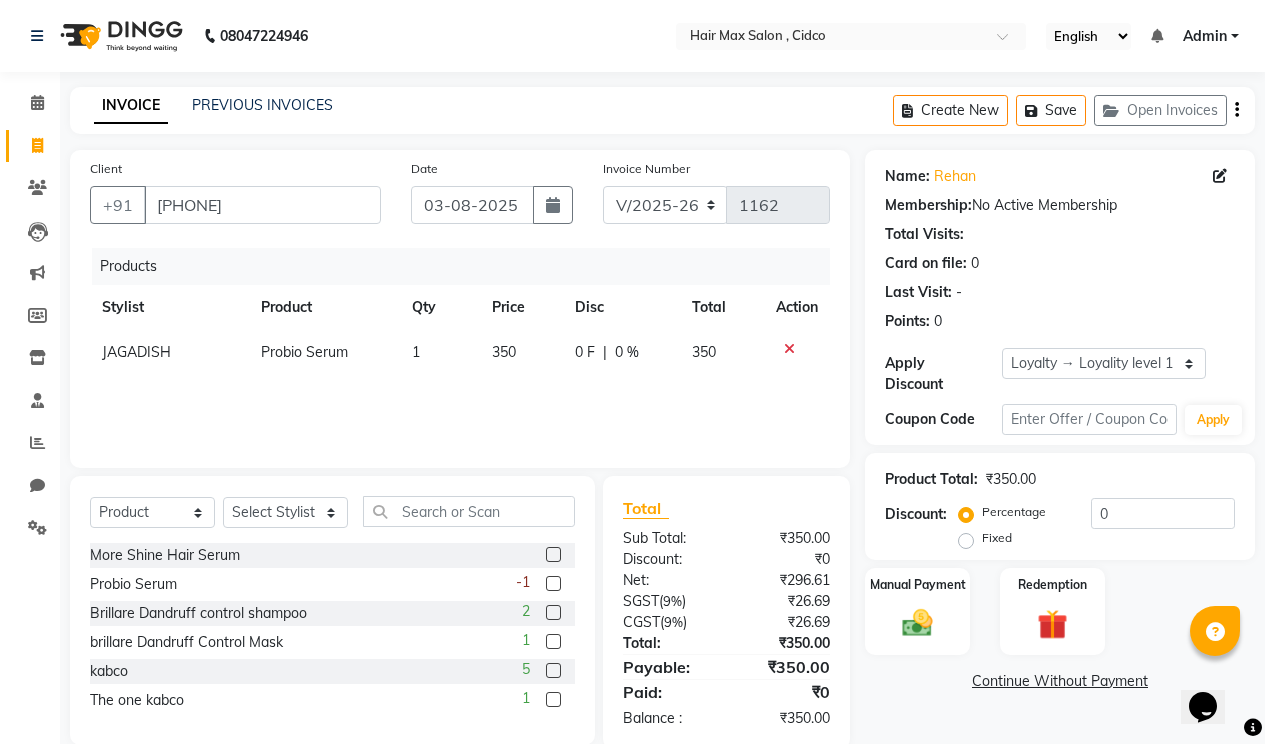 click 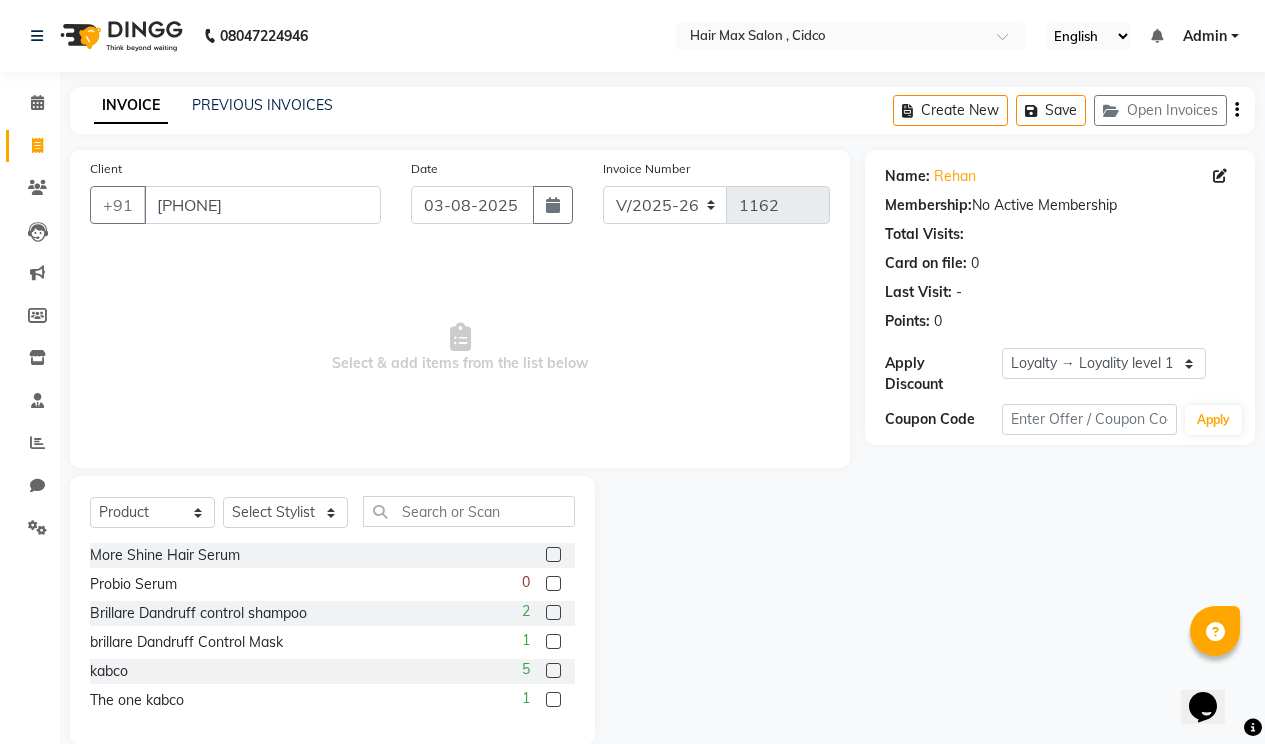 click 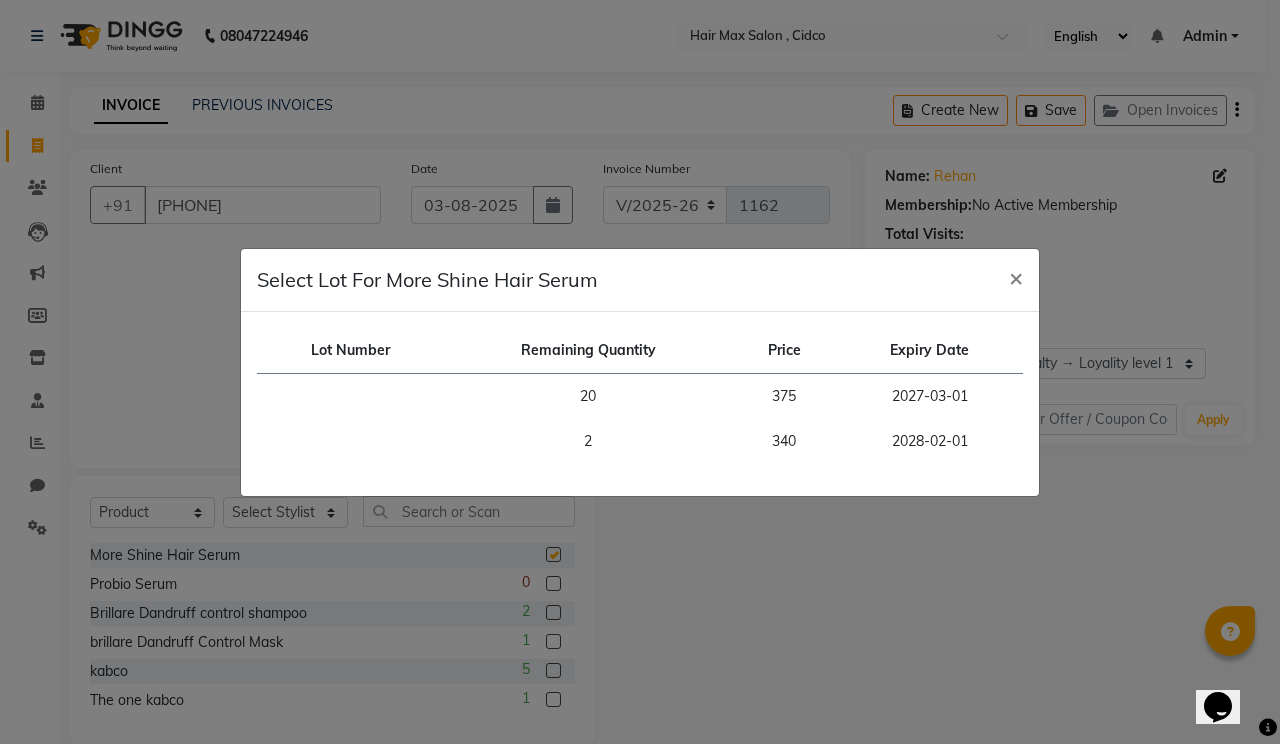 checkbox on "false" 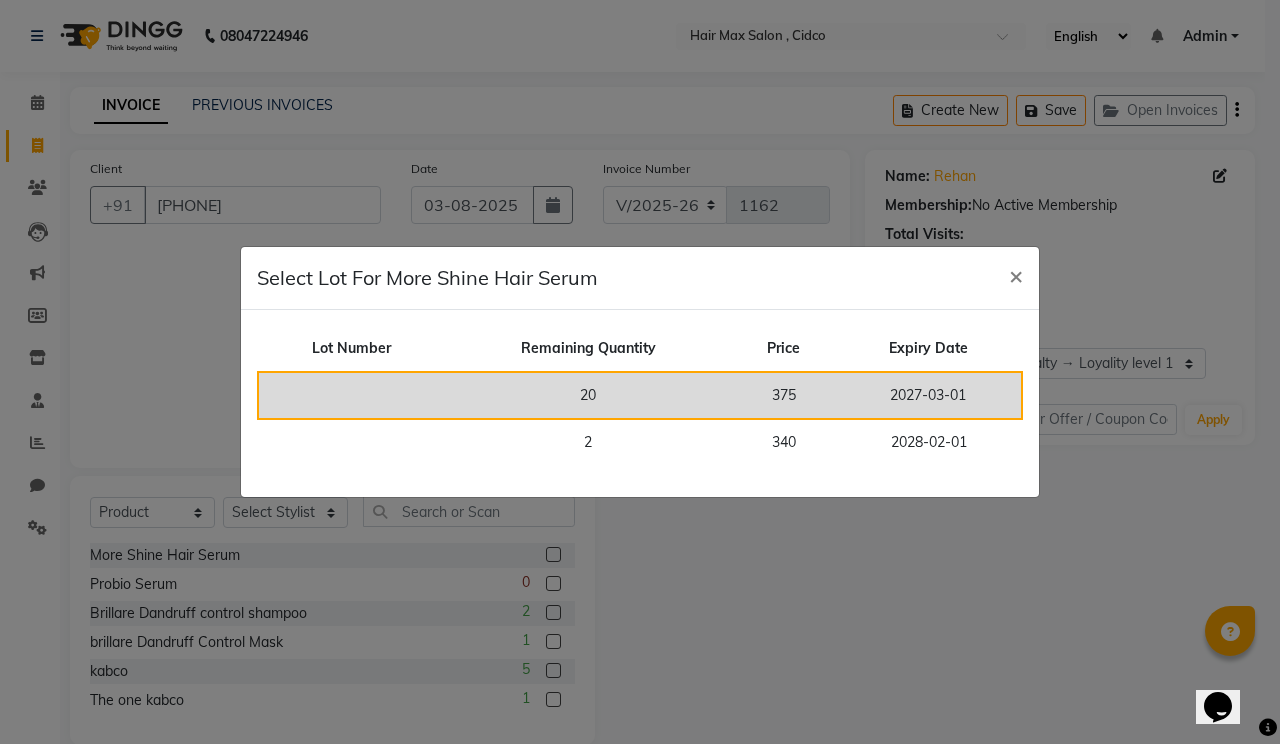 click on "2027-03-01" 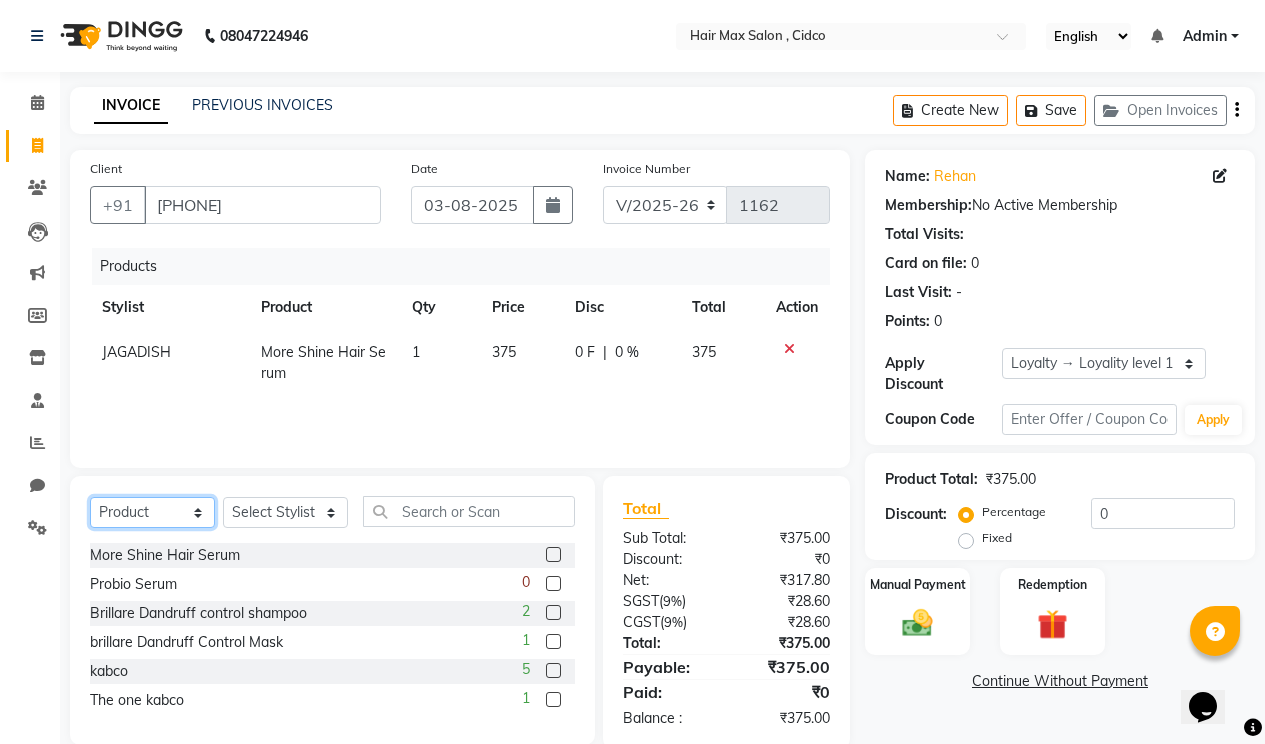 click on "Select  Service  Product  Membership  Package Voucher Prepaid Gift Card" 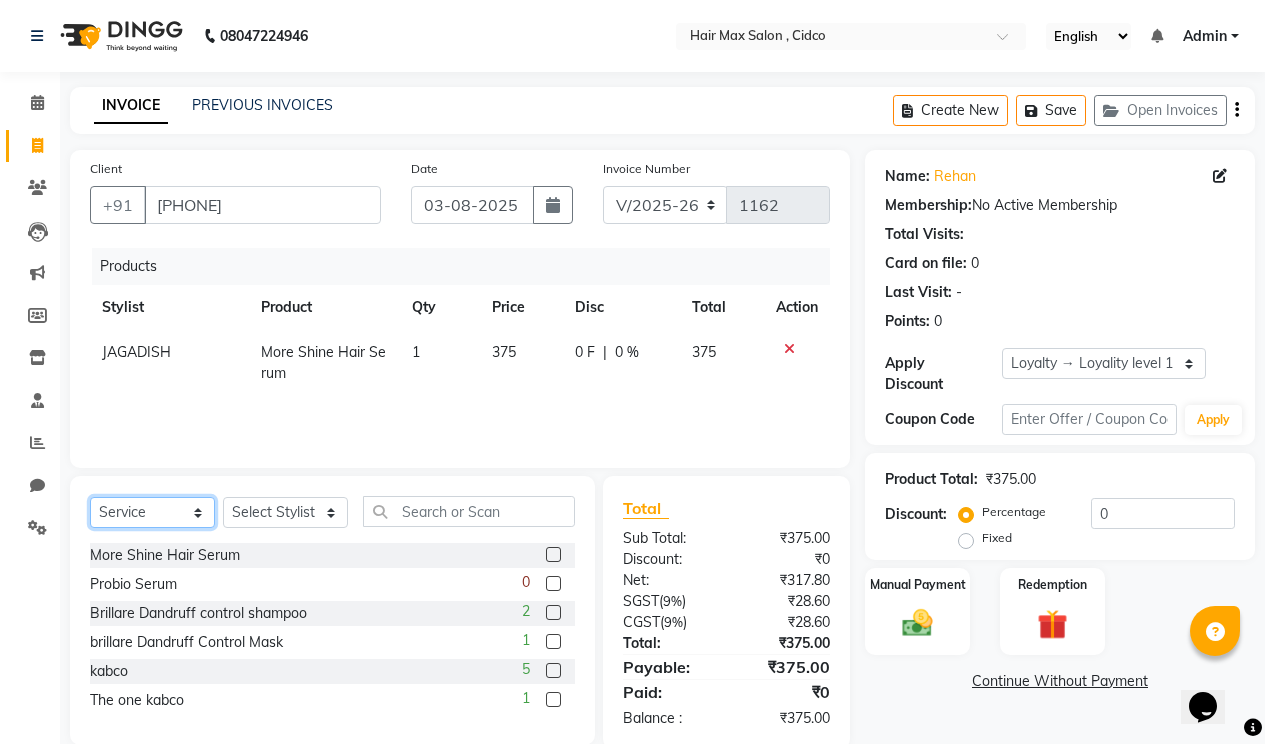 click on "Select  Service  Product  Membership  Package Voucher Prepaid Gift Card" 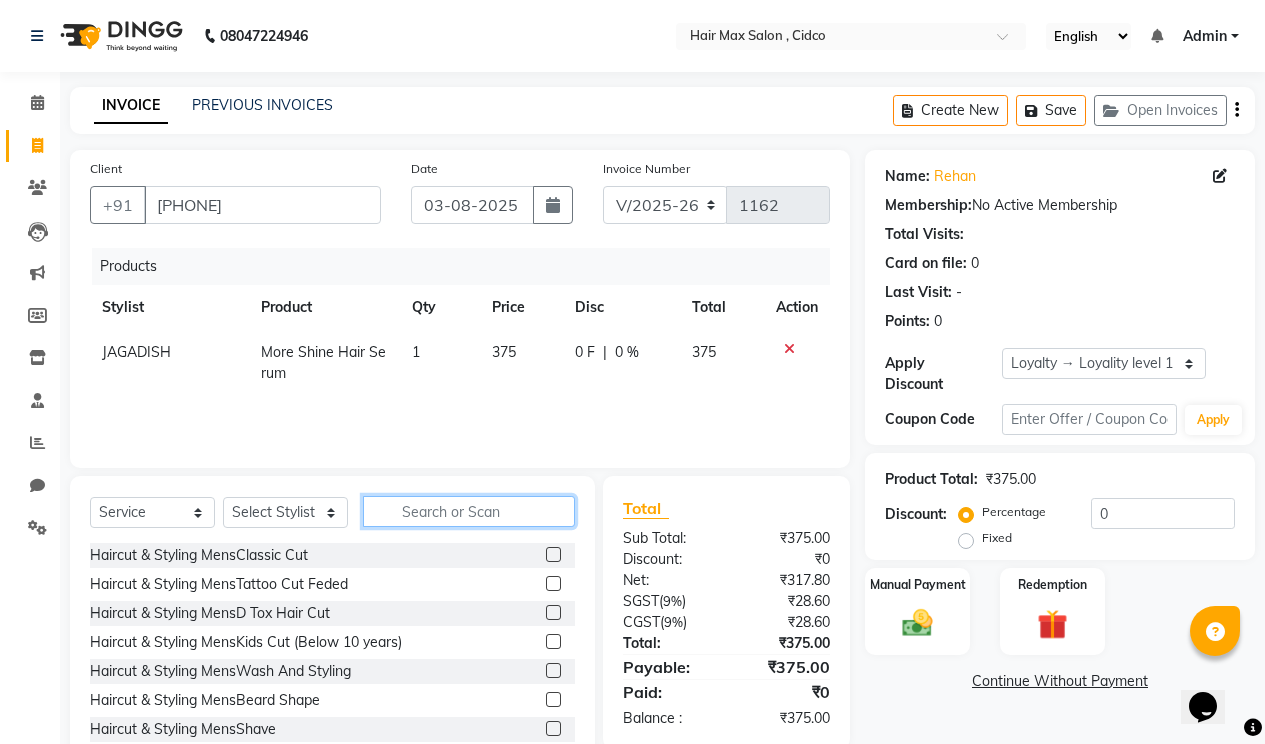 click 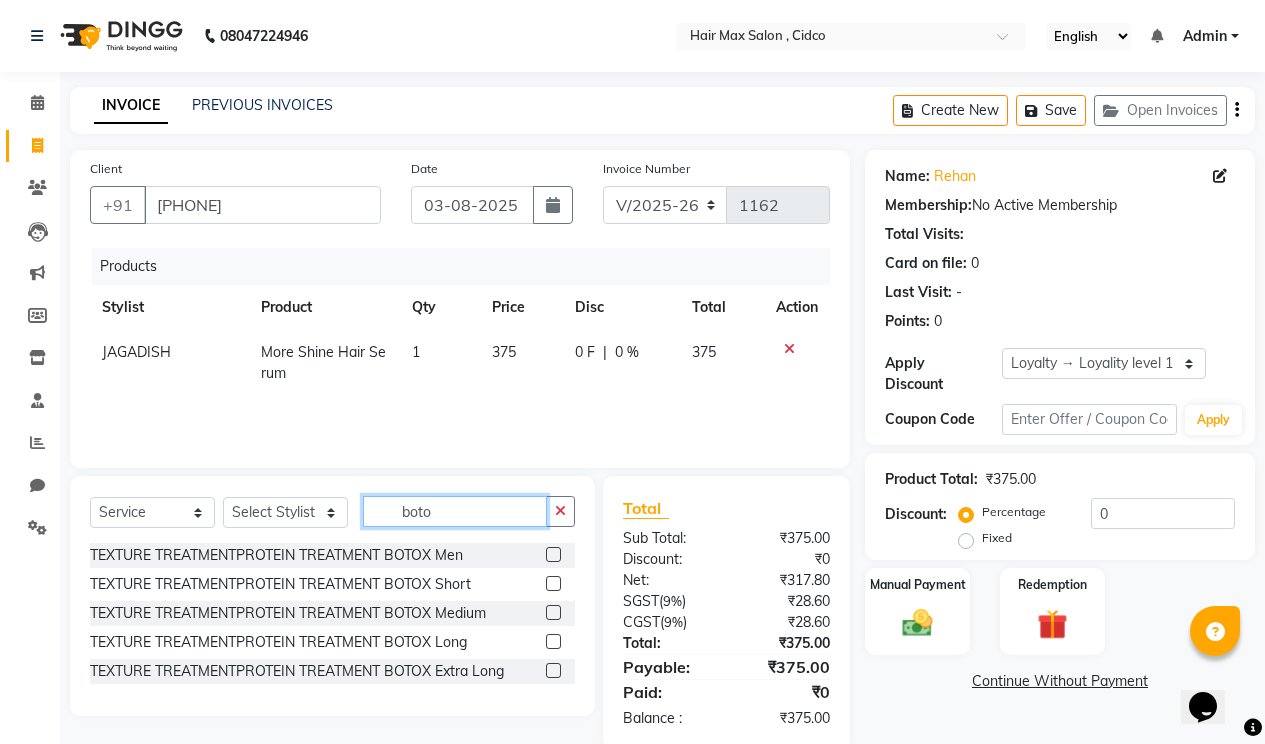 type on "boto" 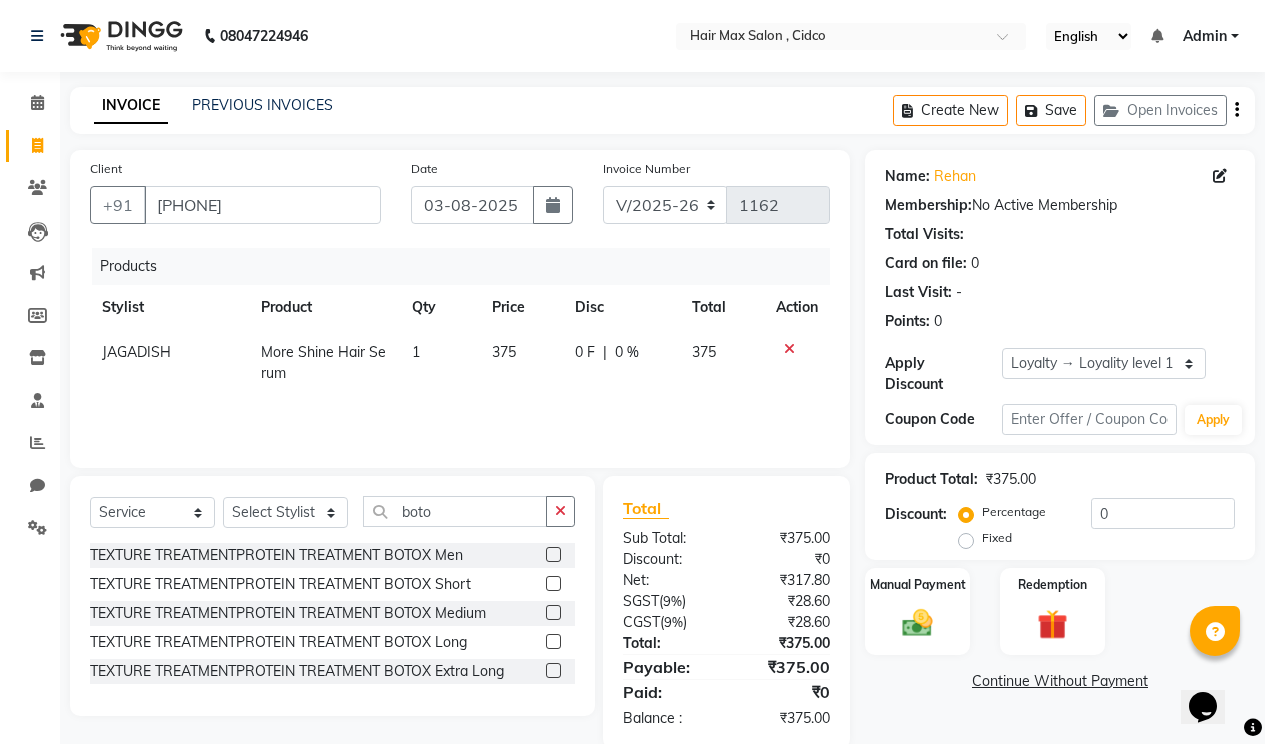 click 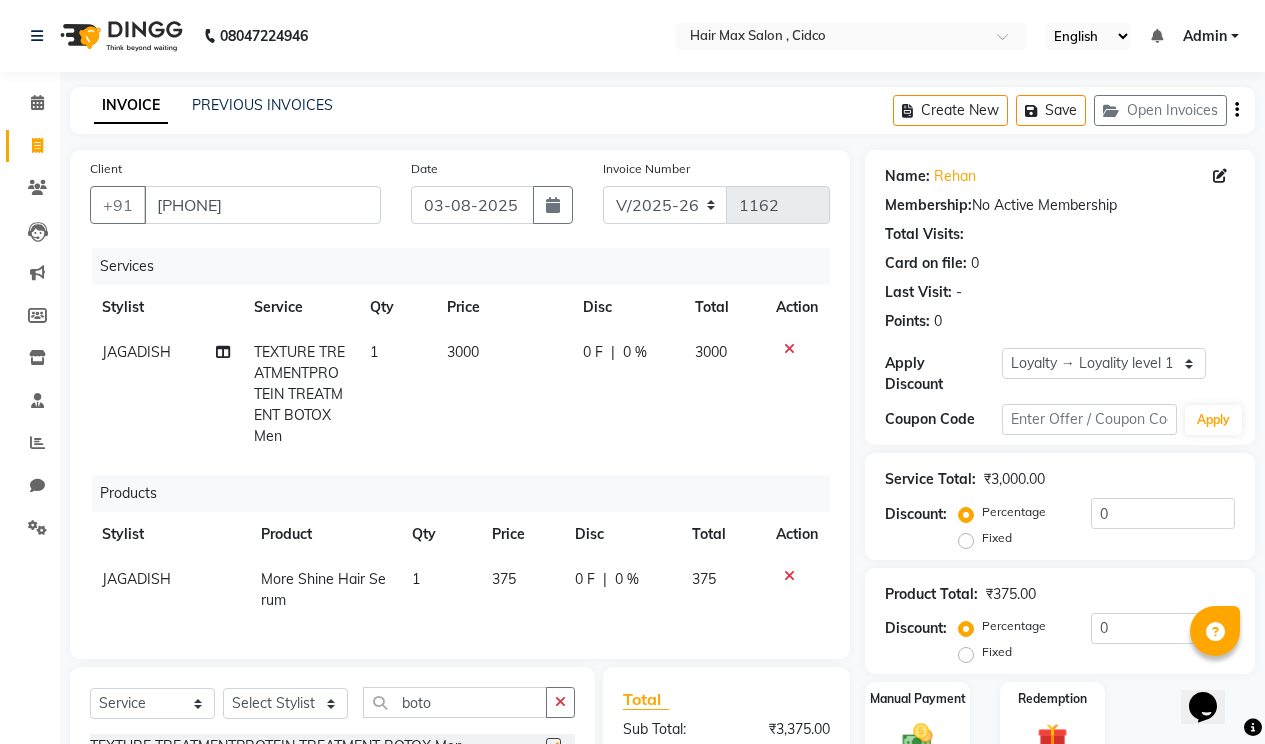 checkbox on "false" 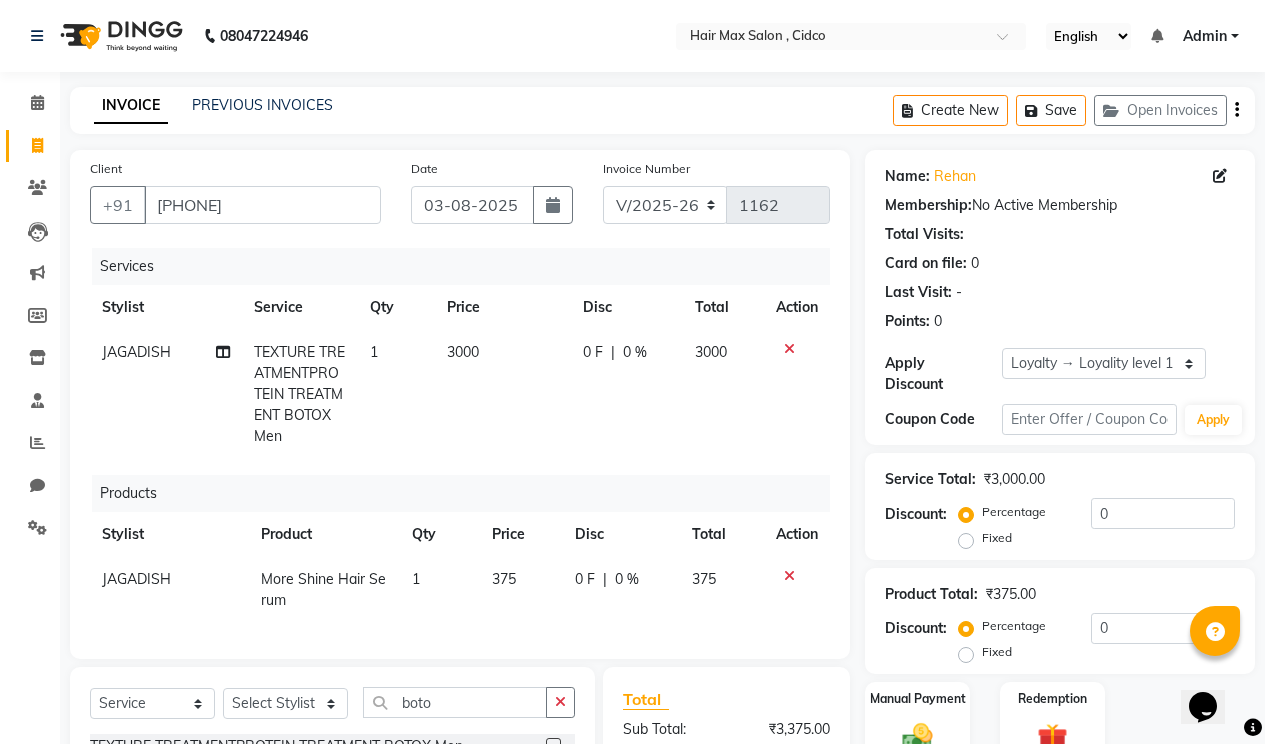 click on "3000" 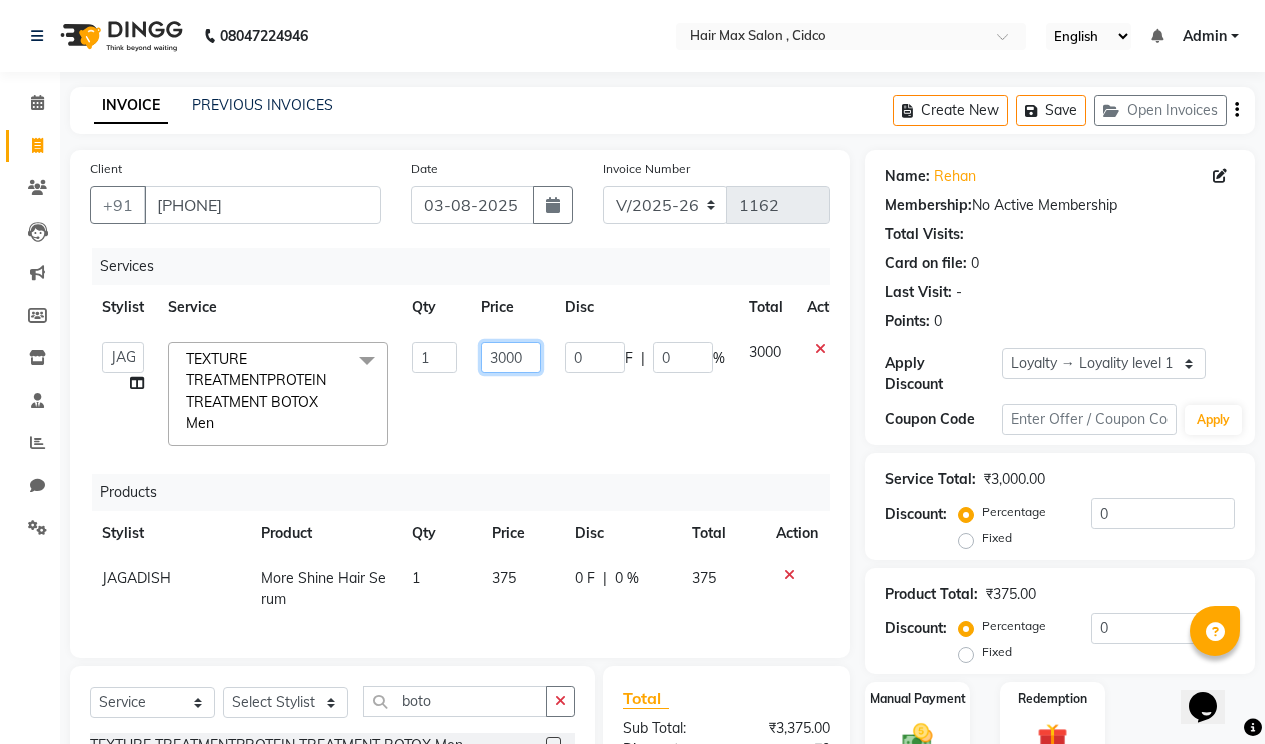 click on "3000" 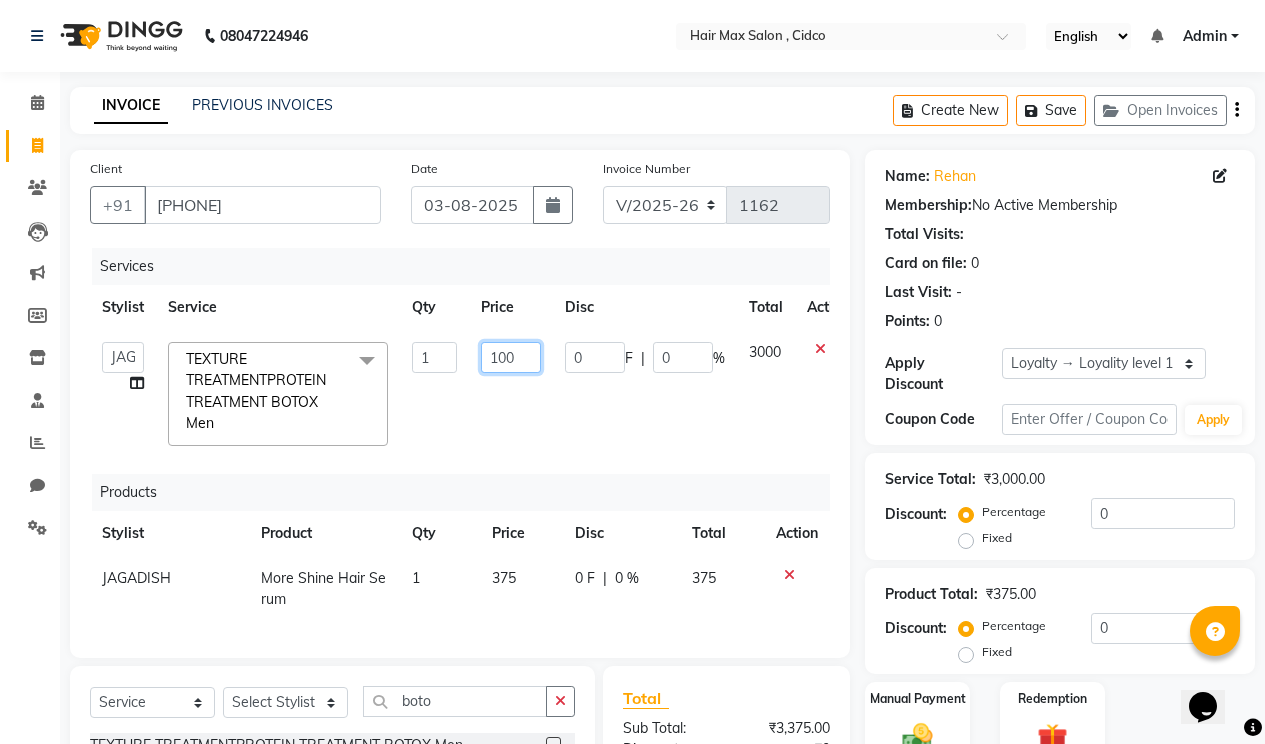 type on "1800" 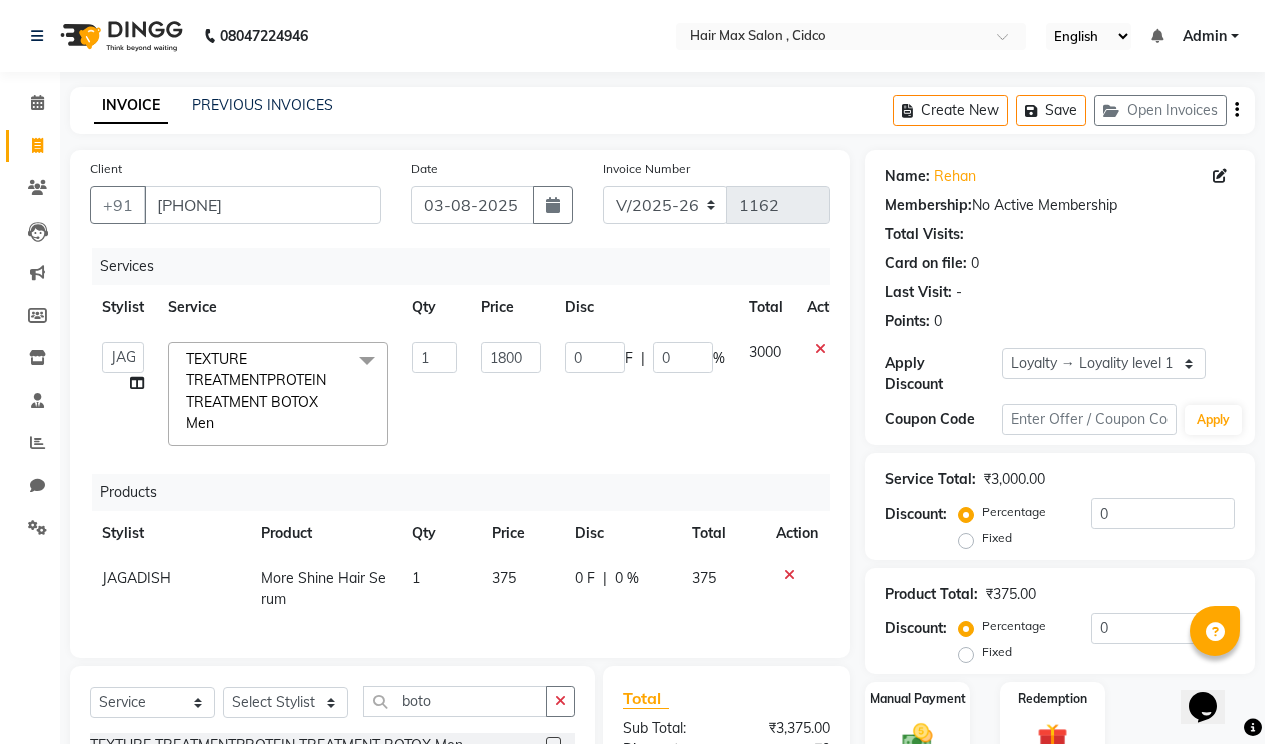 click on "0 F | 0 %" 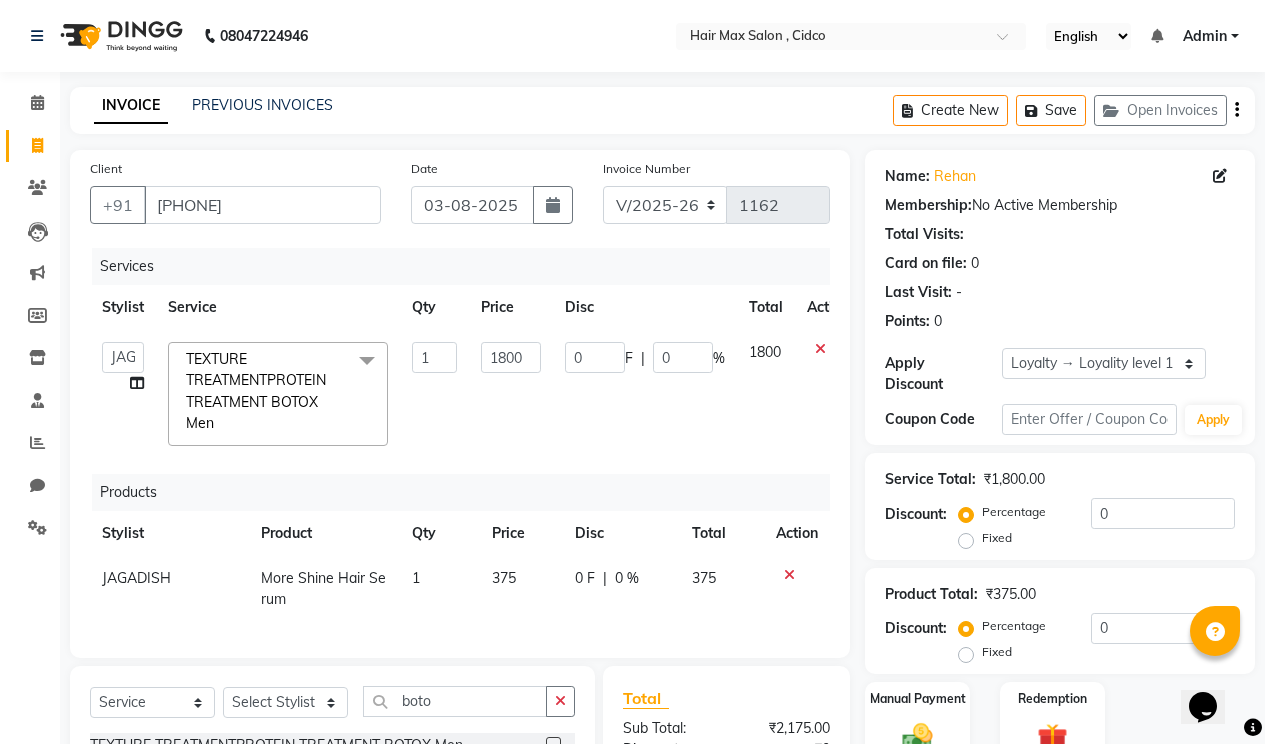scroll, scrollTop: 200, scrollLeft: 0, axis: vertical 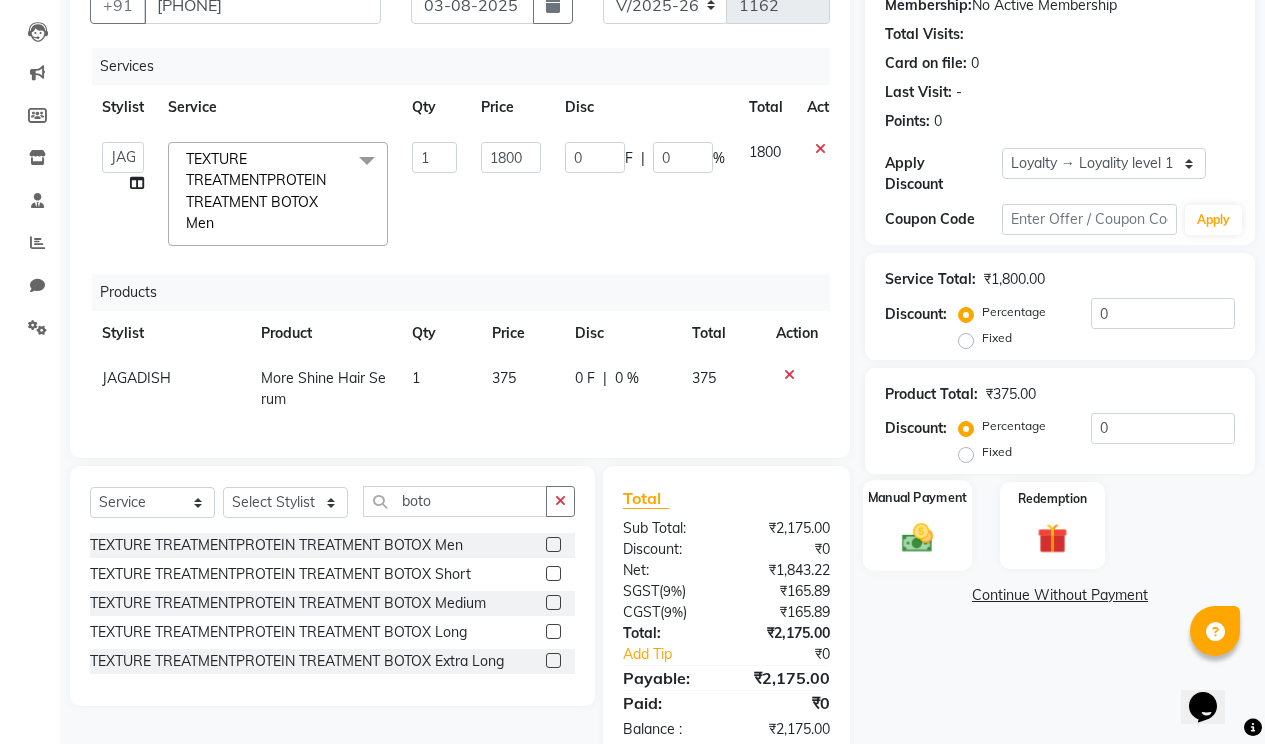 click 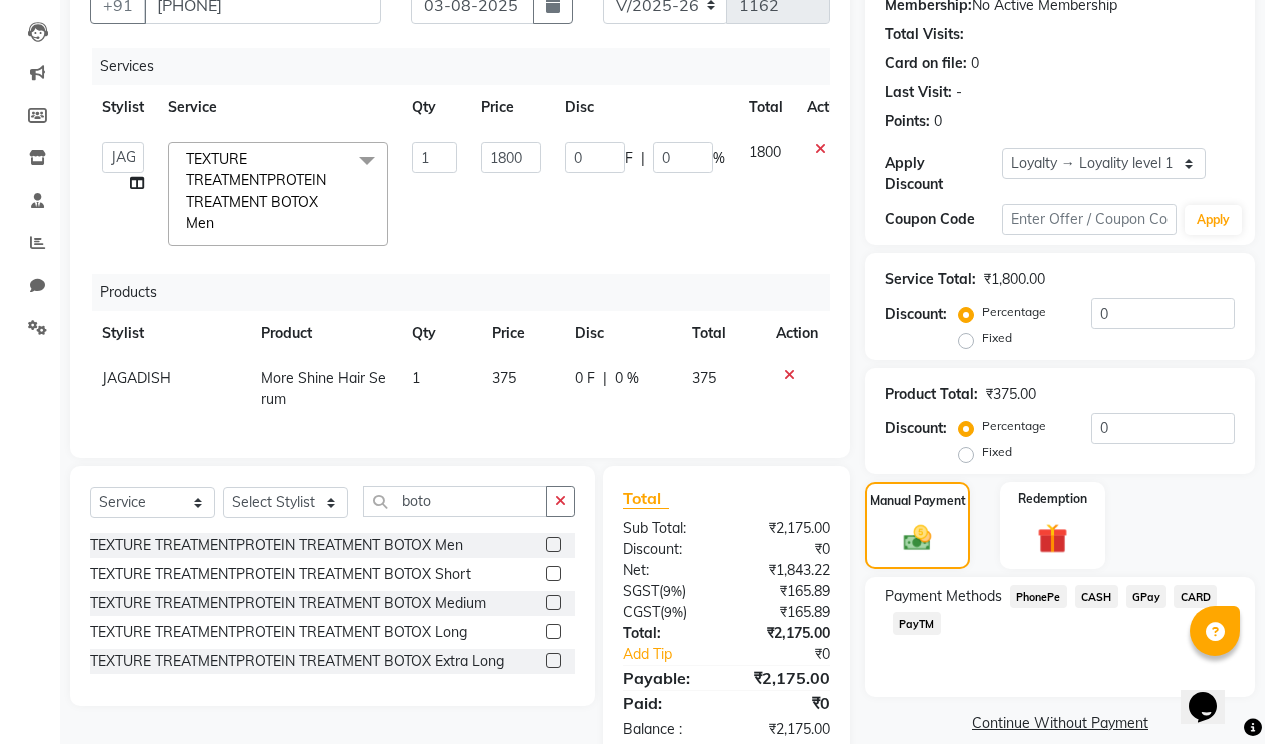 click on "PhonePe" 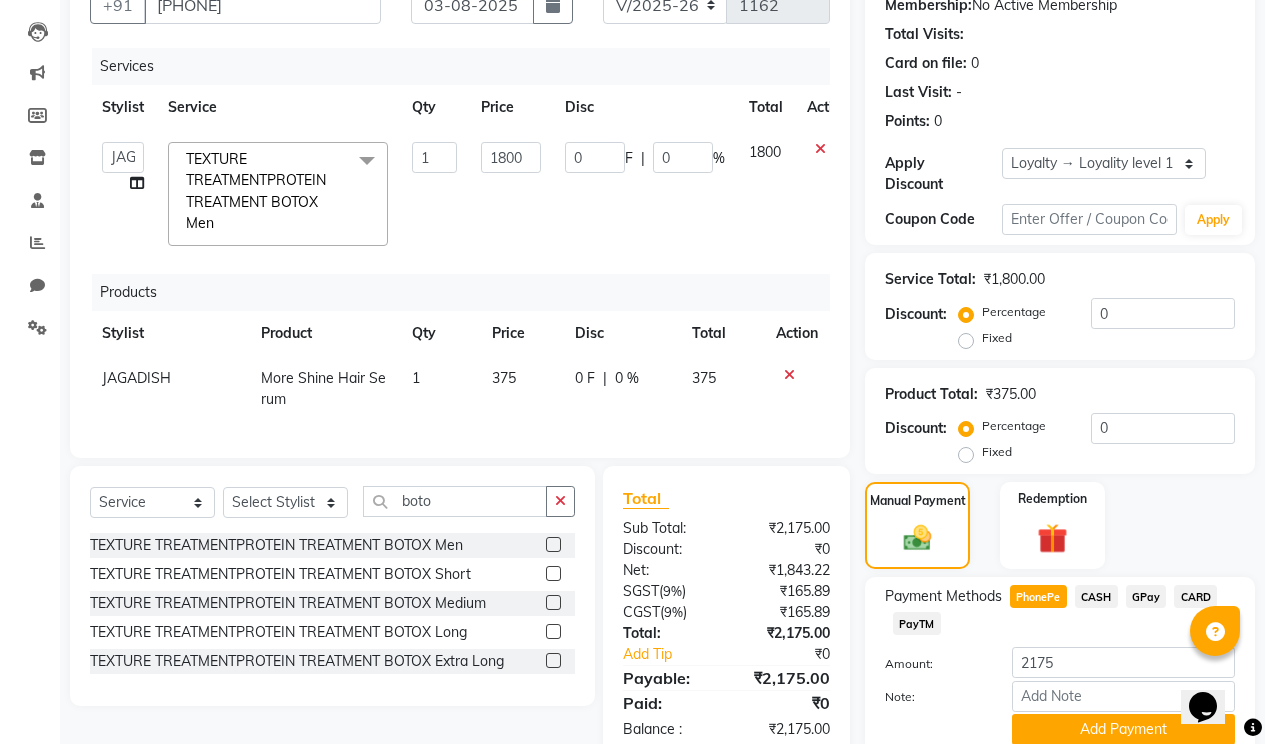 scroll, scrollTop: 264, scrollLeft: 0, axis: vertical 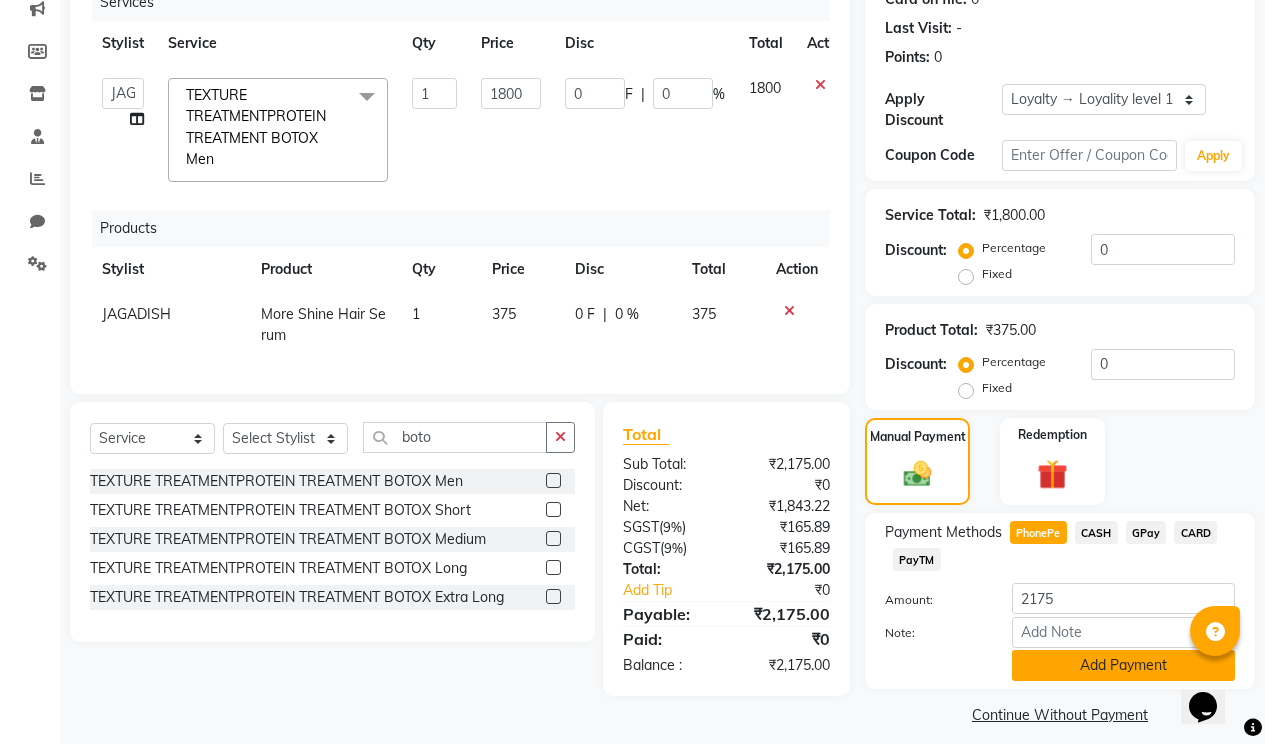 click on "Add Payment" 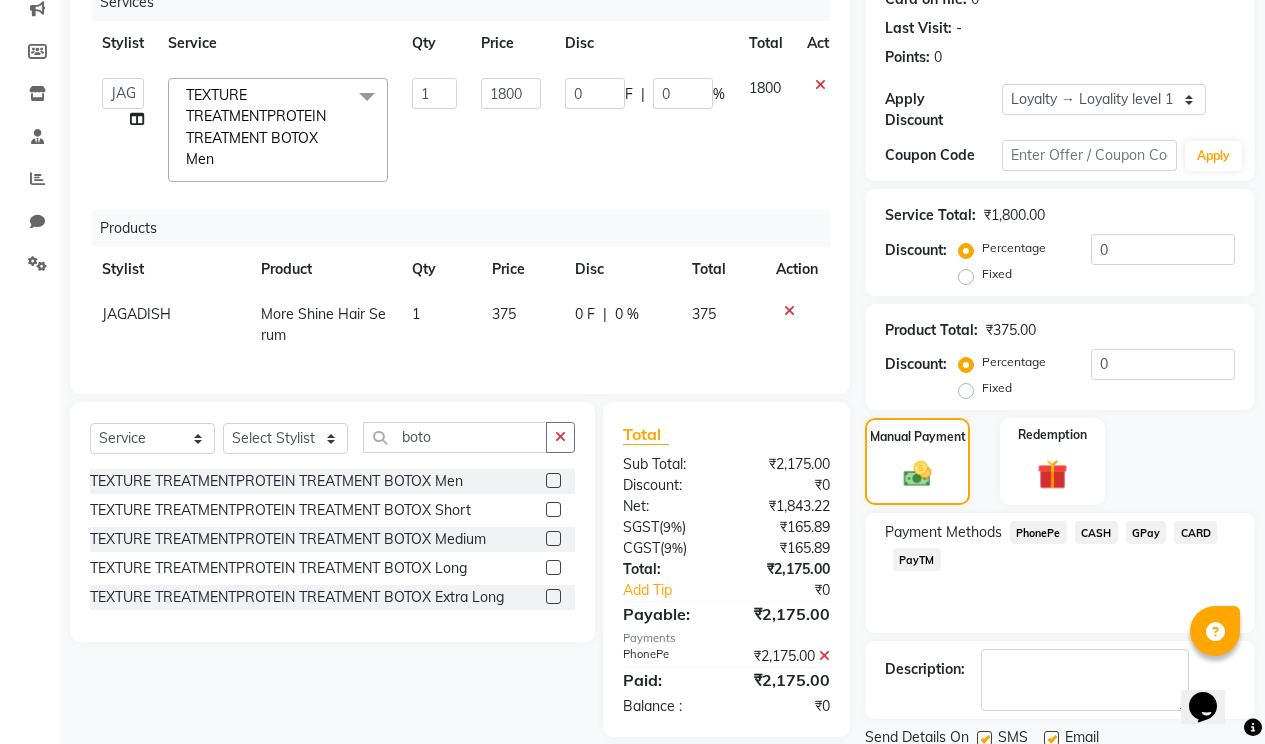 scroll, scrollTop: 463, scrollLeft: 0, axis: vertical 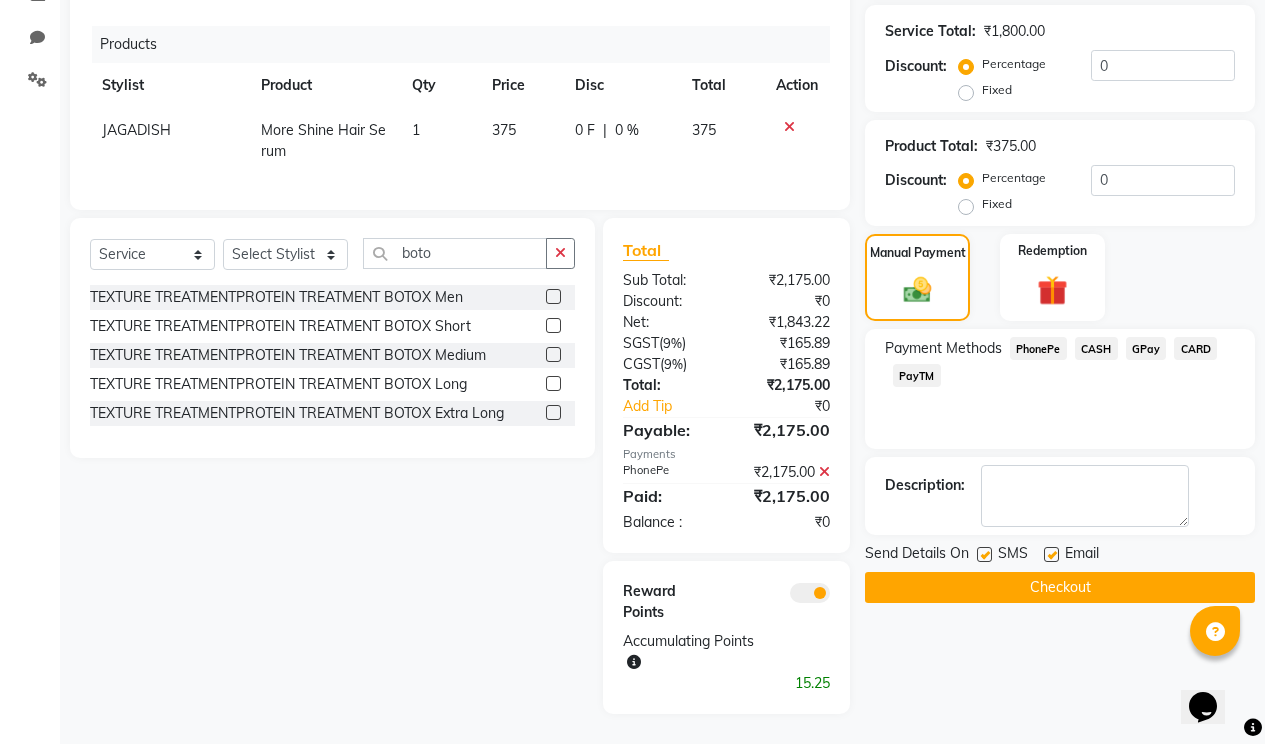 drag, startPoint x: 1054, startPoint y: 525, endPoint x: 1036, endPoint y: 547, distance: 28.42534 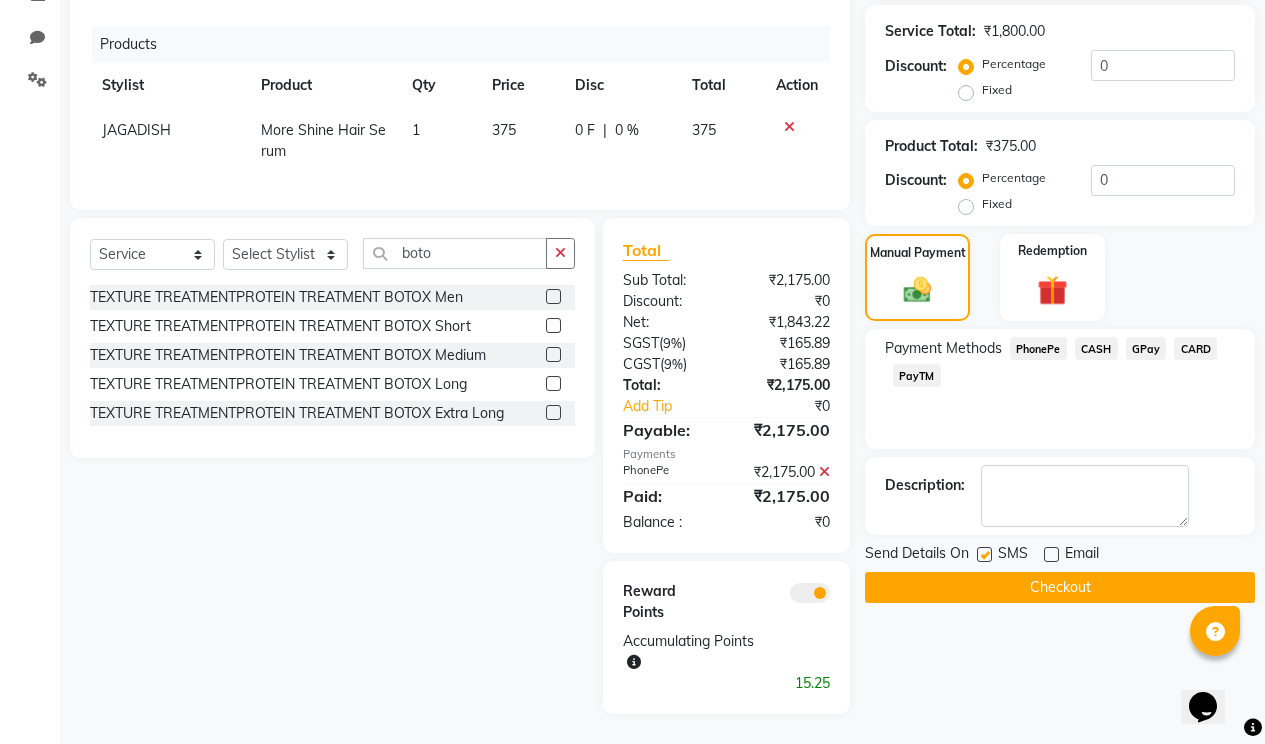 click on "Checkout" 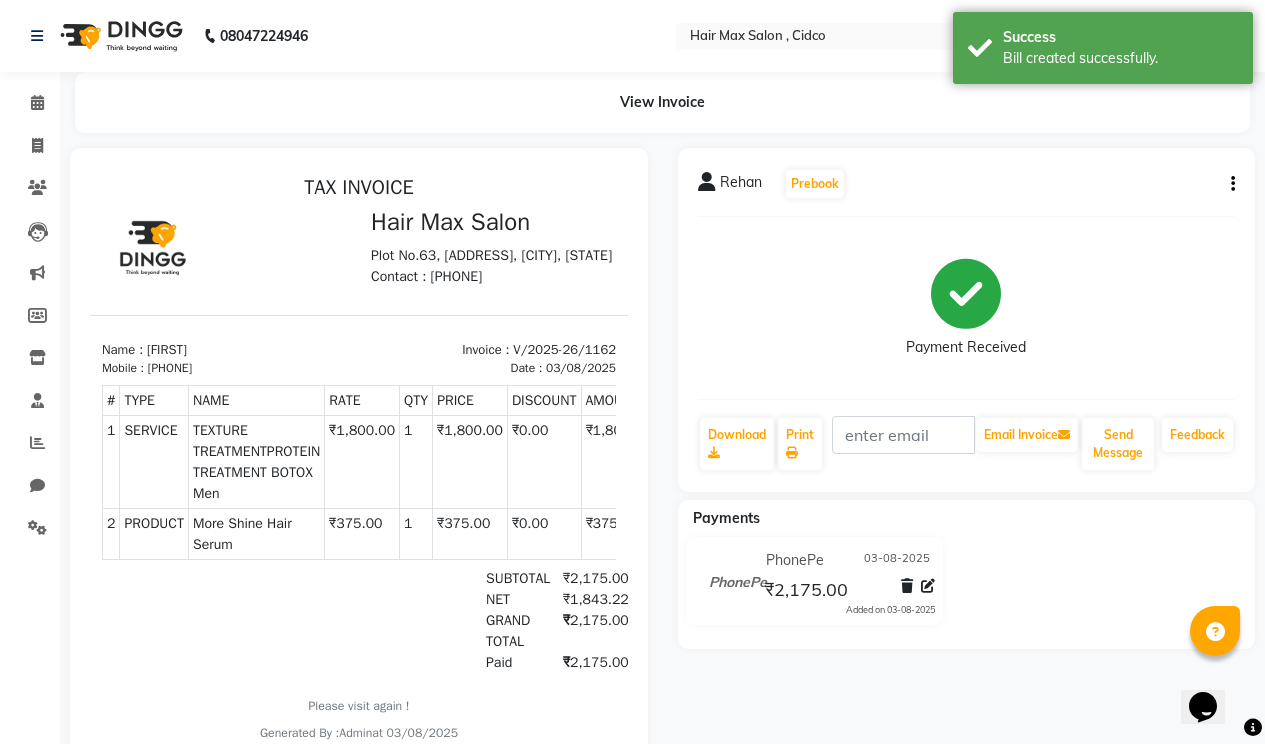 scroll, scrollTop: 0, scrollLeft: 0, axis: both 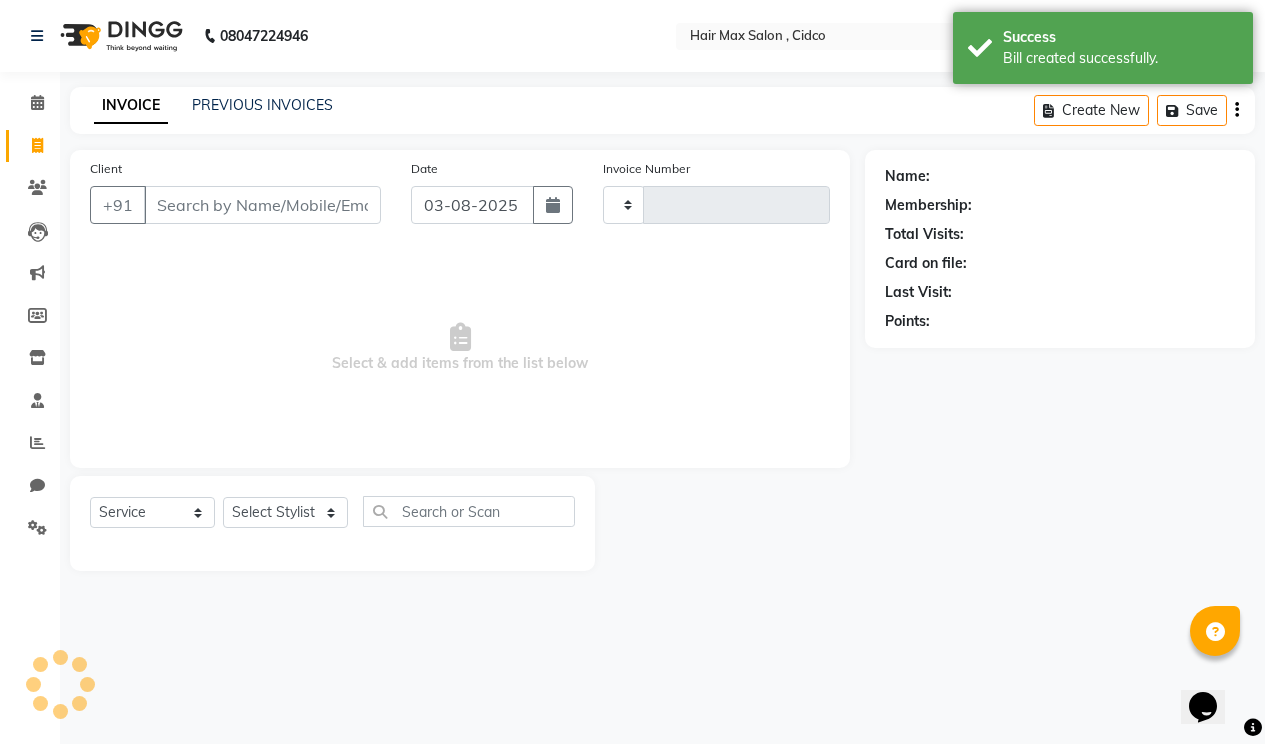 type on "1163" 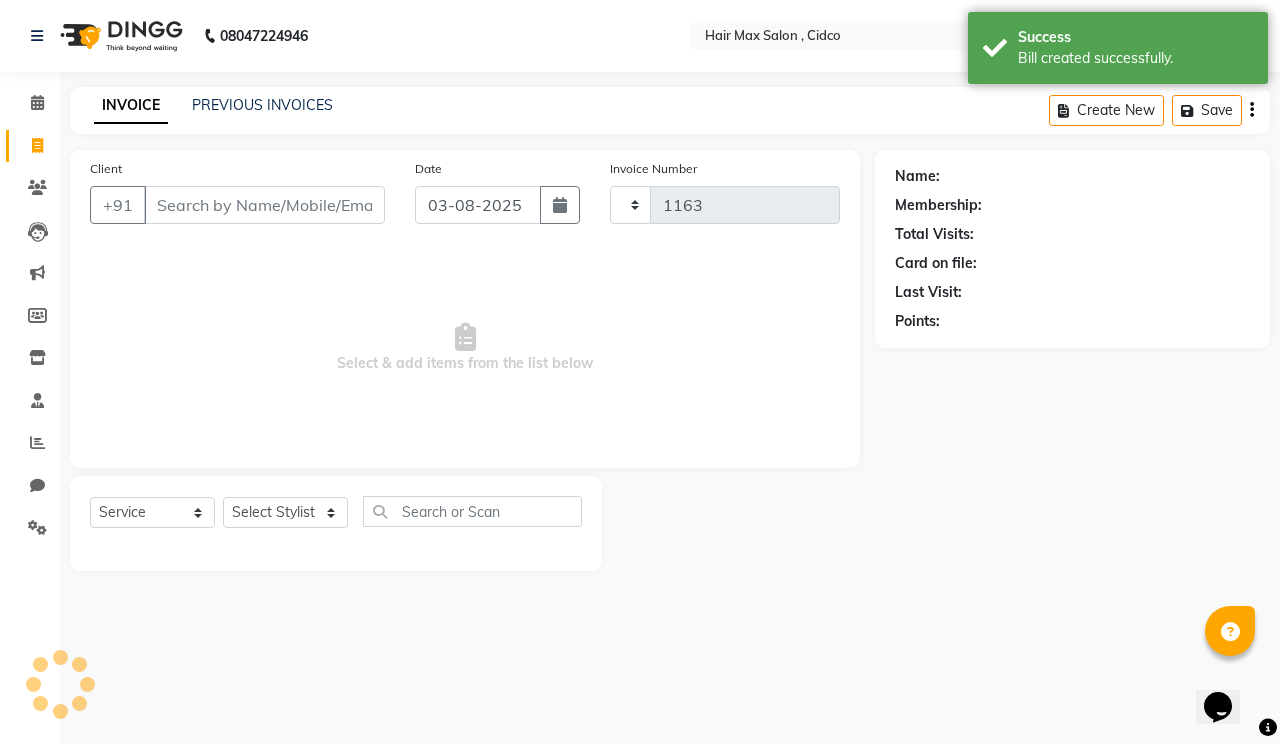 select on "7580" 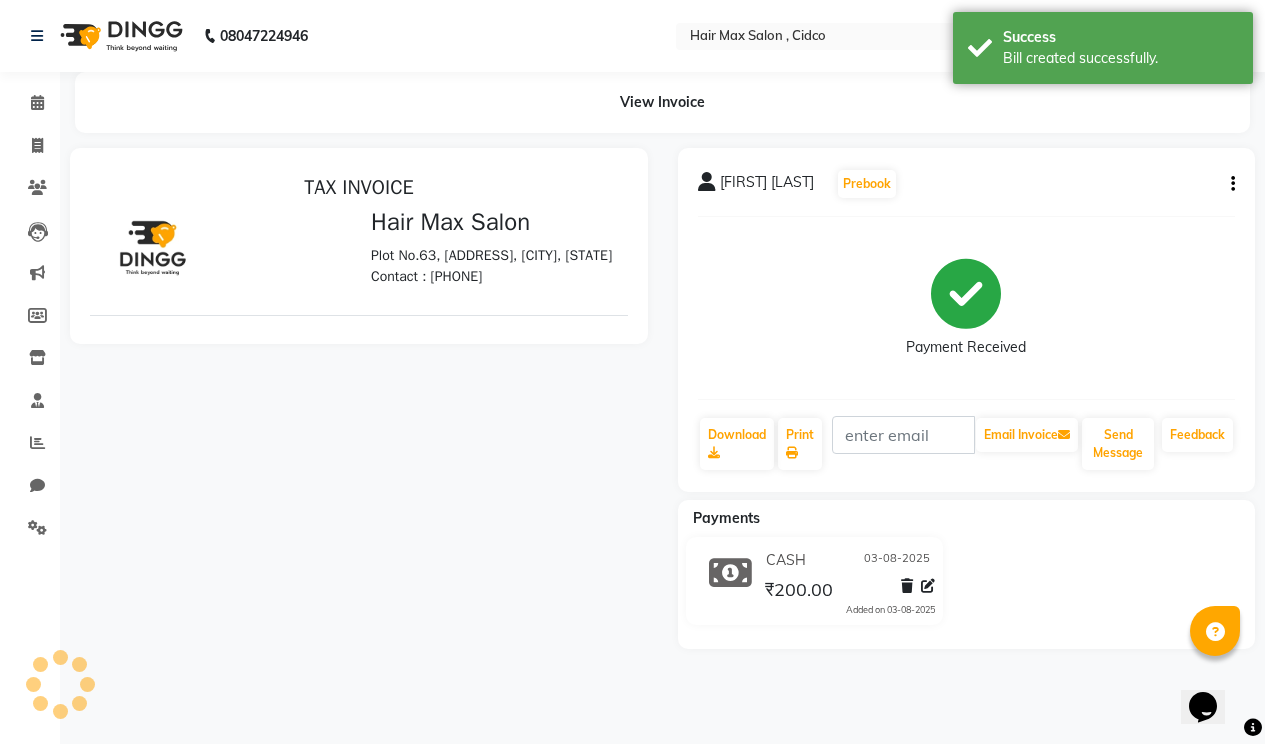 scroll, scrollTop: 0, scrollLeft: 0, axis: both 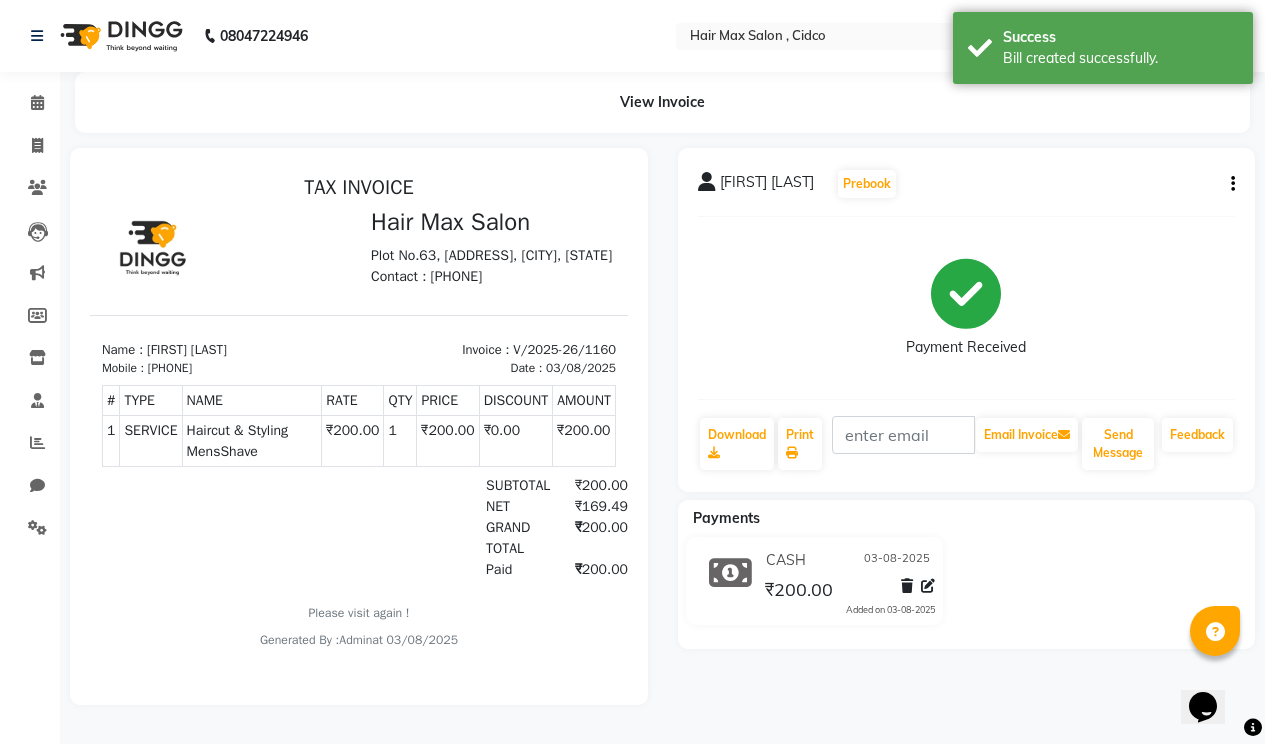 select on "7580" 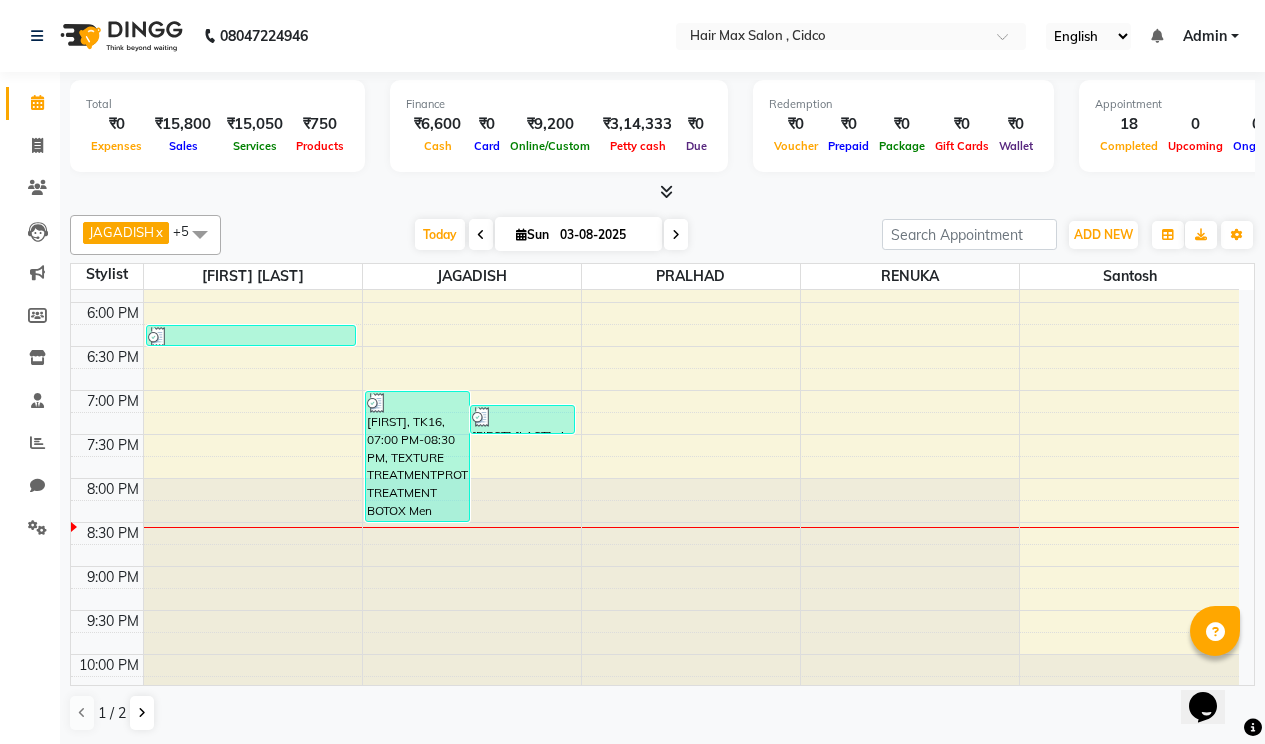 scroll, scrollTop: 924, scrollLeft: 0, axis: vertical 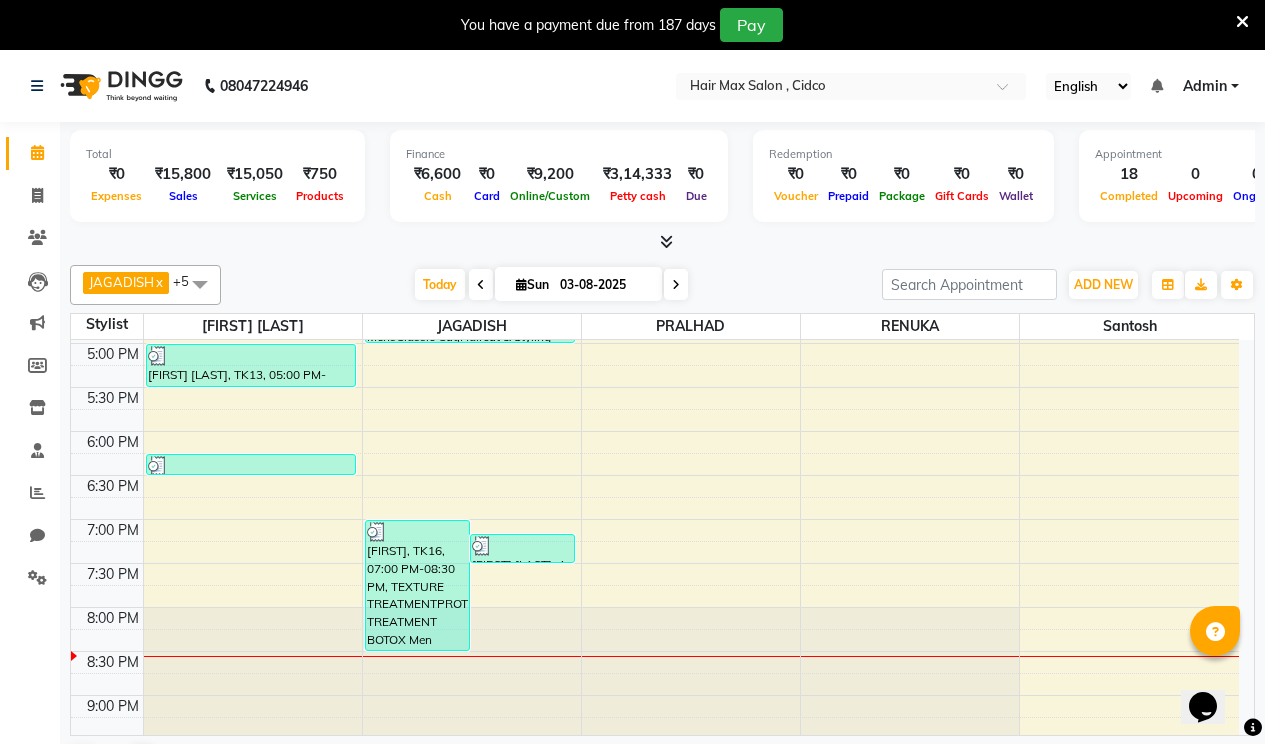 click at bounding box center (1242, 22) 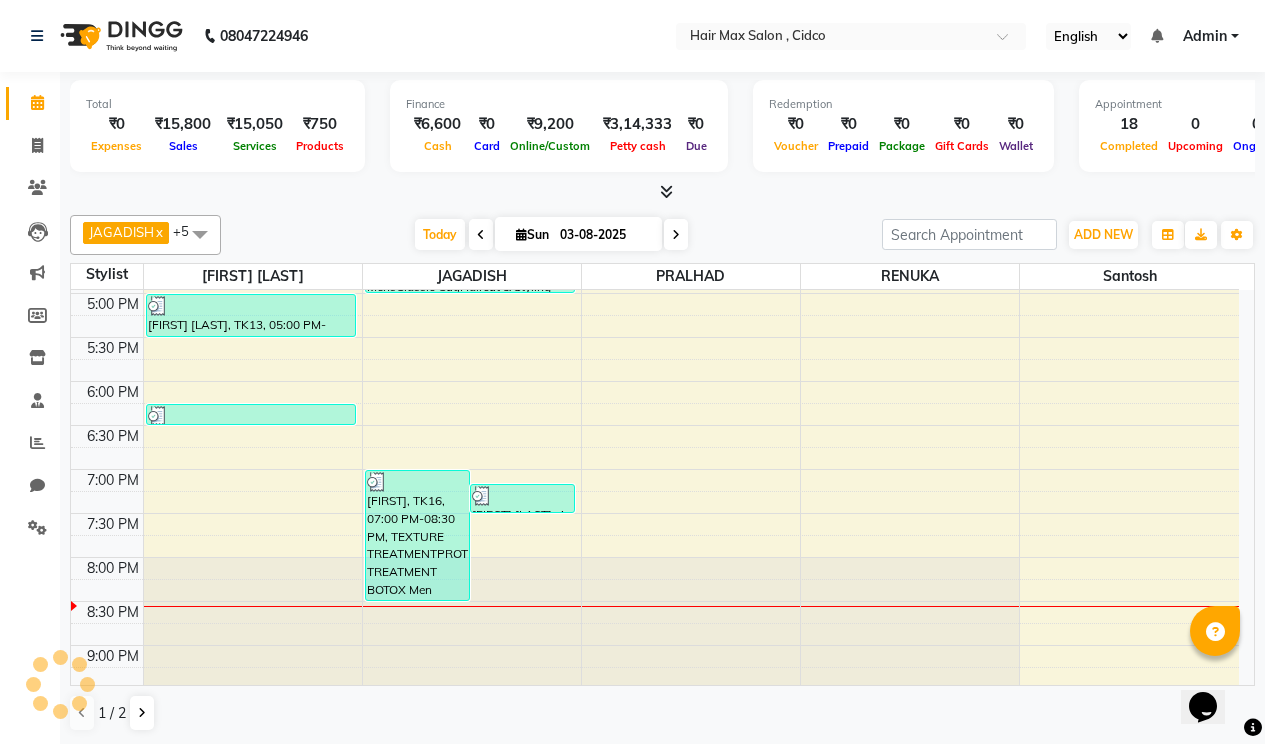 click at bounding box center [666, 191] 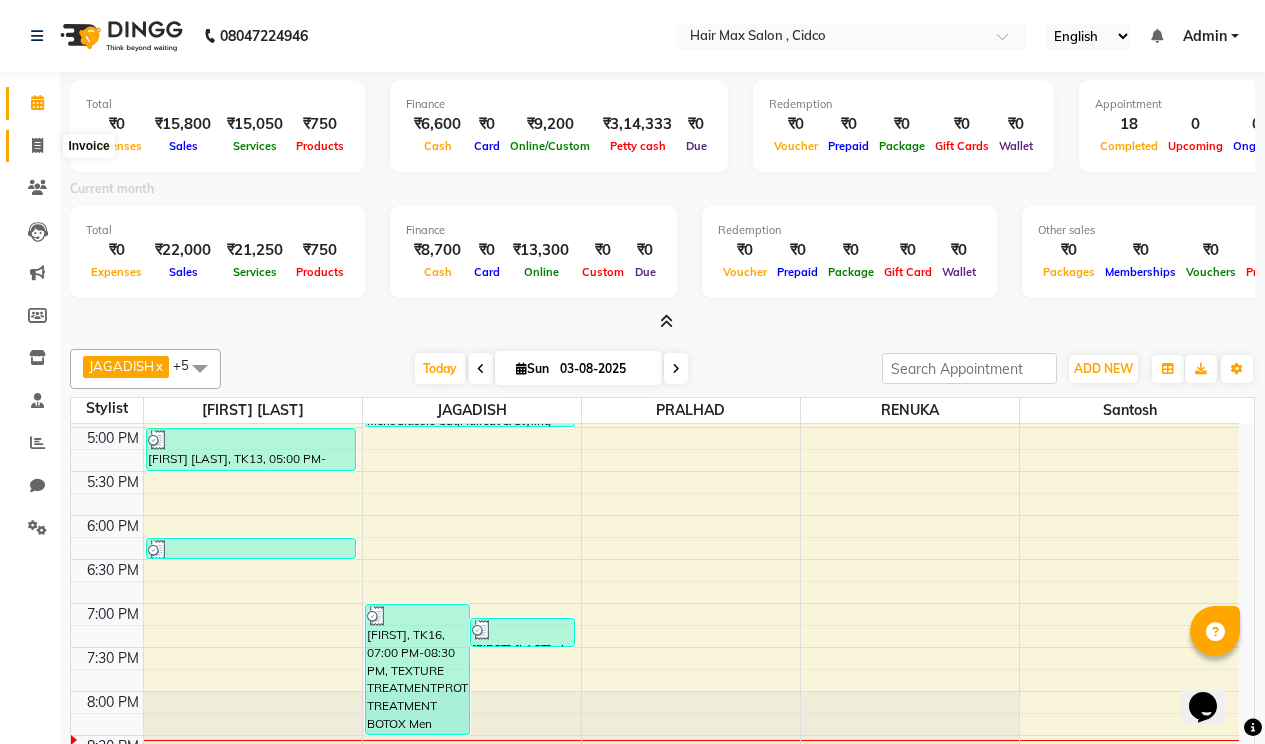 click 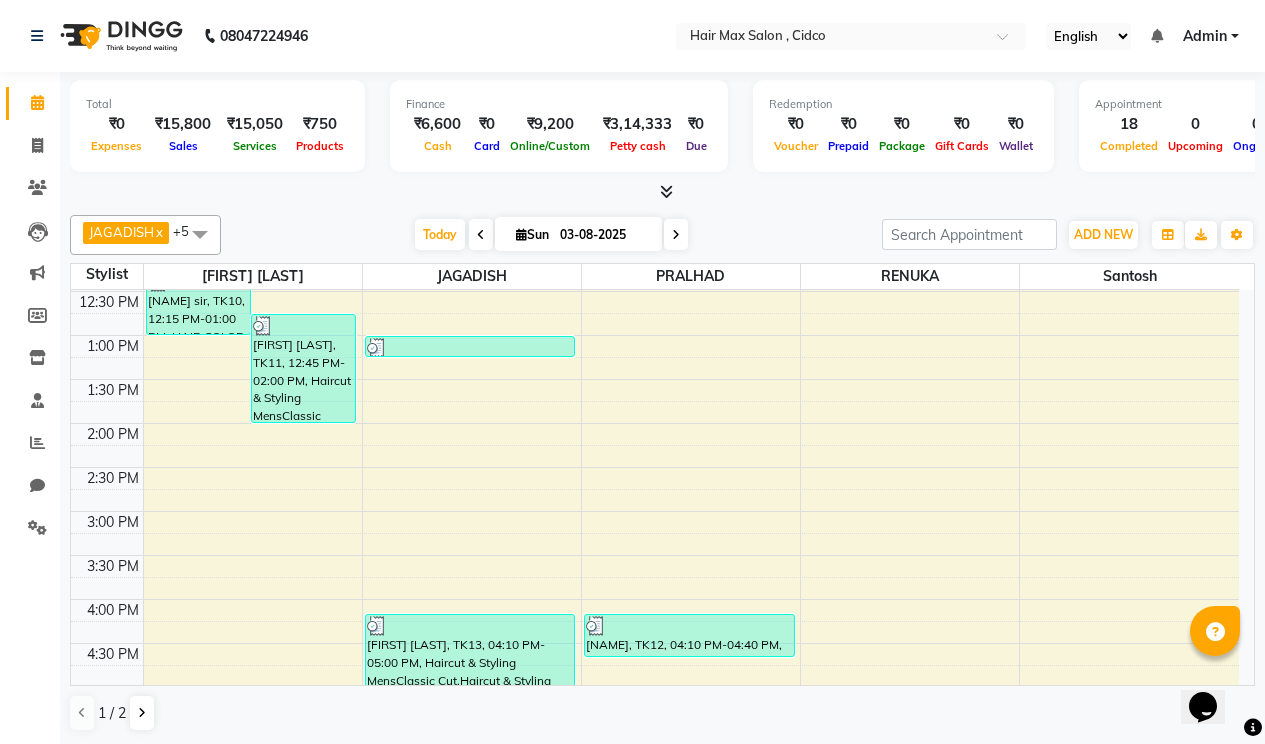 scroll, scrollTop: 400, scrollLeft: 0, axis: vertical 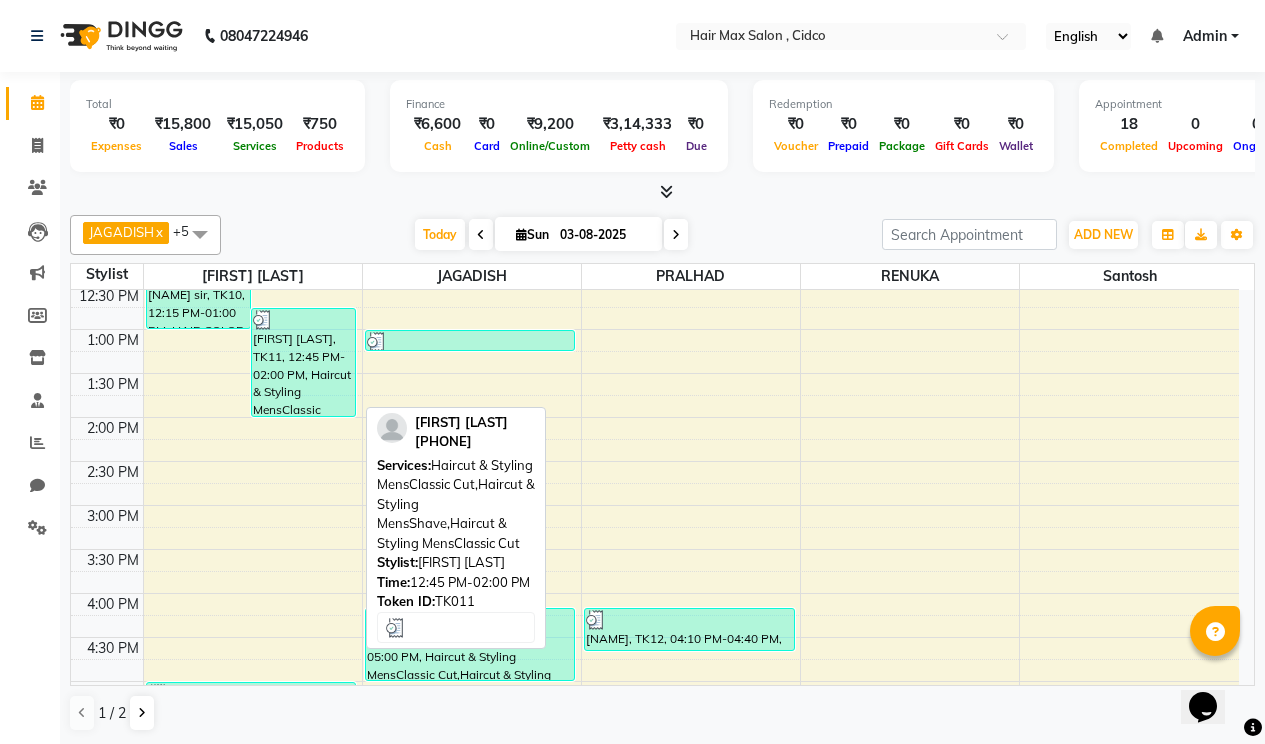 click on "[FIRST] [LAST], TK11, 12:45 PM-02:00 PM, Haircut & Styling MensClassic Cut,Haircut & Styling MensShave,Haircut & Styling MensClassic Cut" at bounding box center [303, 362] 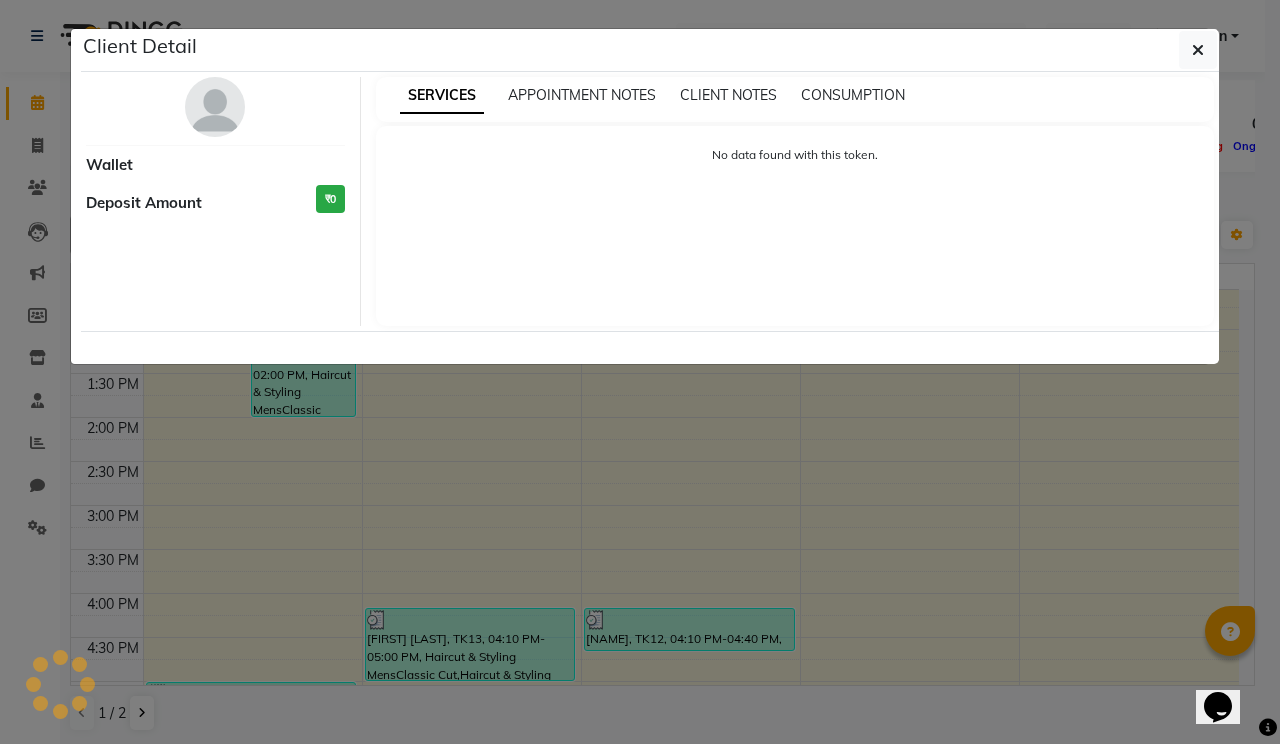 select on "3" 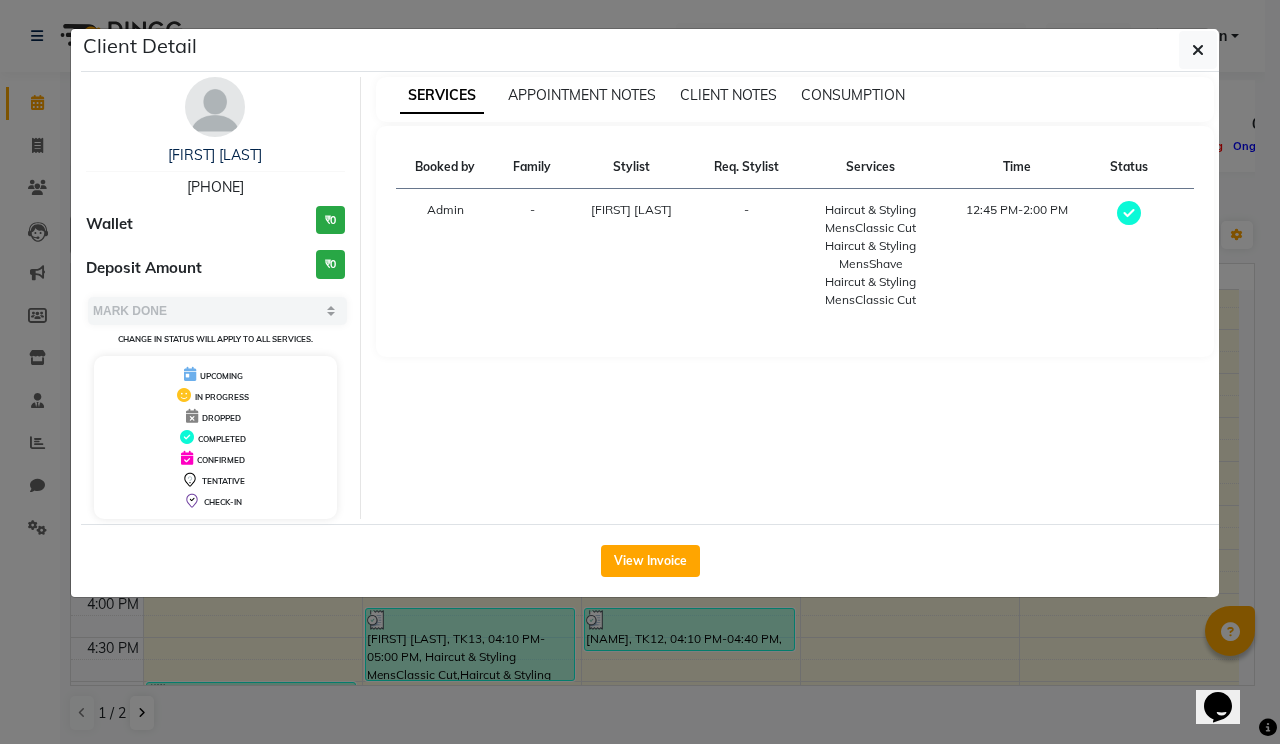 click on "View Invoice" 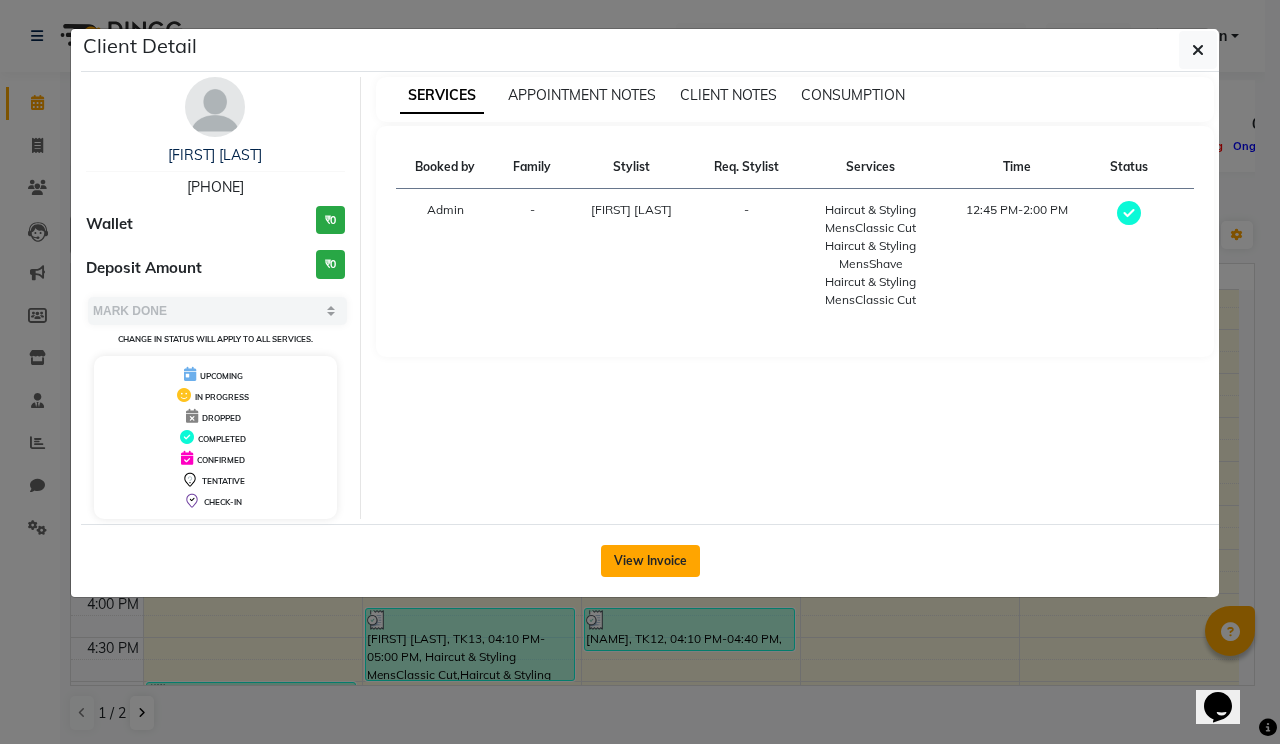 click on "View Invoice" 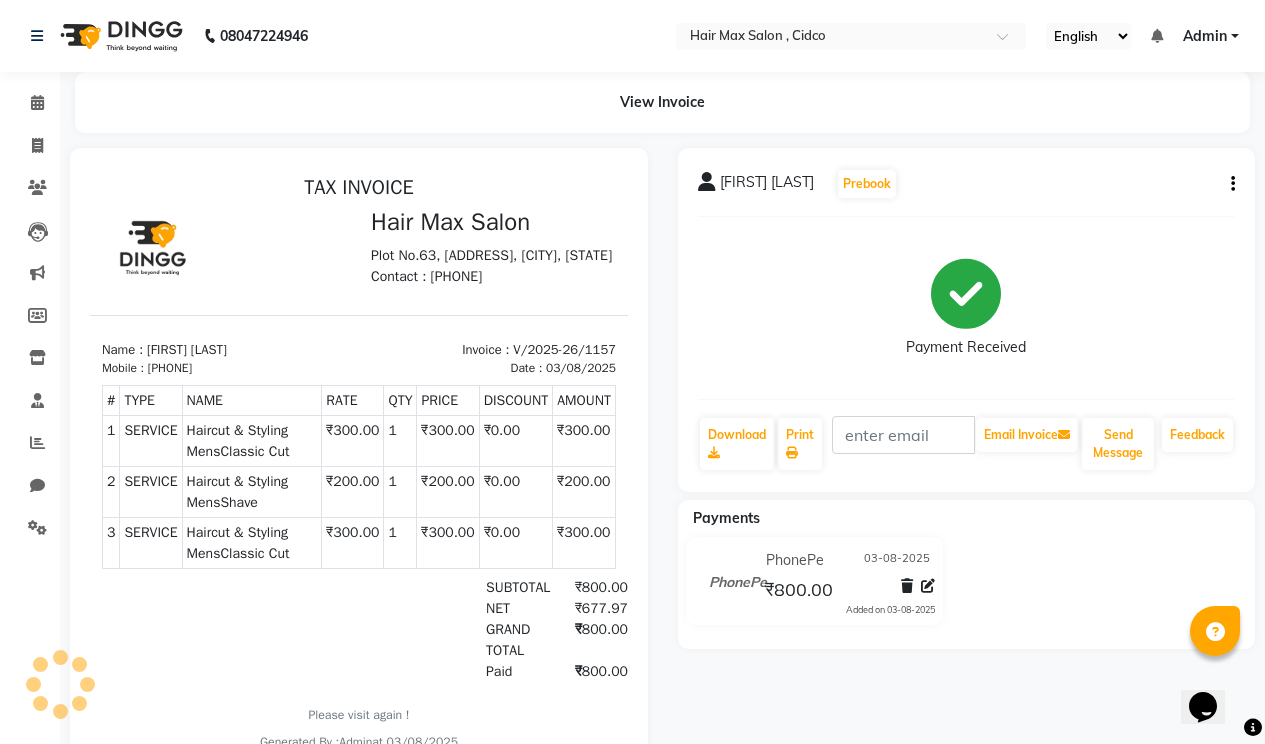 scroll, scrollTop: 0, scrollLeft: 0, axis: both 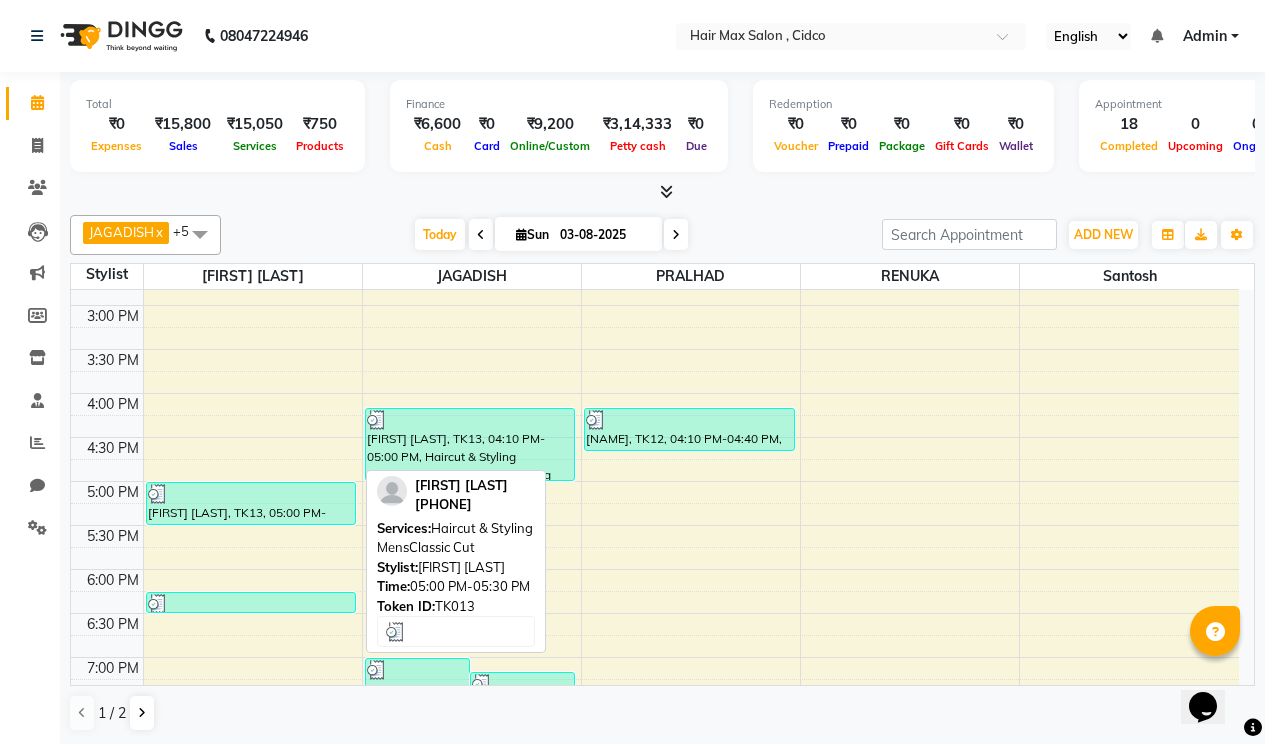 click on "[FIRST] [LAST], TK13, 05:00 PM-05:30 PM, Haircut & Styling MensClassic Cut" at bounding box center (251, 503) 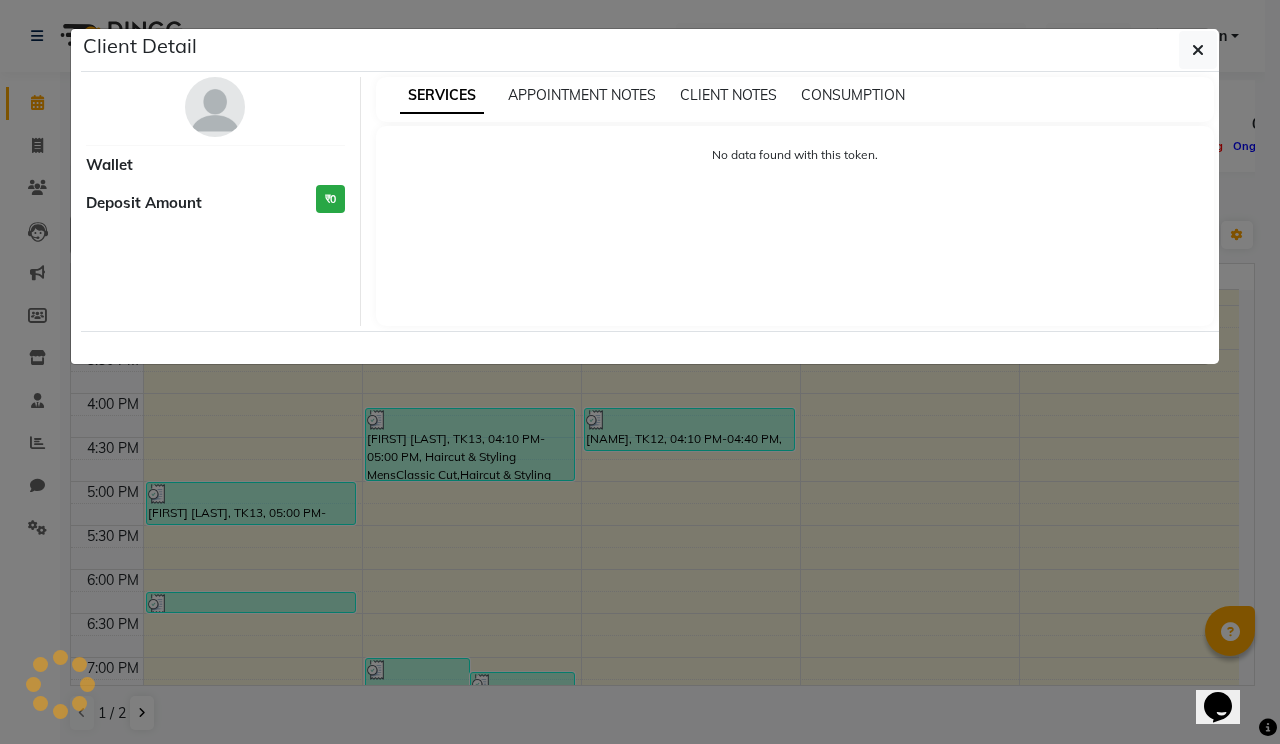 select on "3" 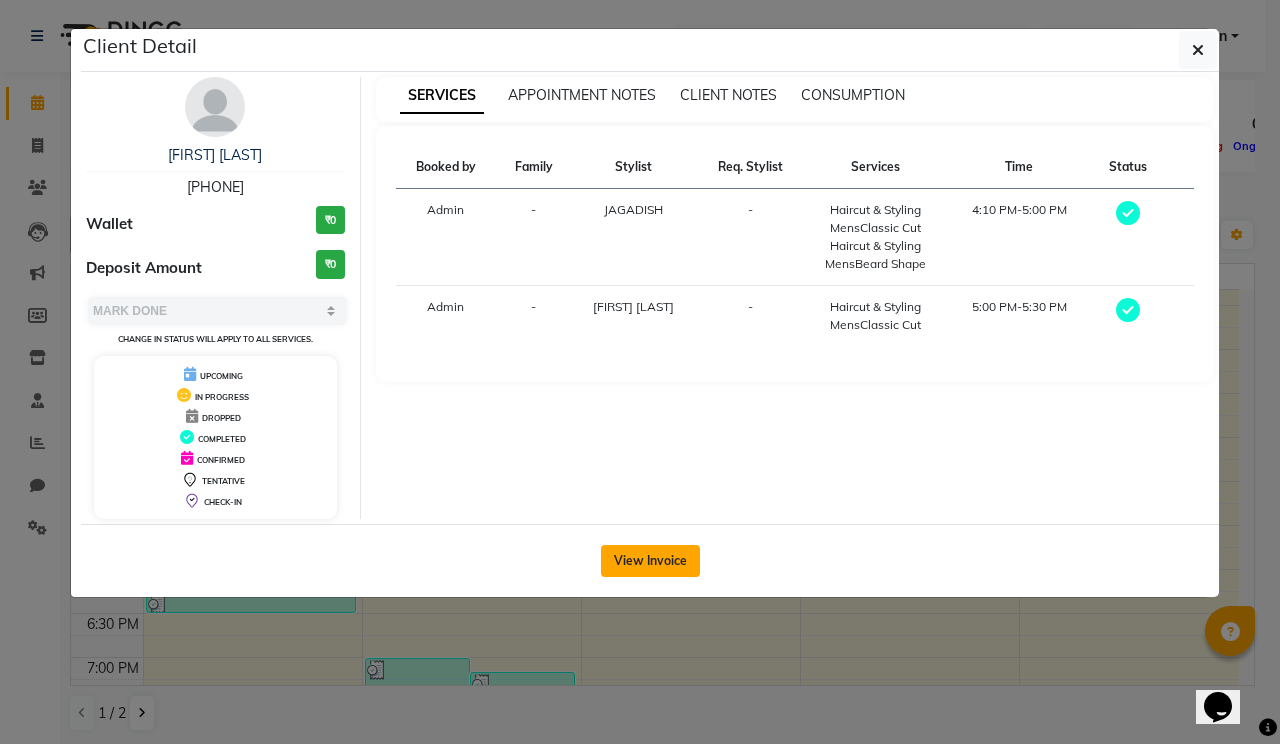 click on "View Invoice" 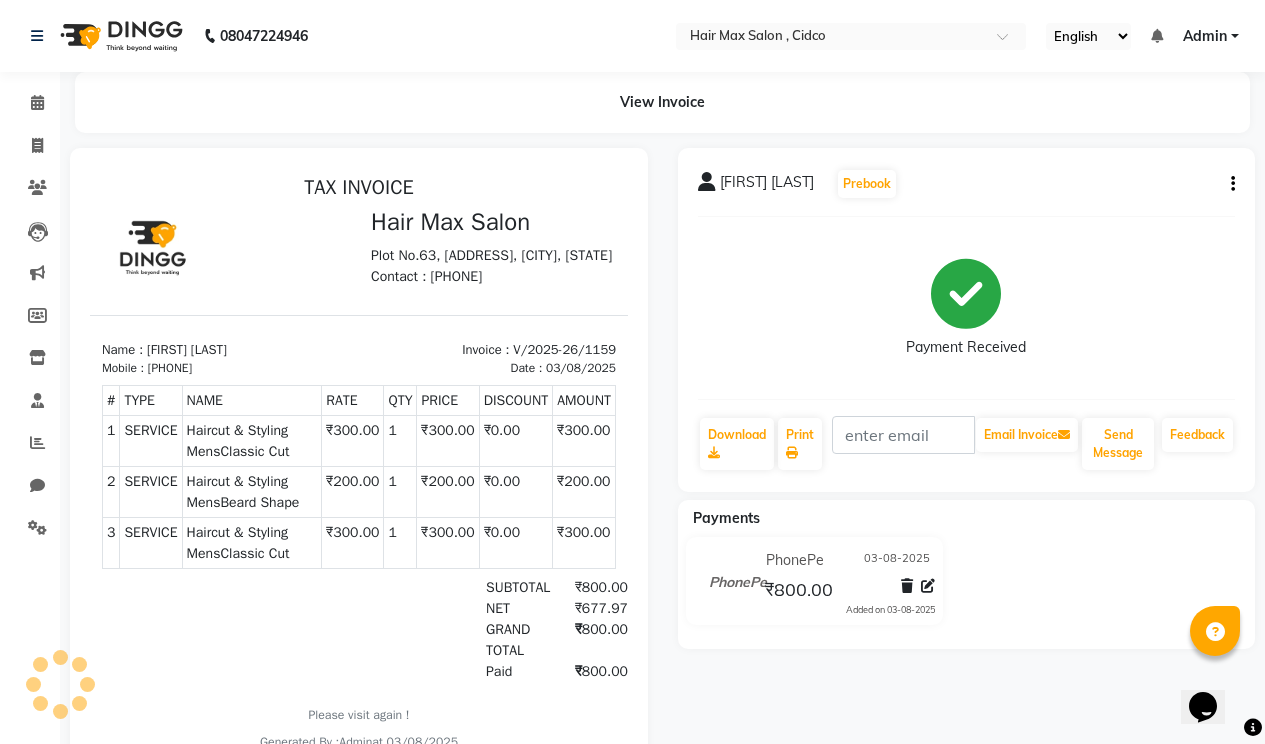 scroll, scrollTop: 0, scrollLeft: 0, axis: both 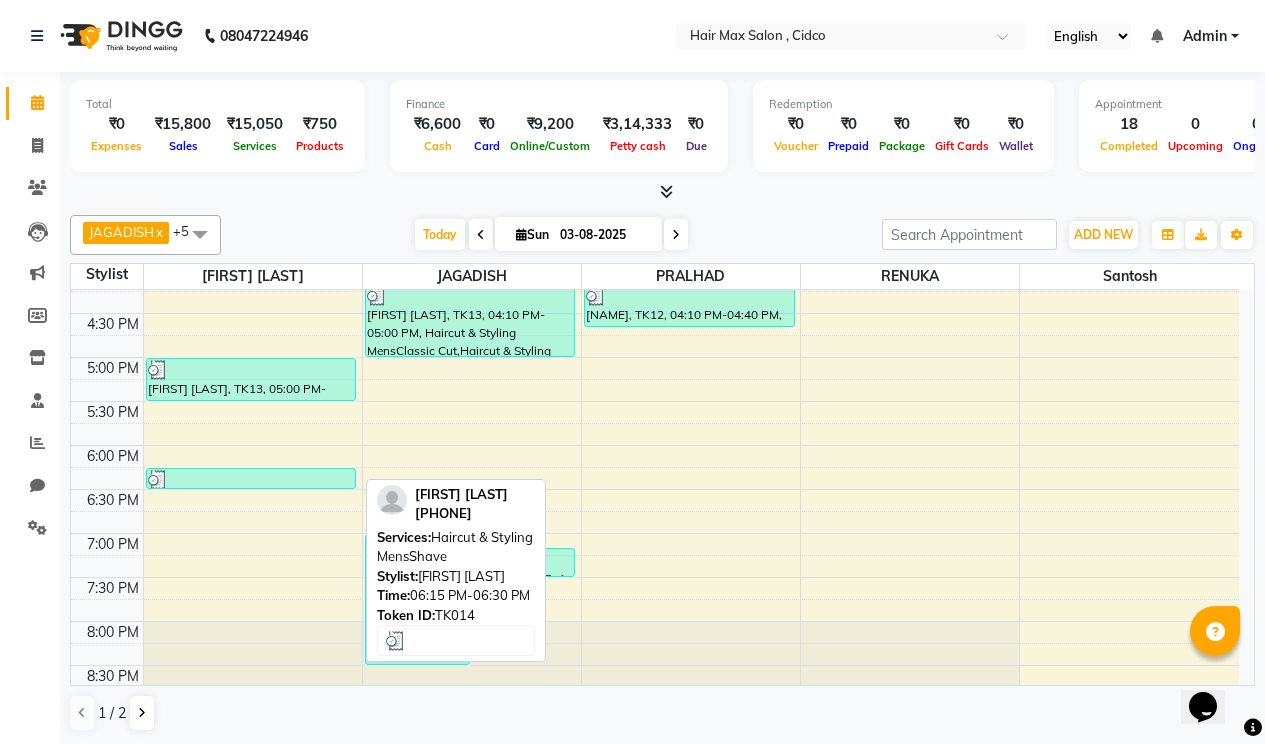 click at bounding box center [251, 480] 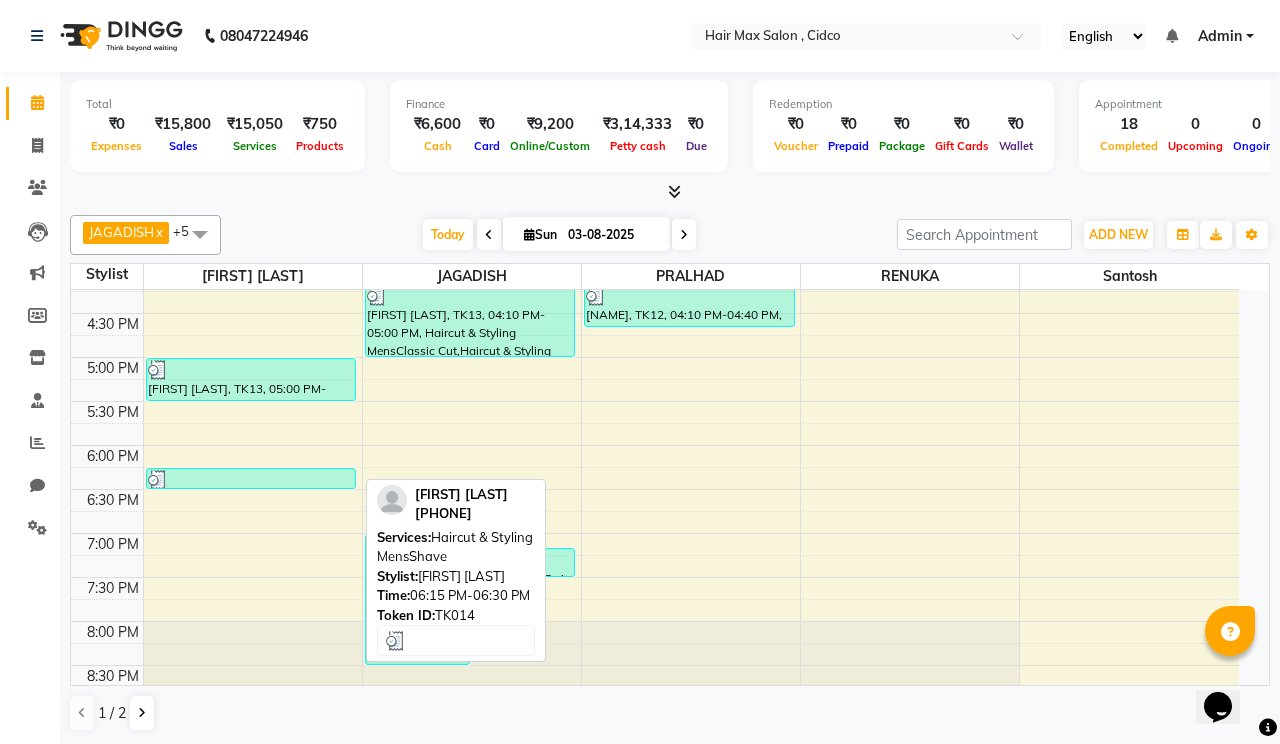 select on "3" 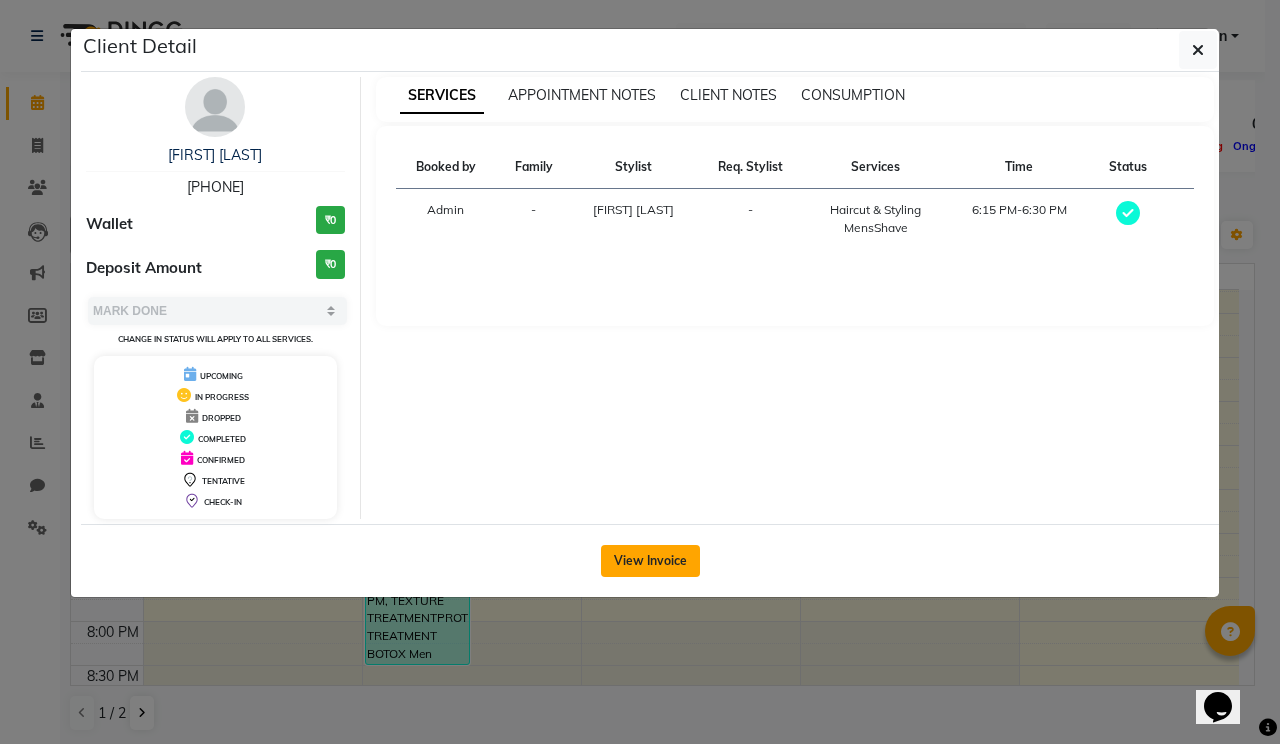 click on "View Invoice" 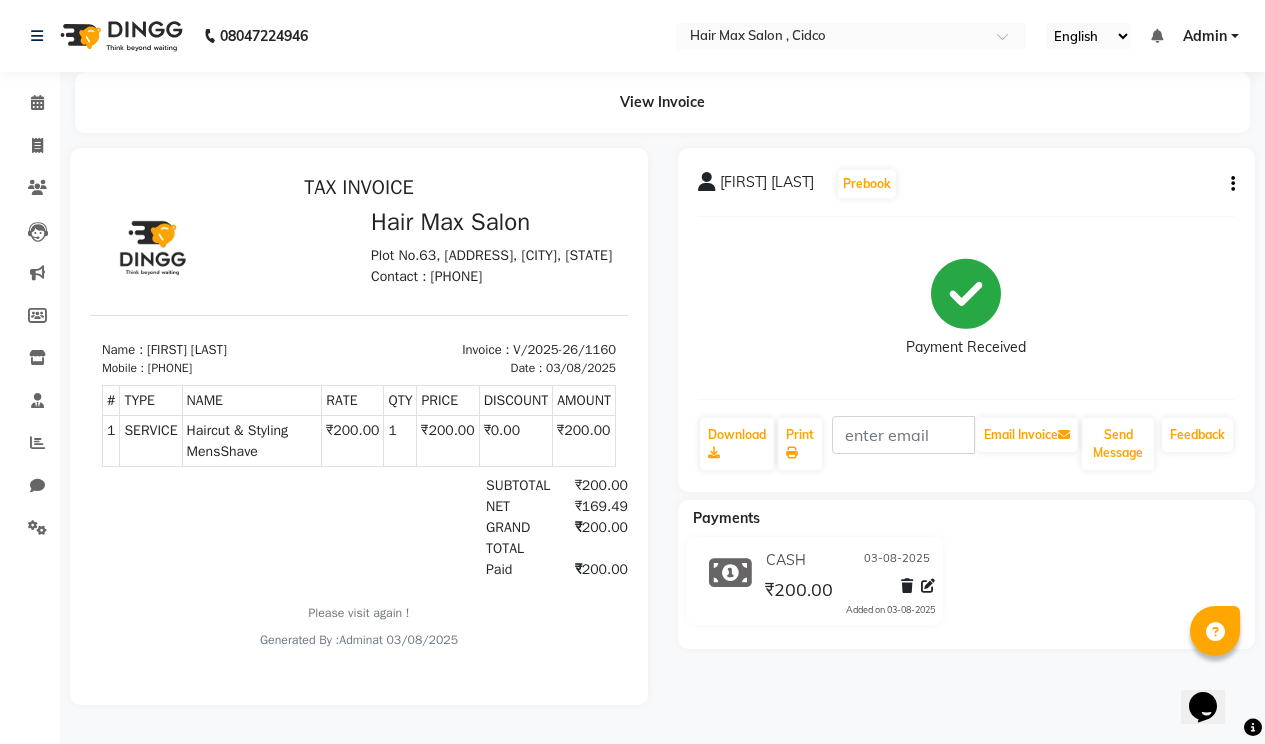 scroll, scrollTop: 6, scrollLeft: 0, axis: vertical 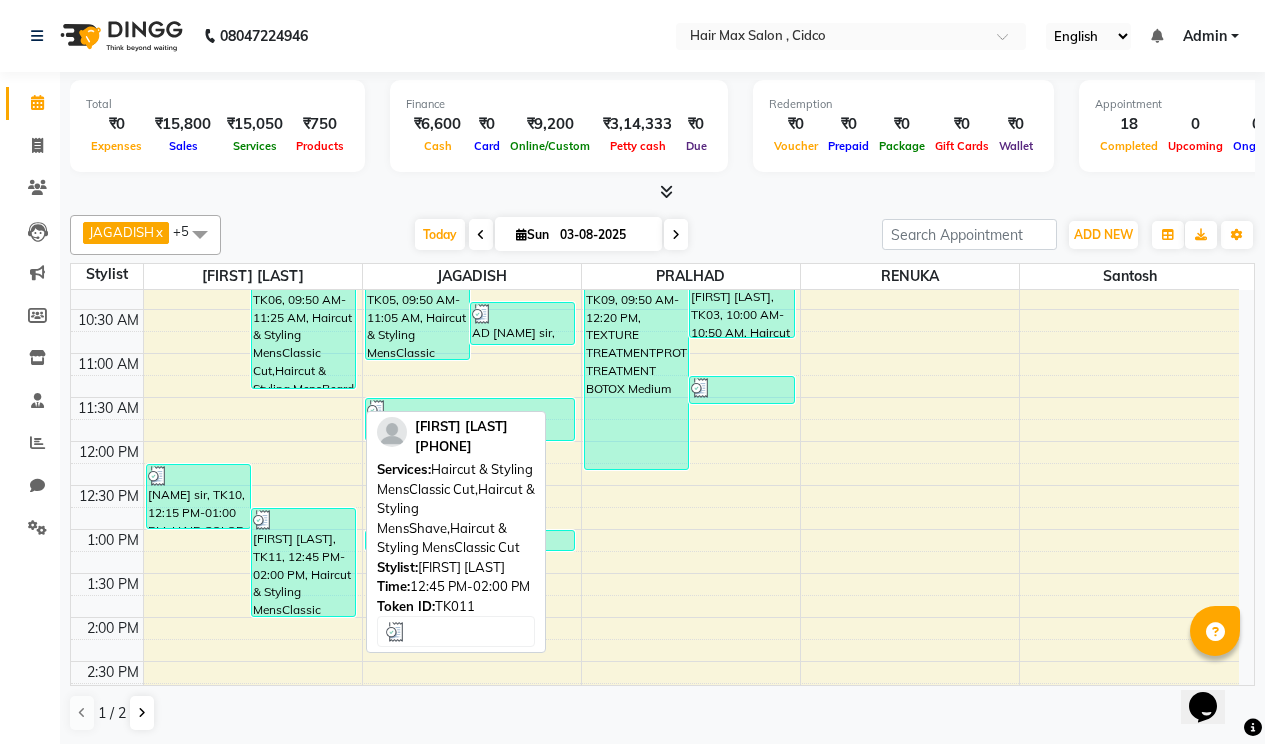click on "[FIRST] [LAST], TK11, 12:45 PM-02:00 PM, Haircut & Styling MensClassic Cut,Haircut & Styling MensShave,Haircut & Styling MensClassic Cut" at bounding box center (303, 562) 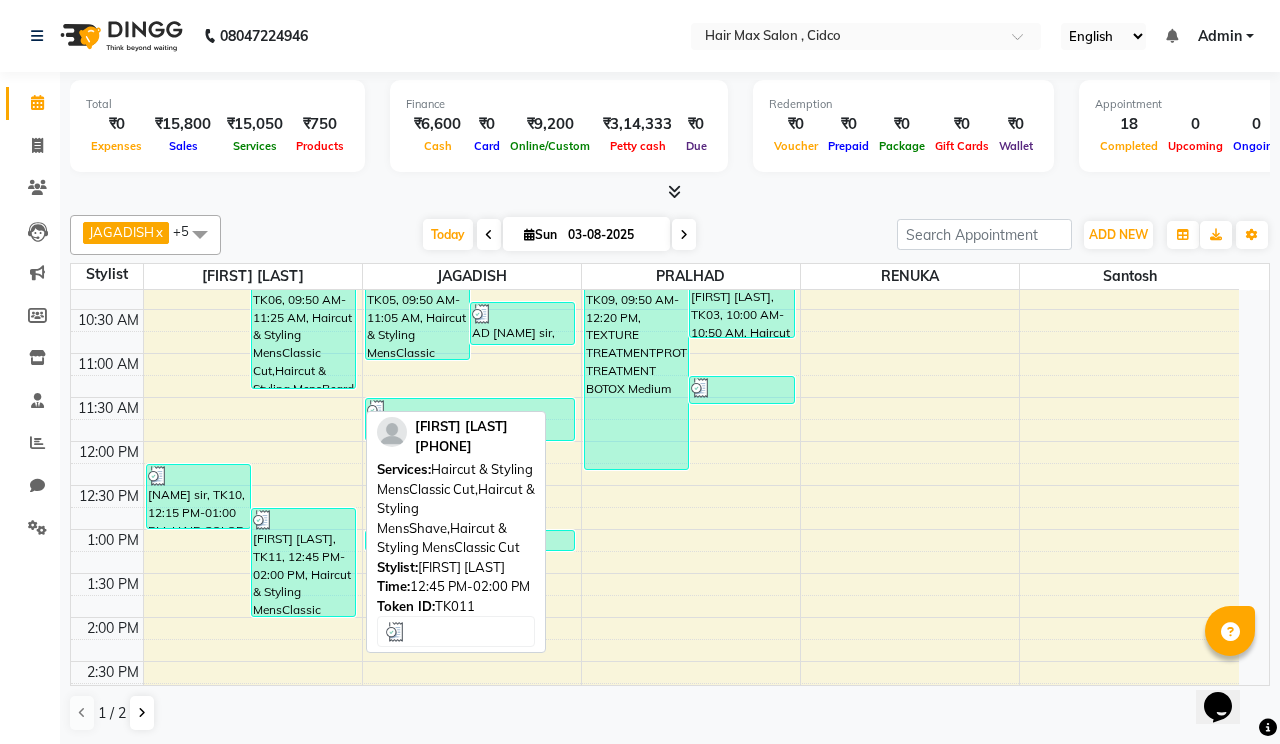 select on "3" 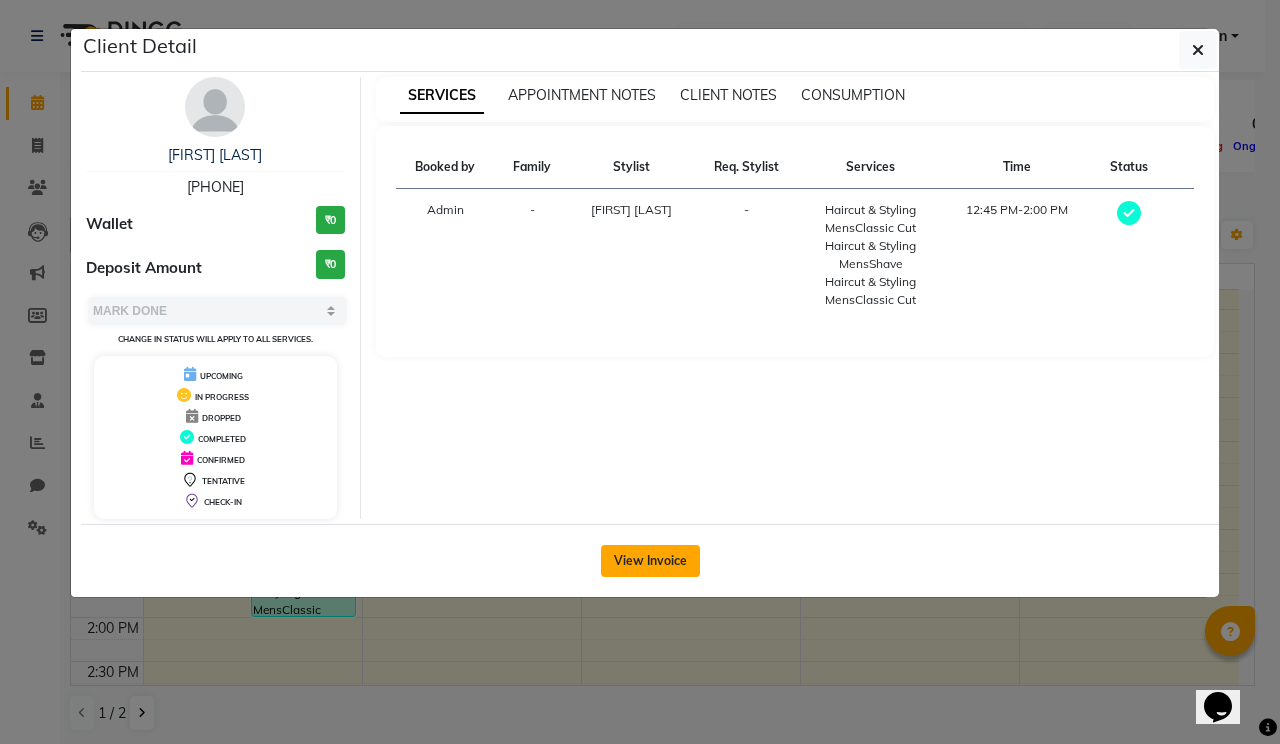 click on "View Invoice" 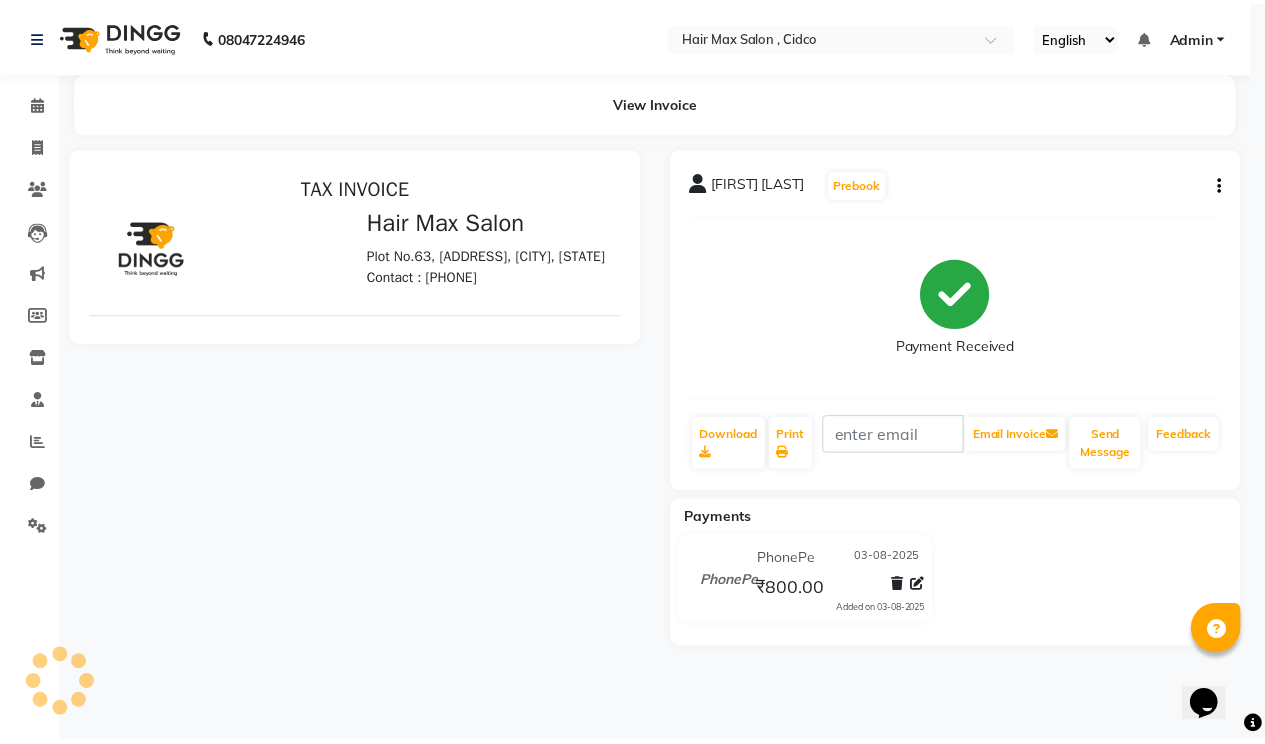 scroll, scrollTop: 0, scrollLeft: 0, axis: both 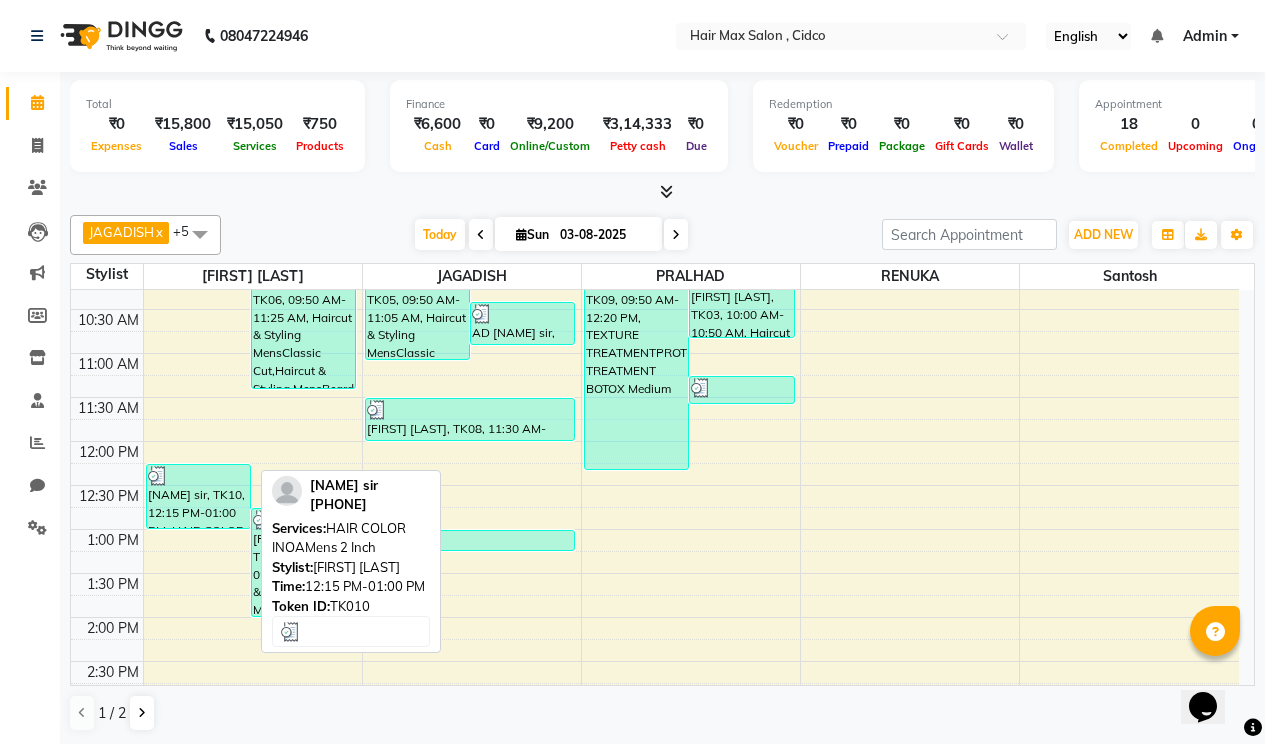 click on "[NAME] sir, TK10, 12:15 PM-01:00 PM, HAIR COLOR INOAMens 2 Inch" at bounding box center (198, 496) 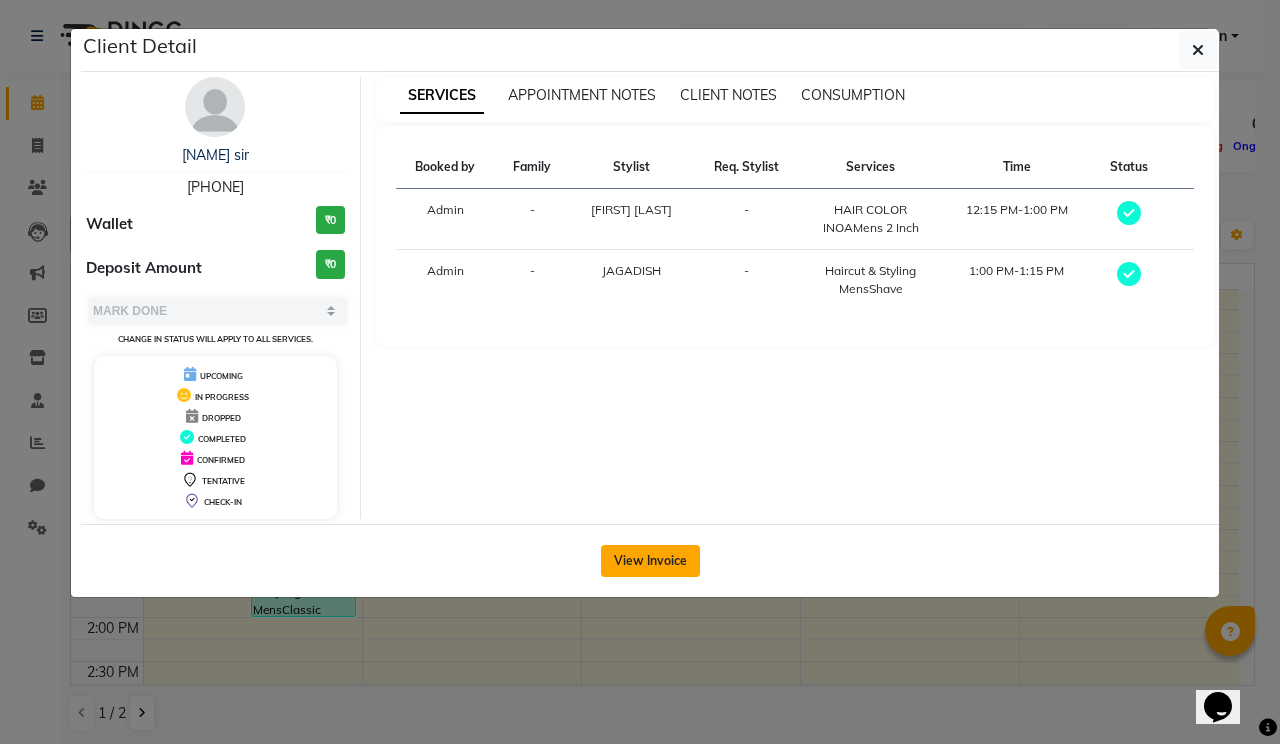 click on "View Invoice" 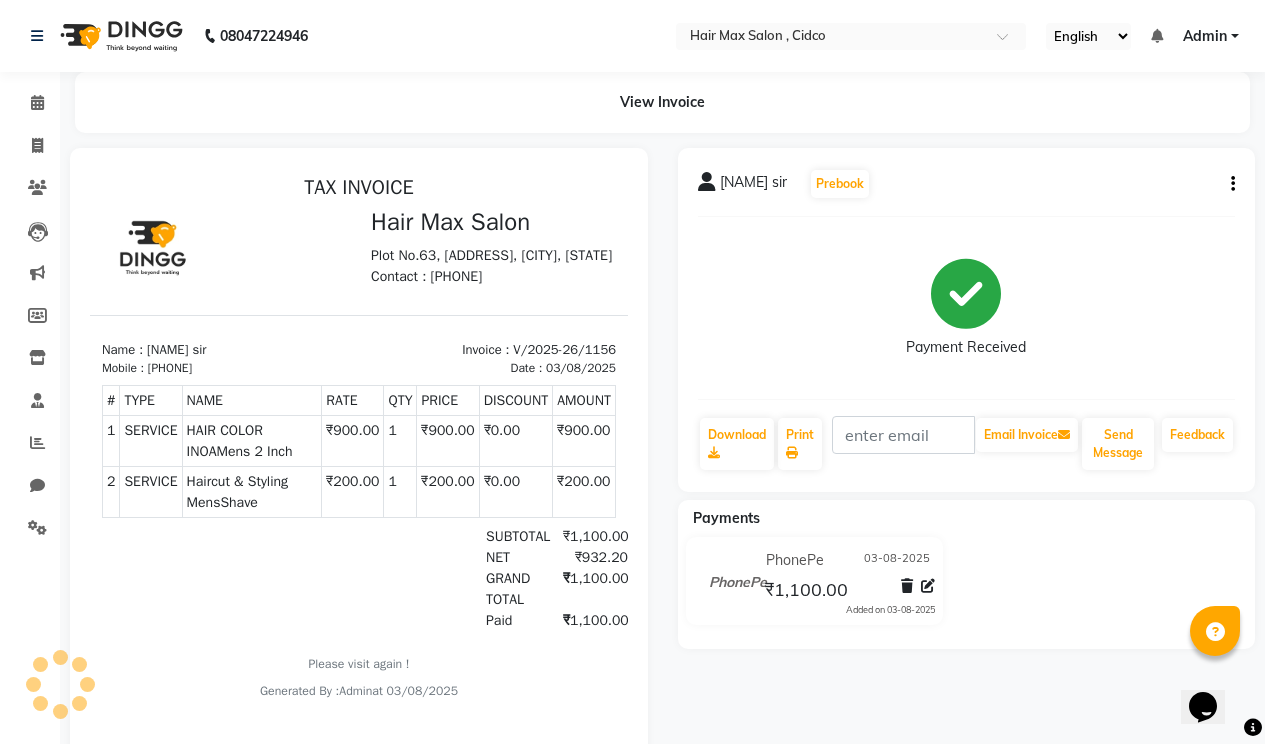 scroll, scrollTop: 0, scrollLeft: 0, axis: both 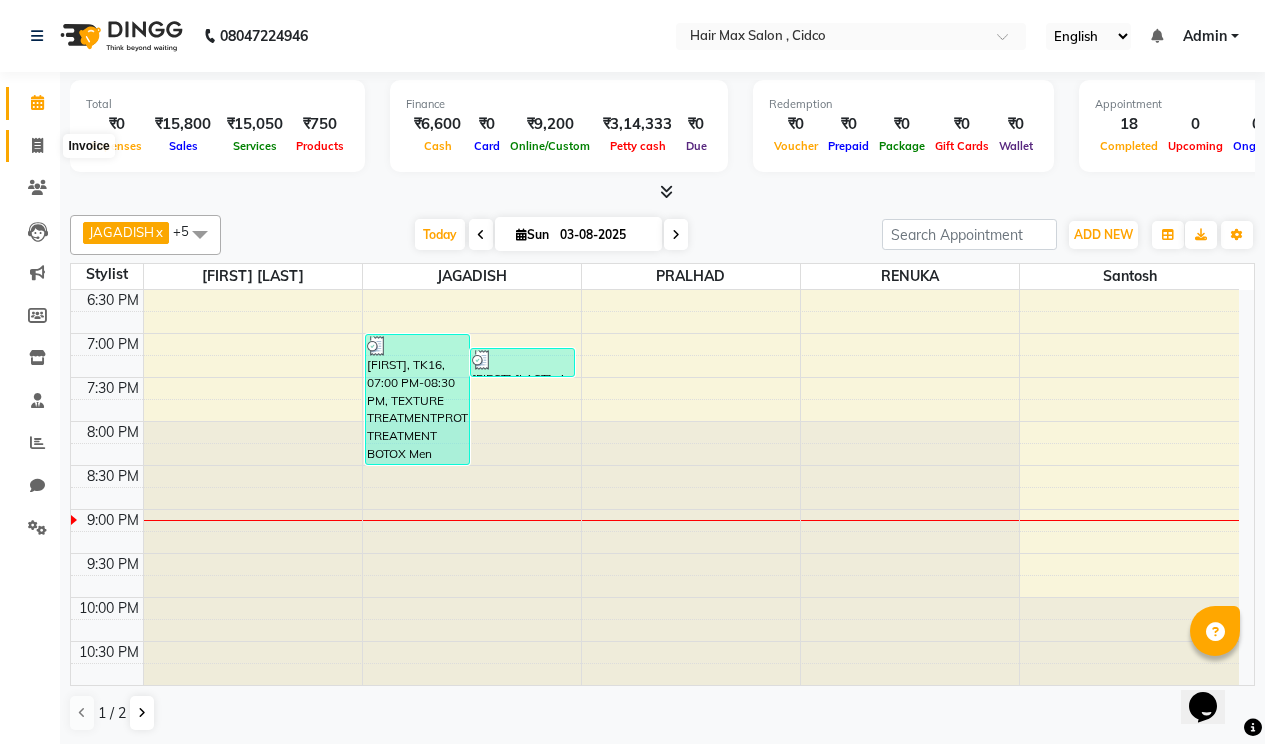 click on "Invoice" 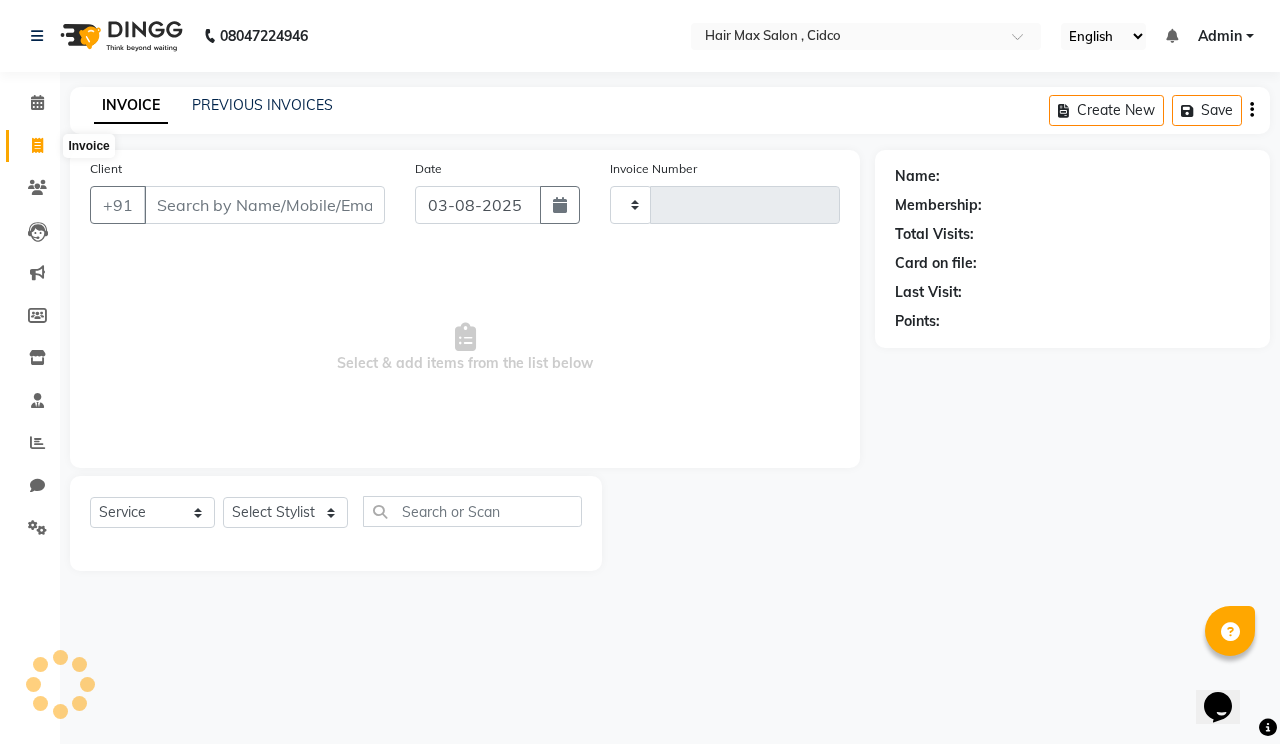 type on "1163" 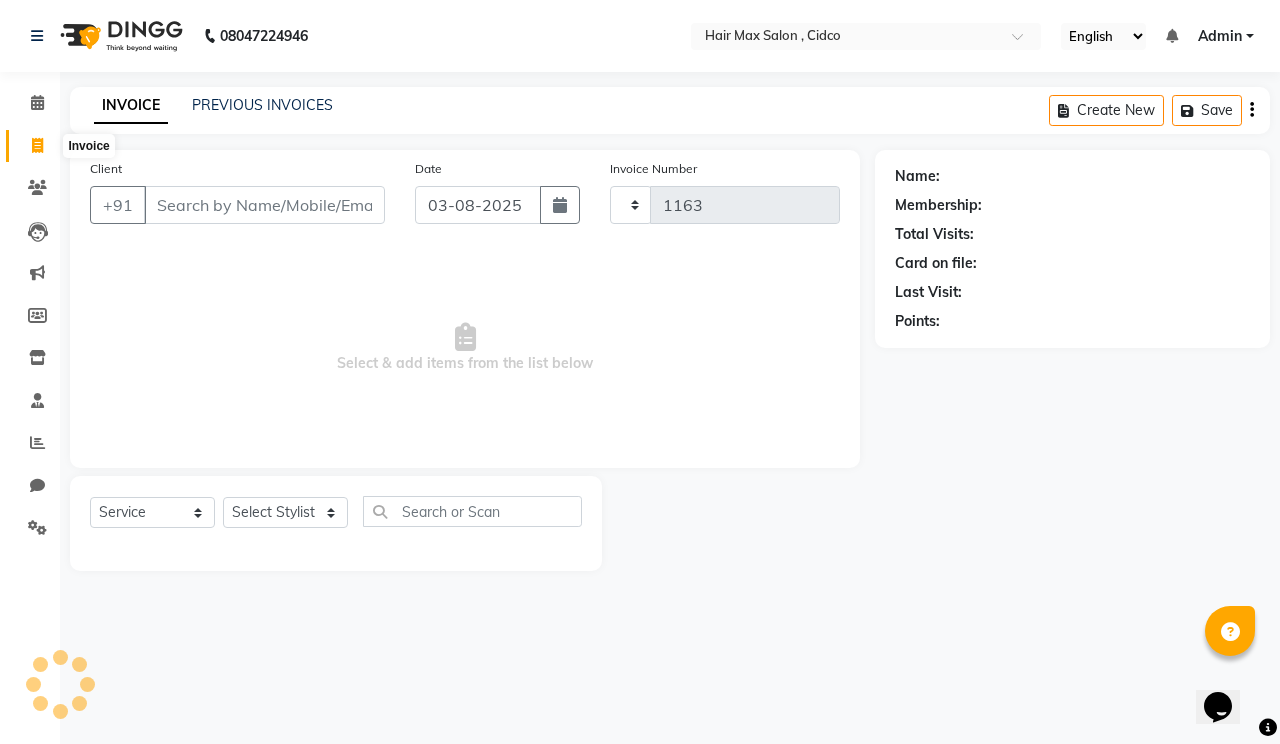 select on "7580" 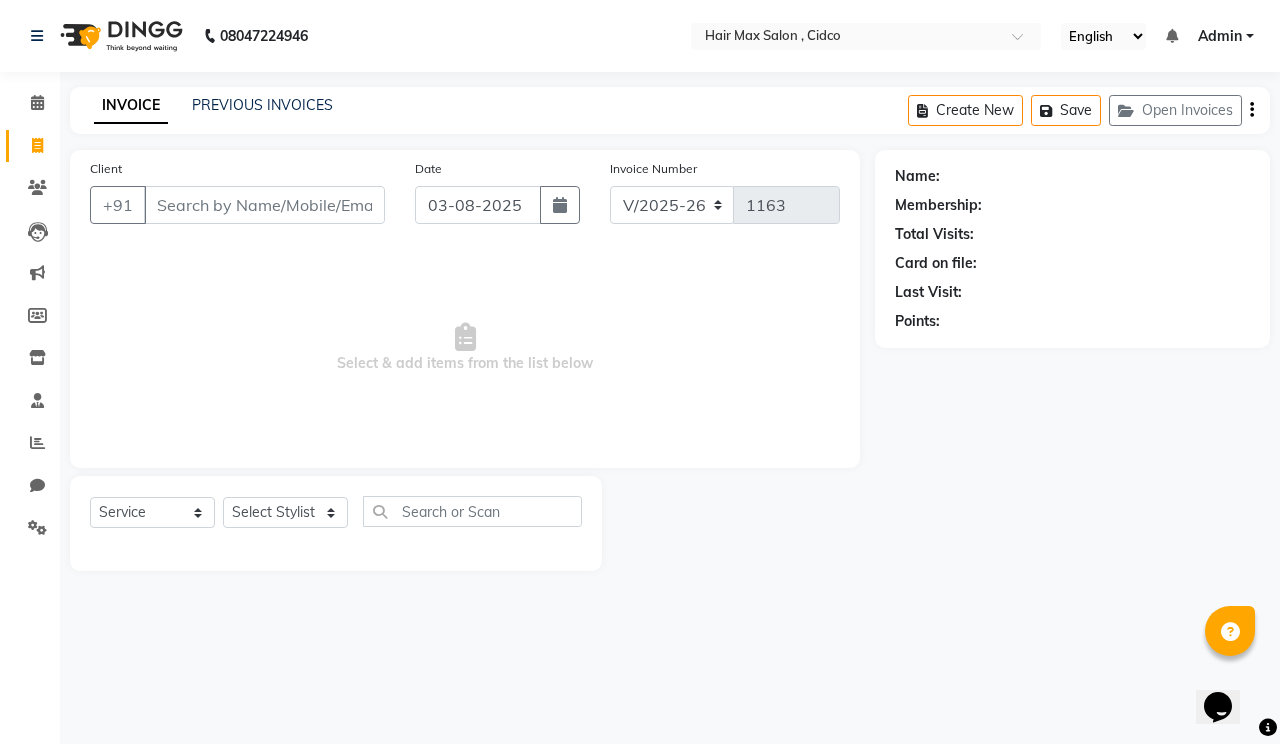 click on "Client" at bounding box center [264, 205] 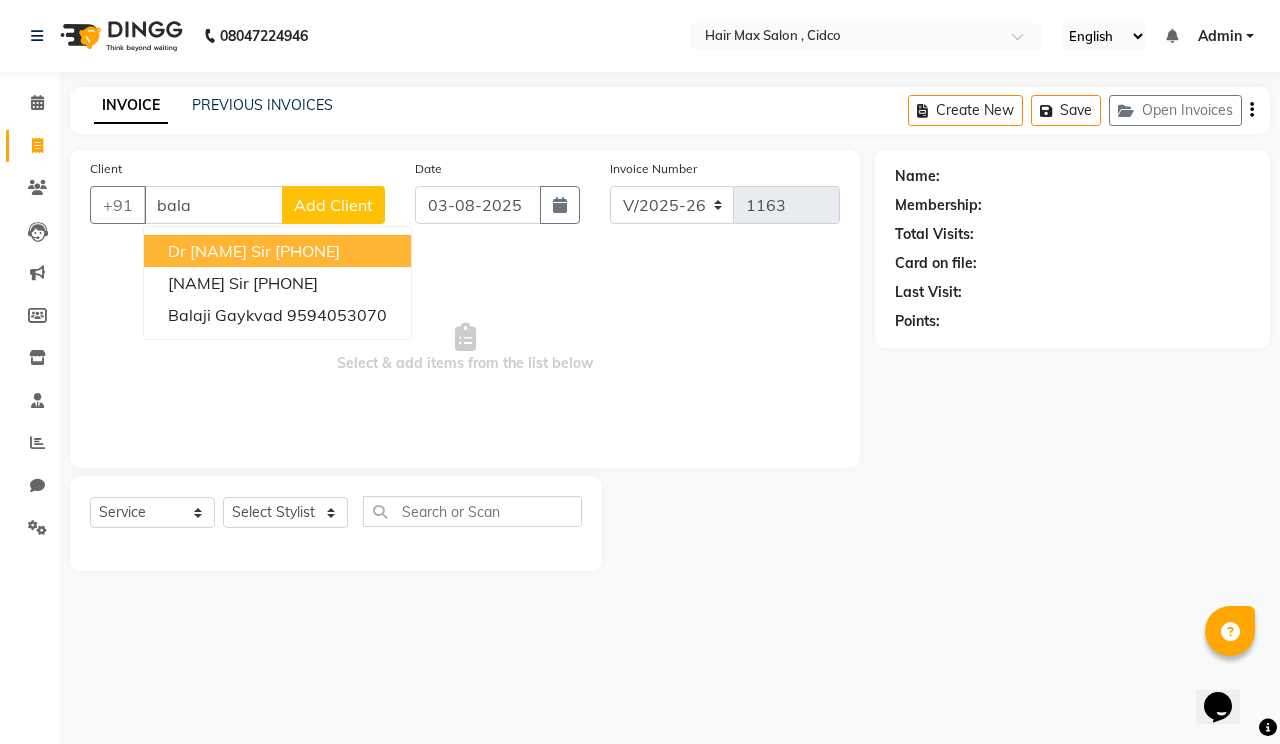 click on "dr [NAME] sir" at bounding box center (219, 251) 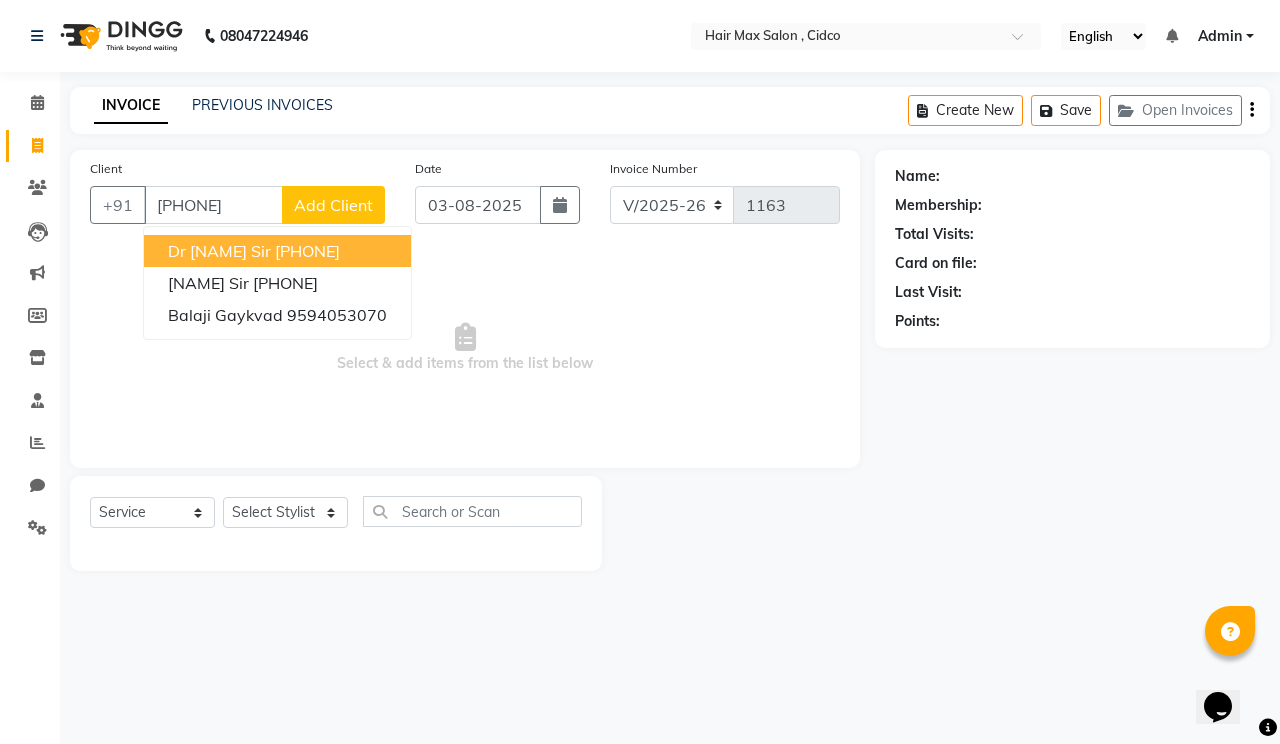 type on "[PHONE]" 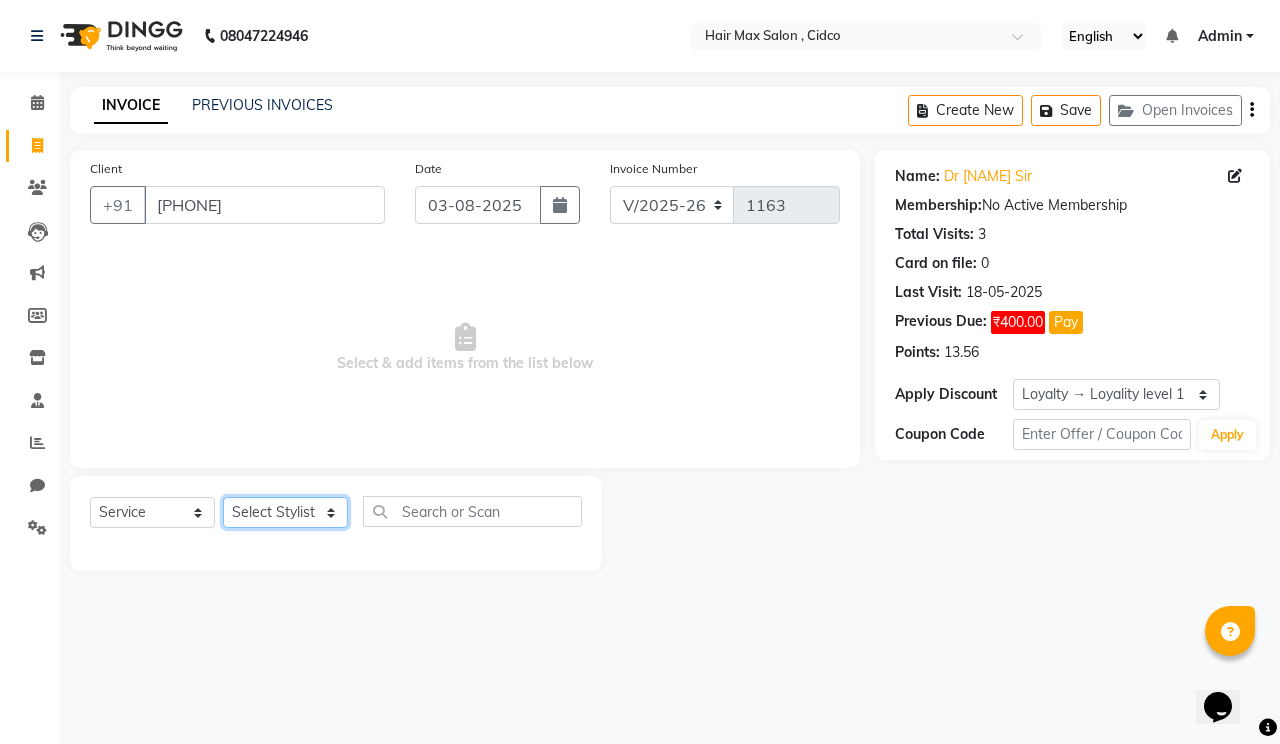 click on "Select Stylist [NAME] [NAME] [NAME] [NAME] [NAME] [NAME]" 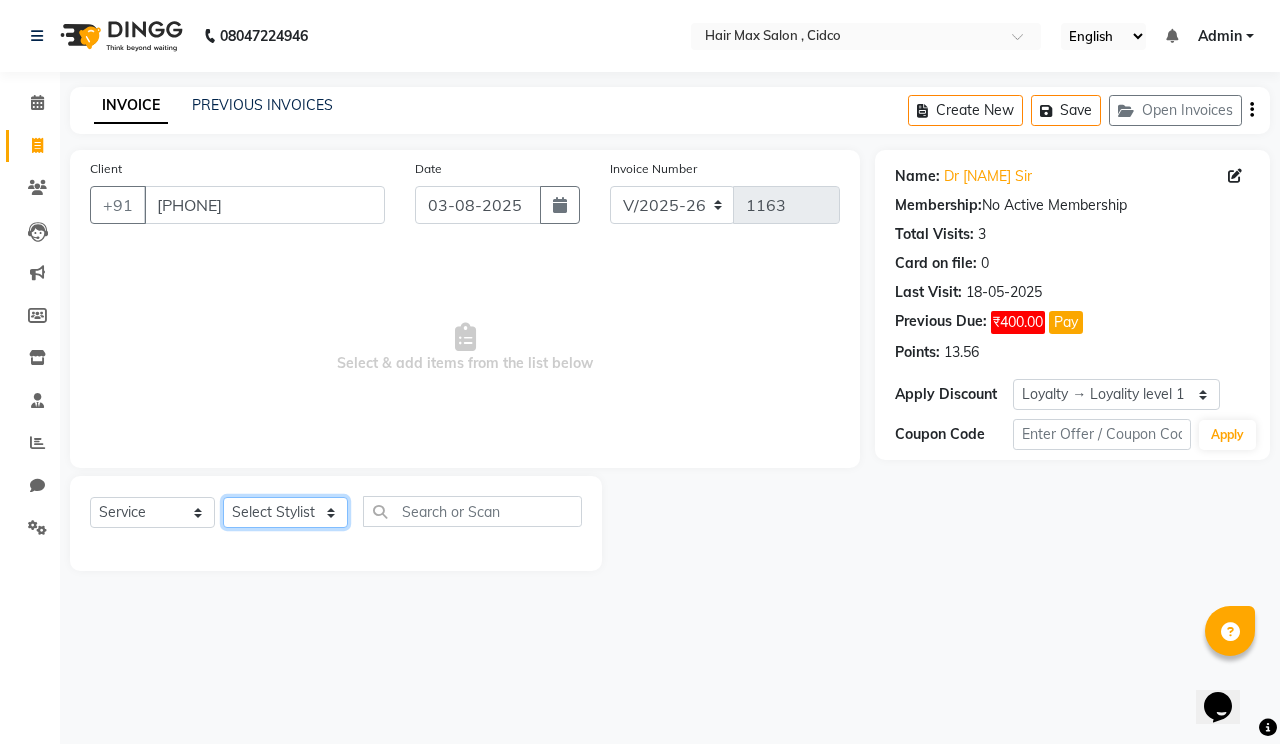 select on "[PHONE]" 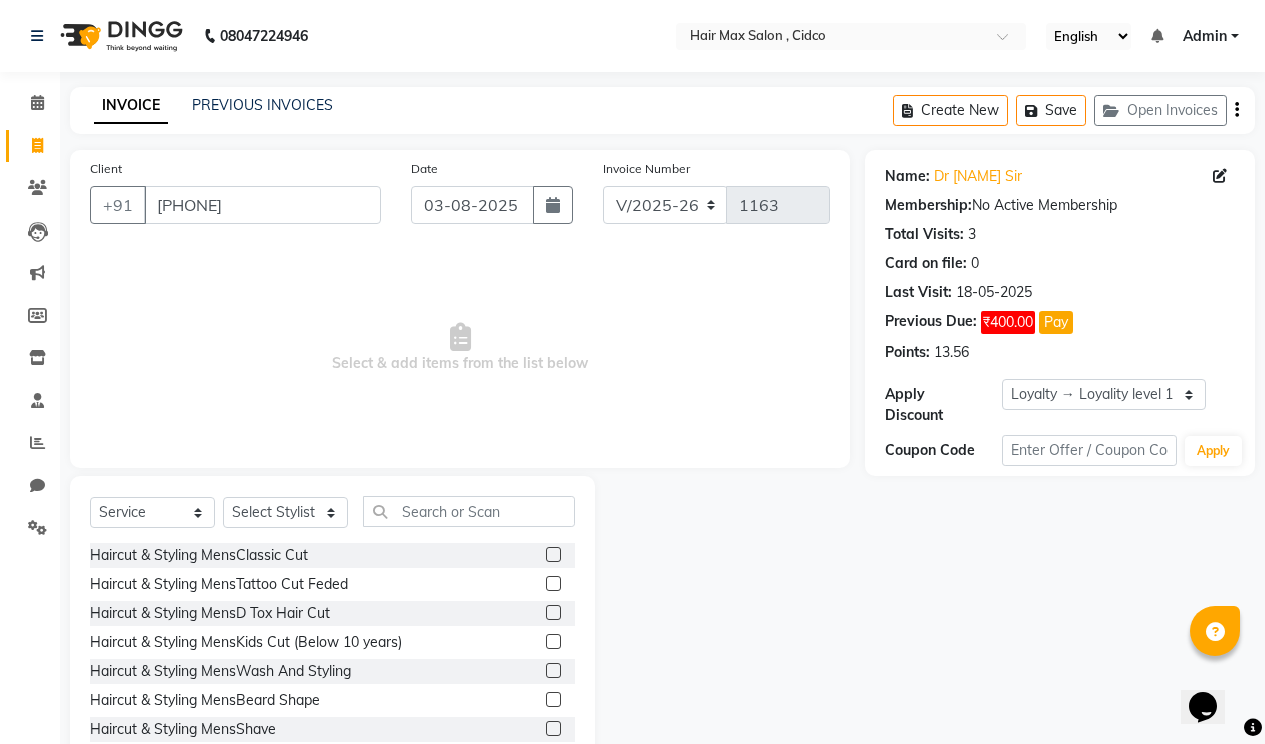 click 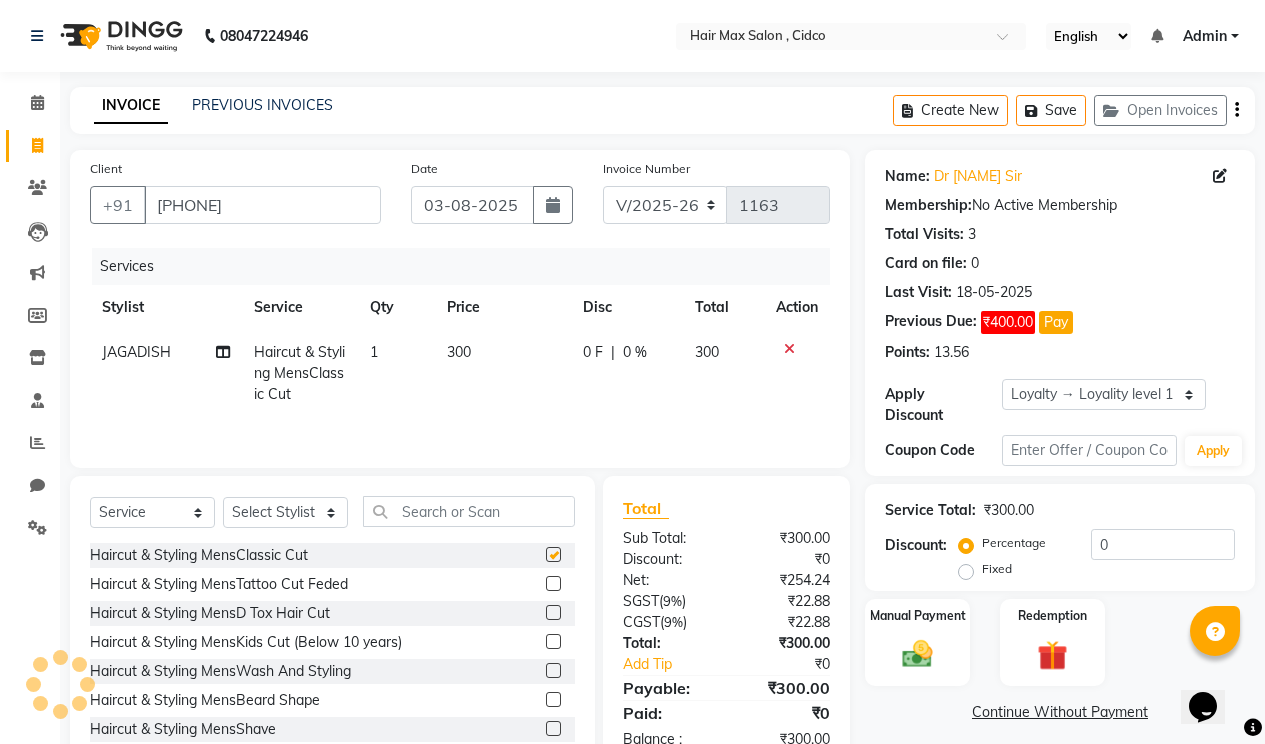 checkbox on "false" 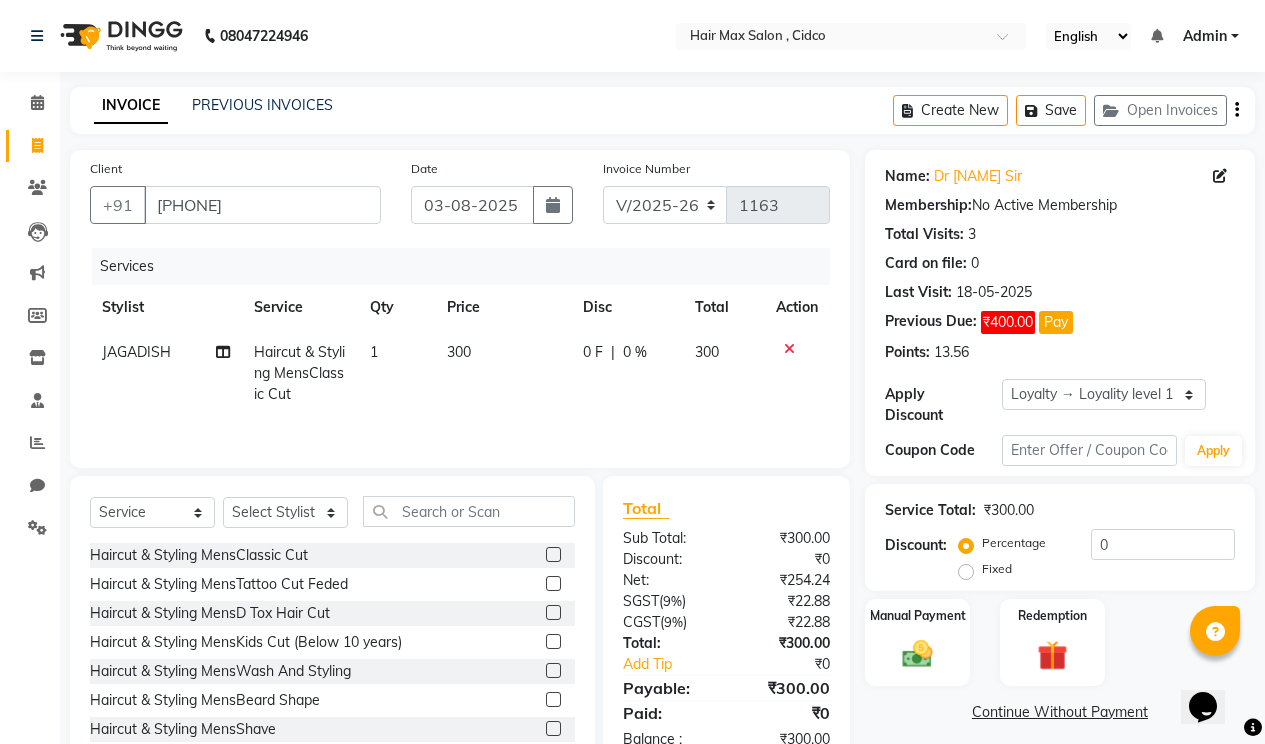 click 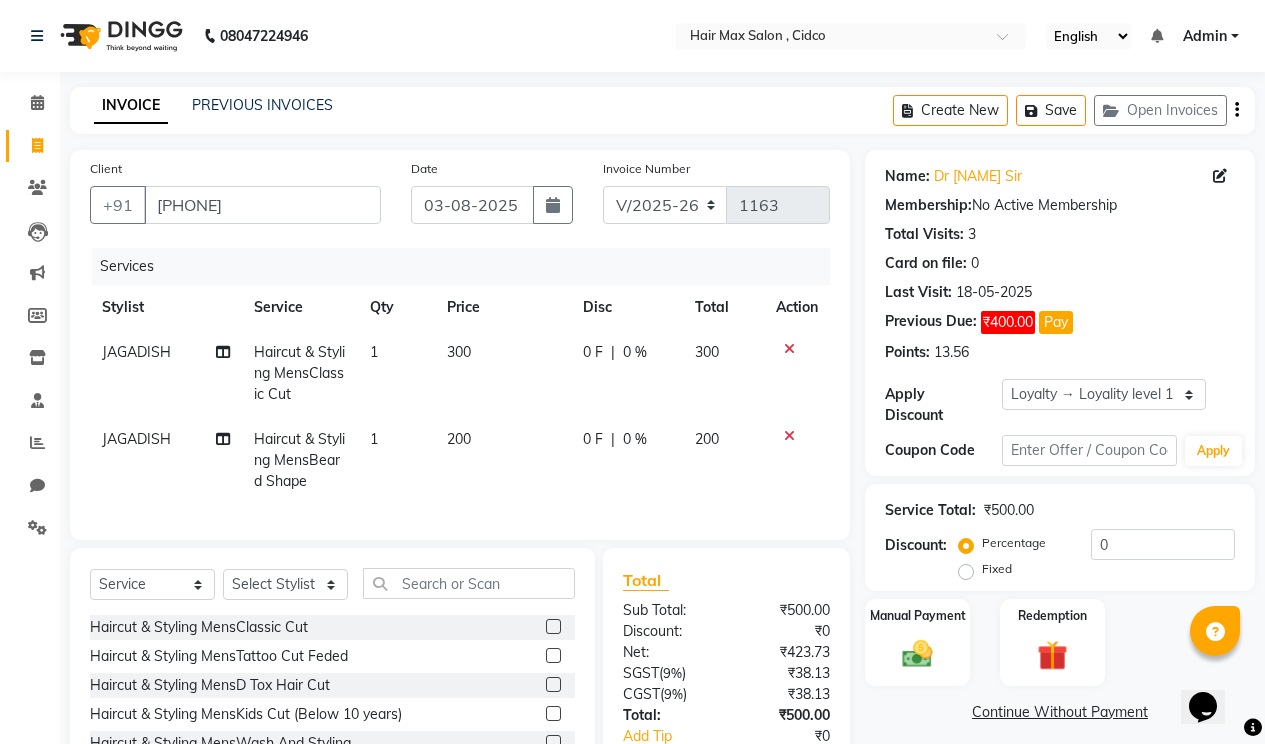 checkbox on "false" 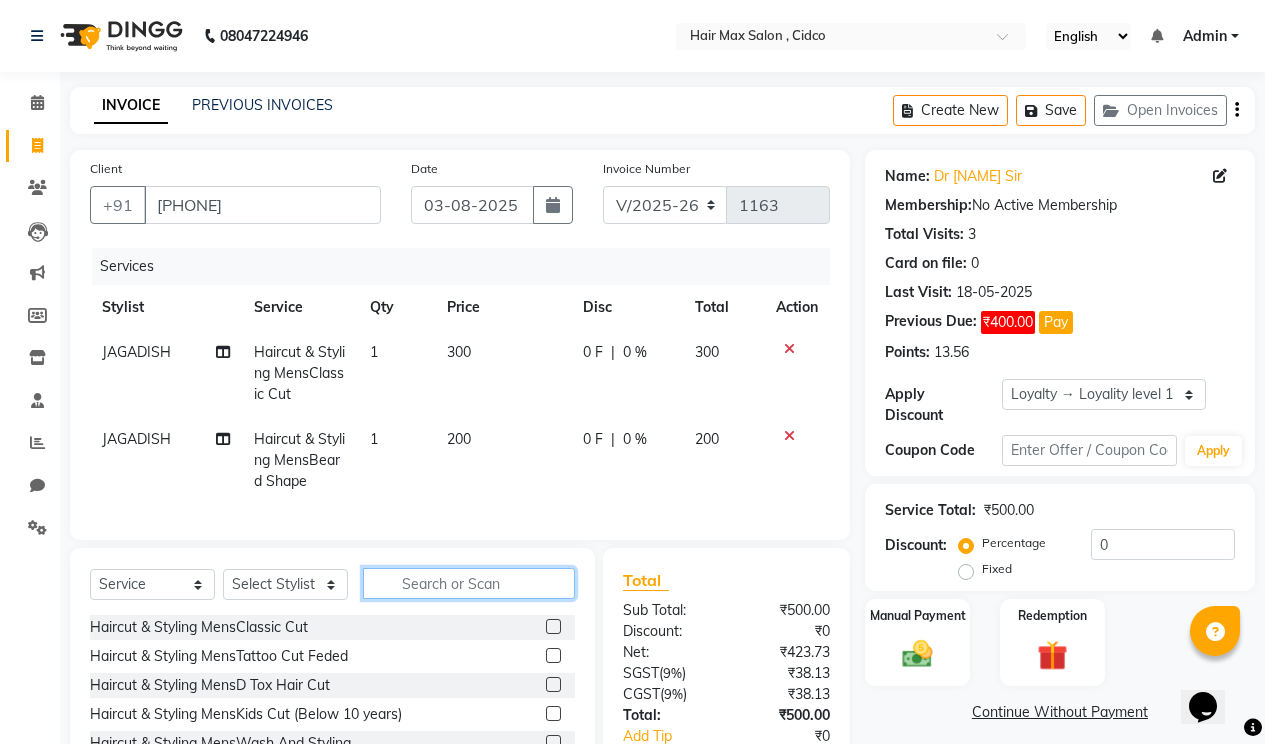 click 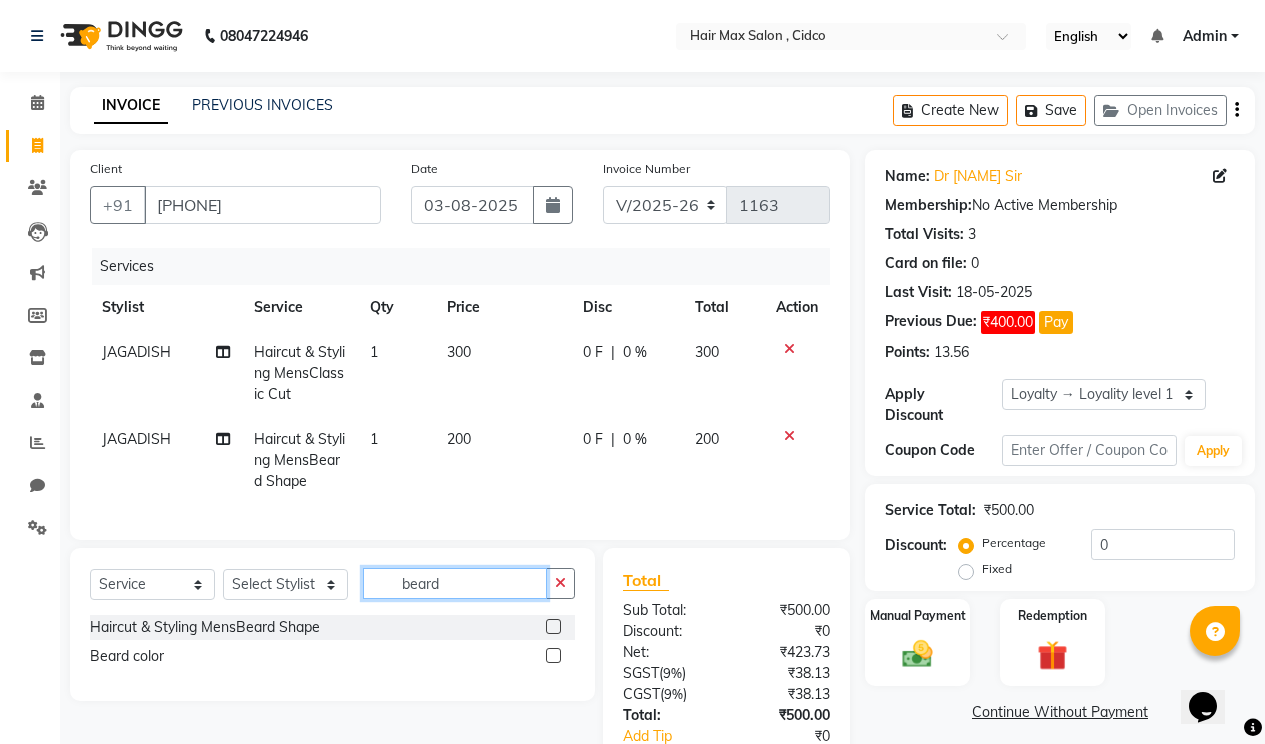 type on "beard" 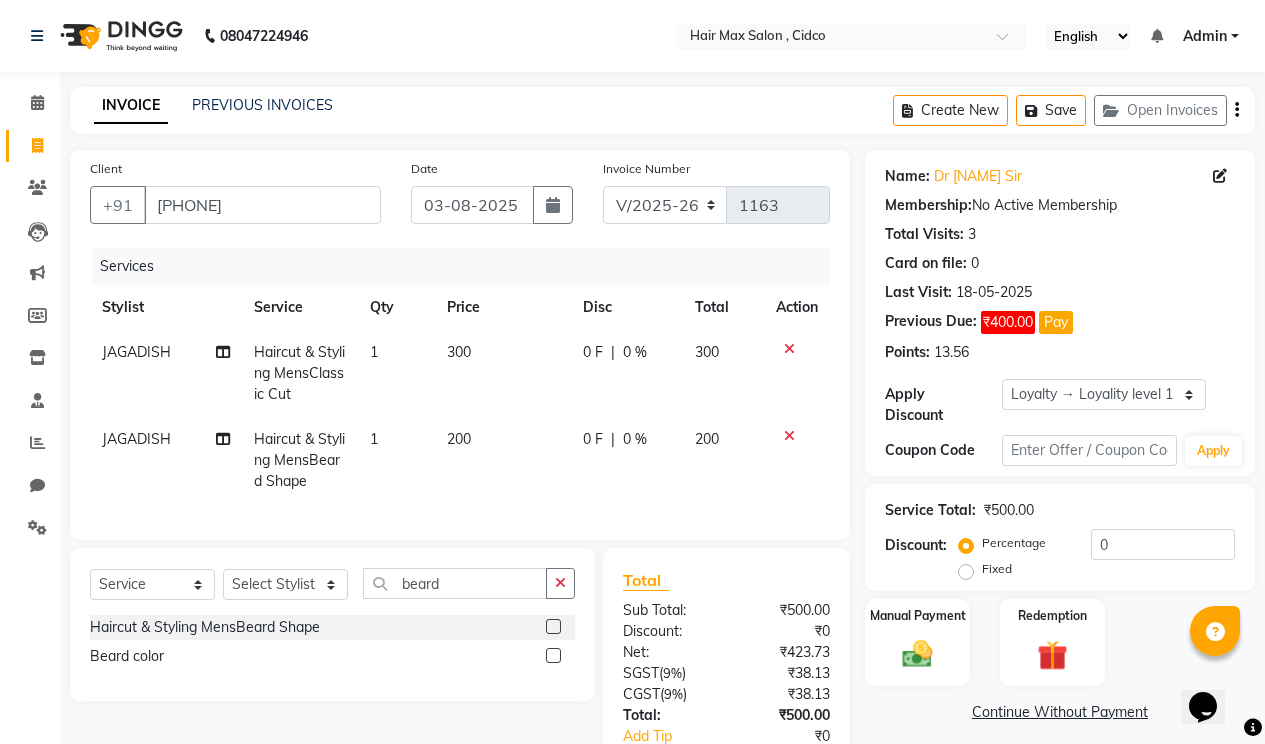 click 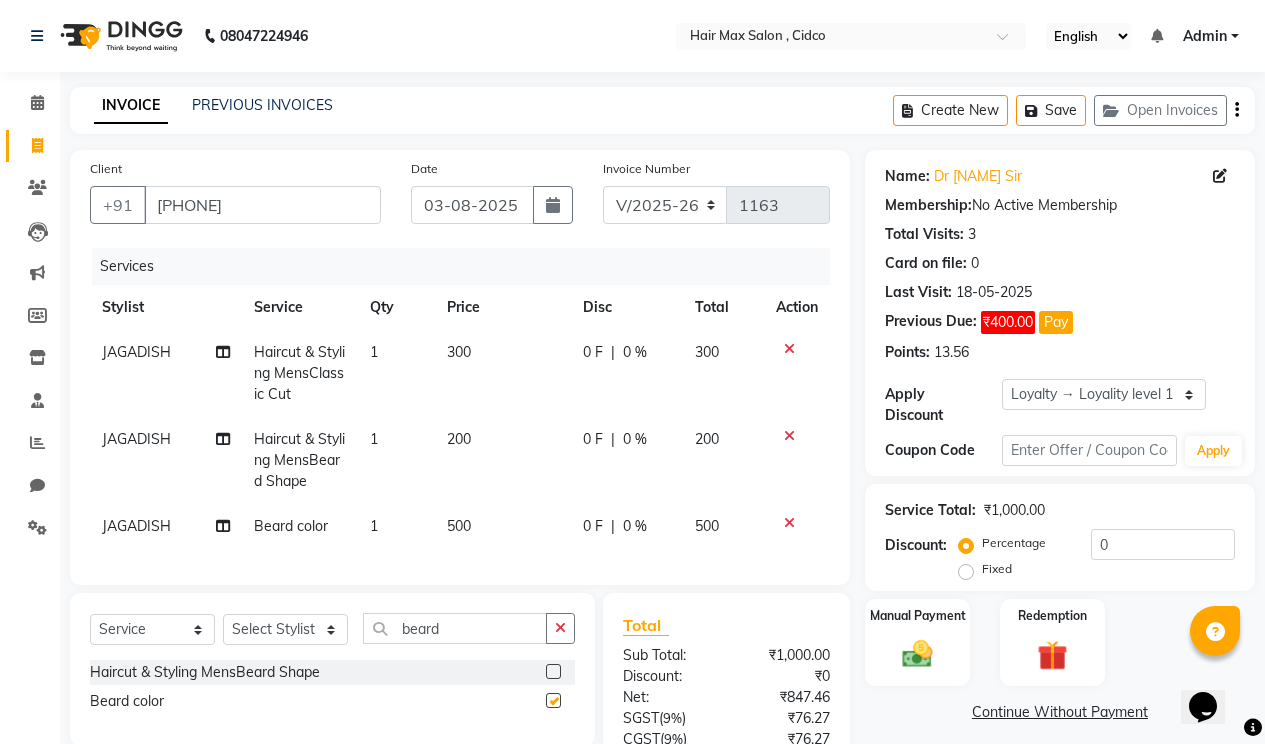 checkbox on "false" 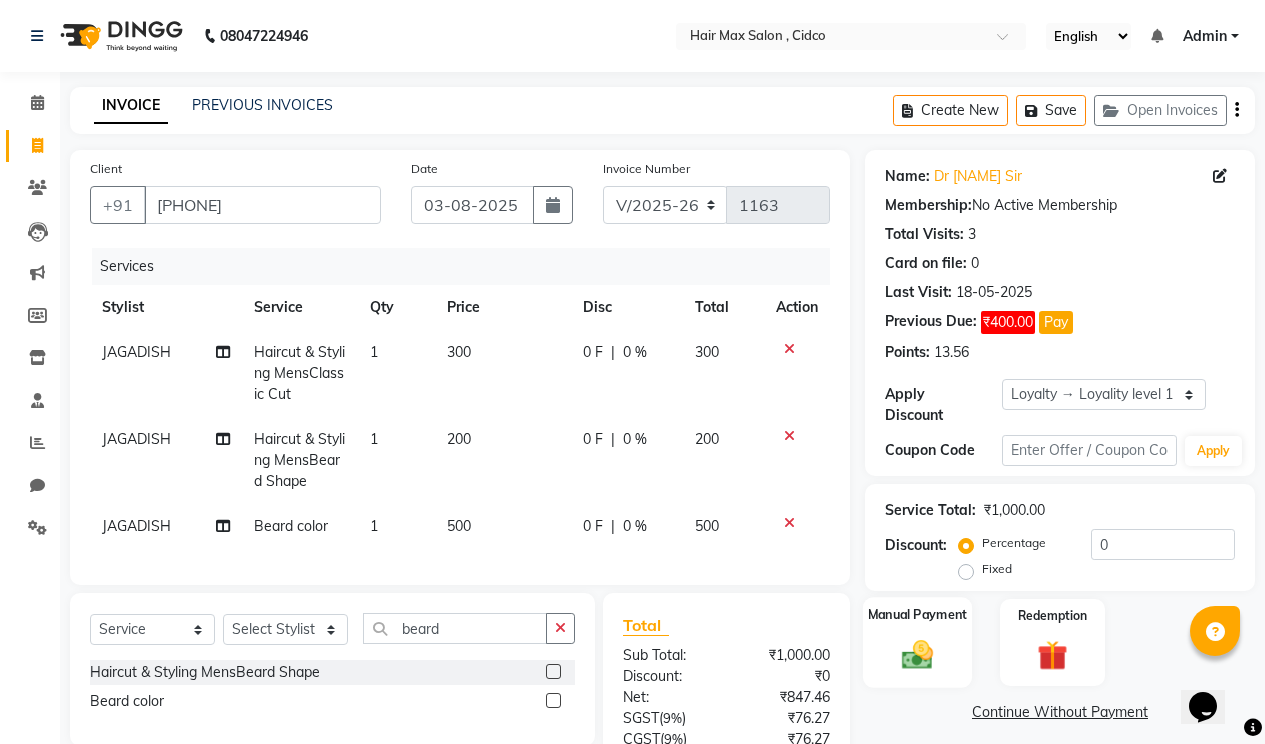 click on "Manual Payment" 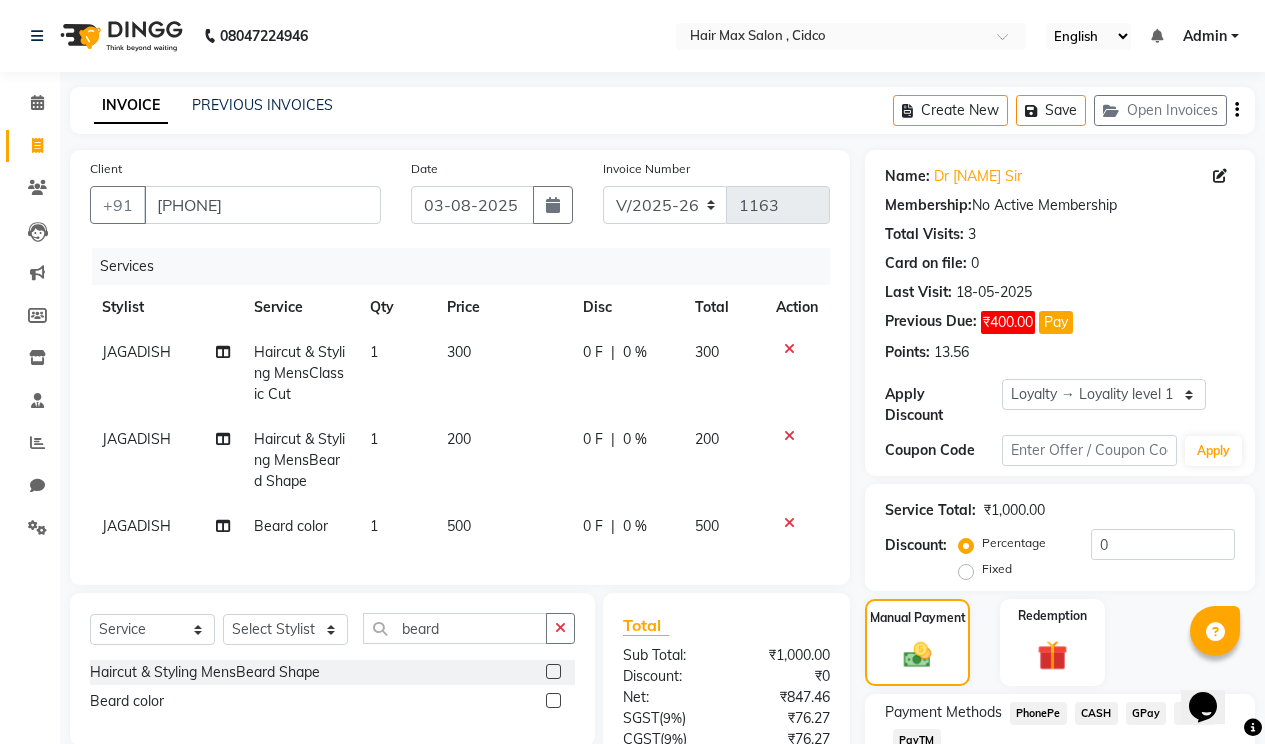 click on "CASH" 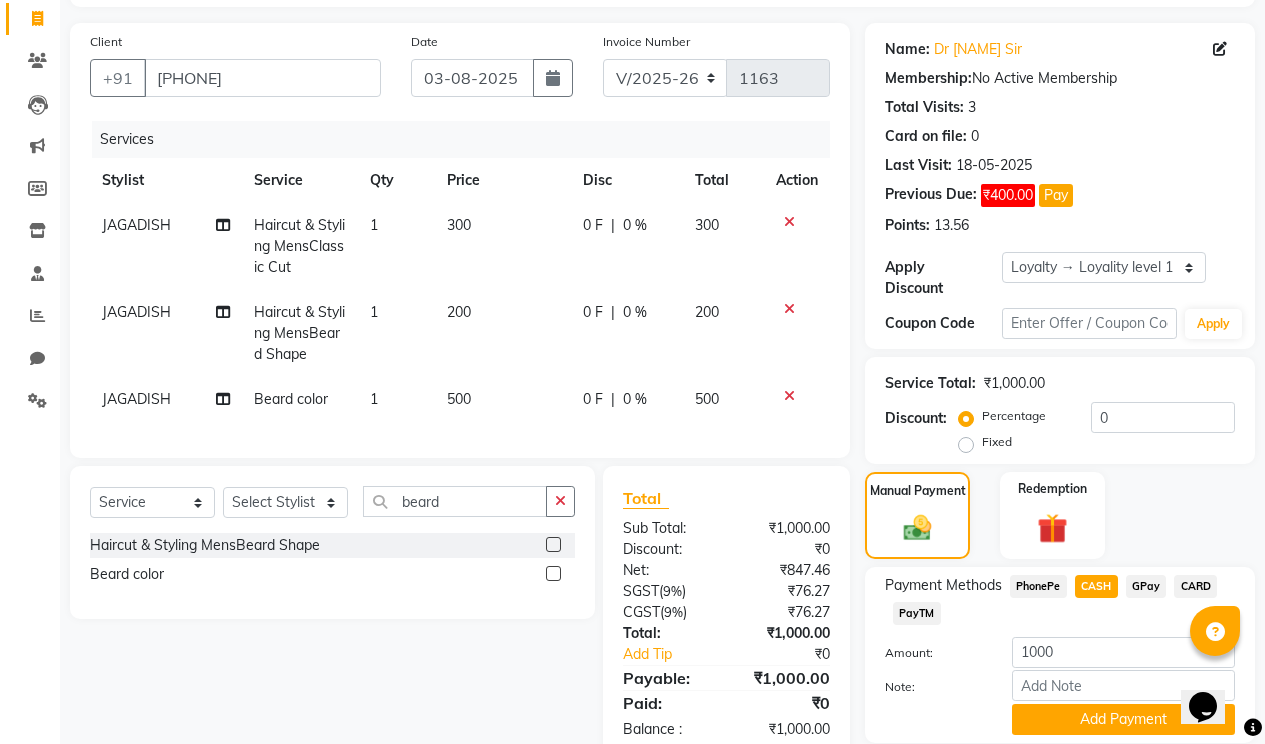 scroll, scrollTop: 188, scrollLeft: 0, axis: vertical 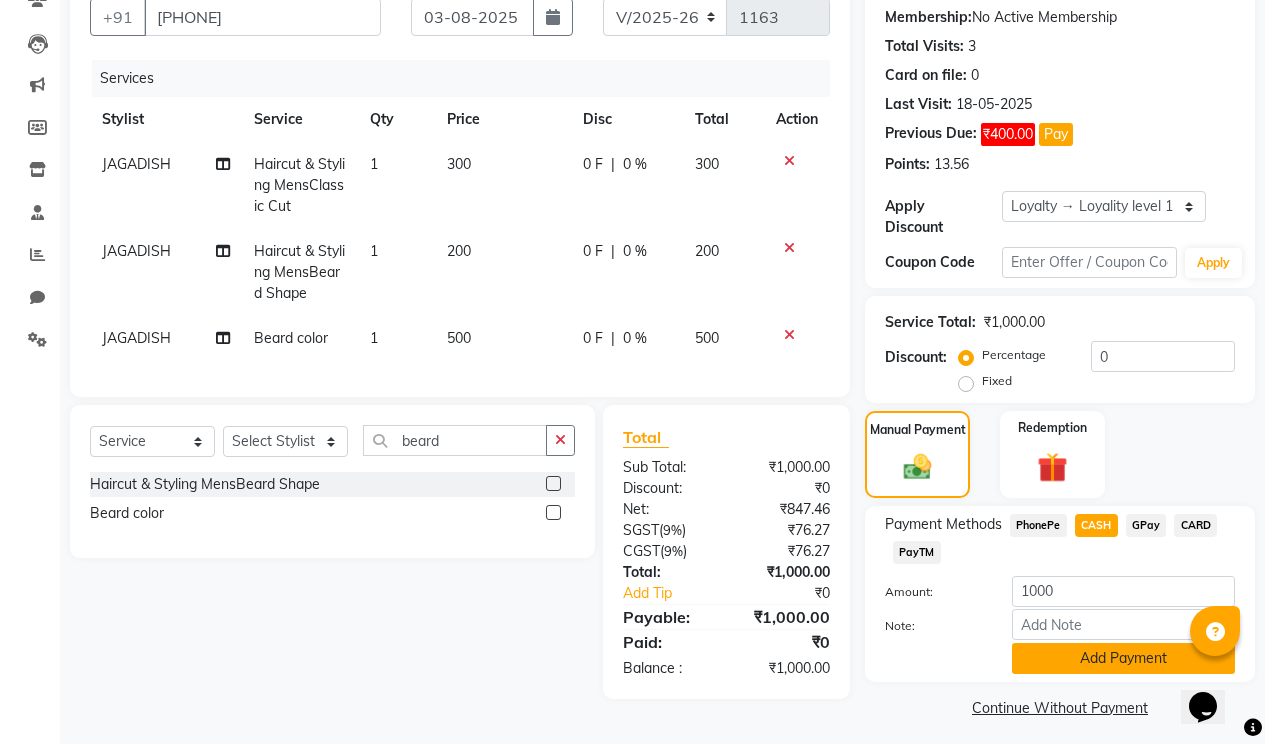click on "Add Payment" 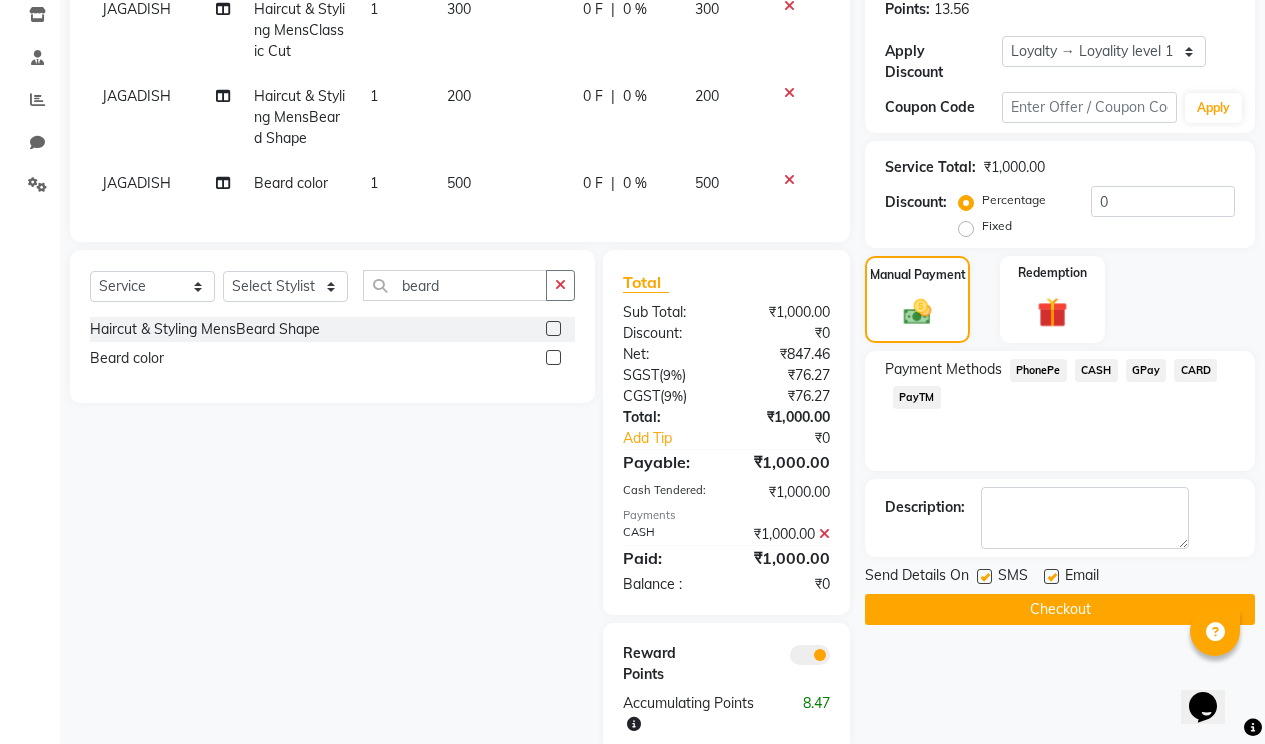 scroll, scrollTop: 399, scrollLeft: 0, axis: vertical 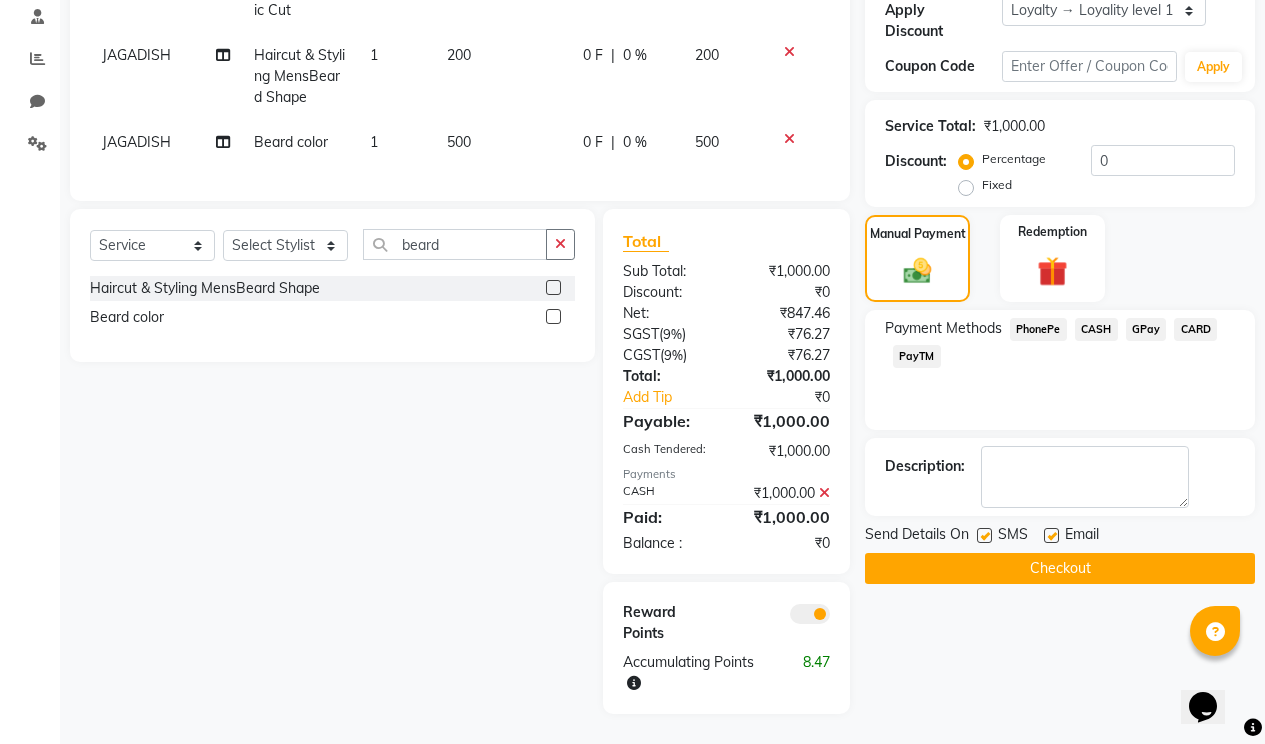 click 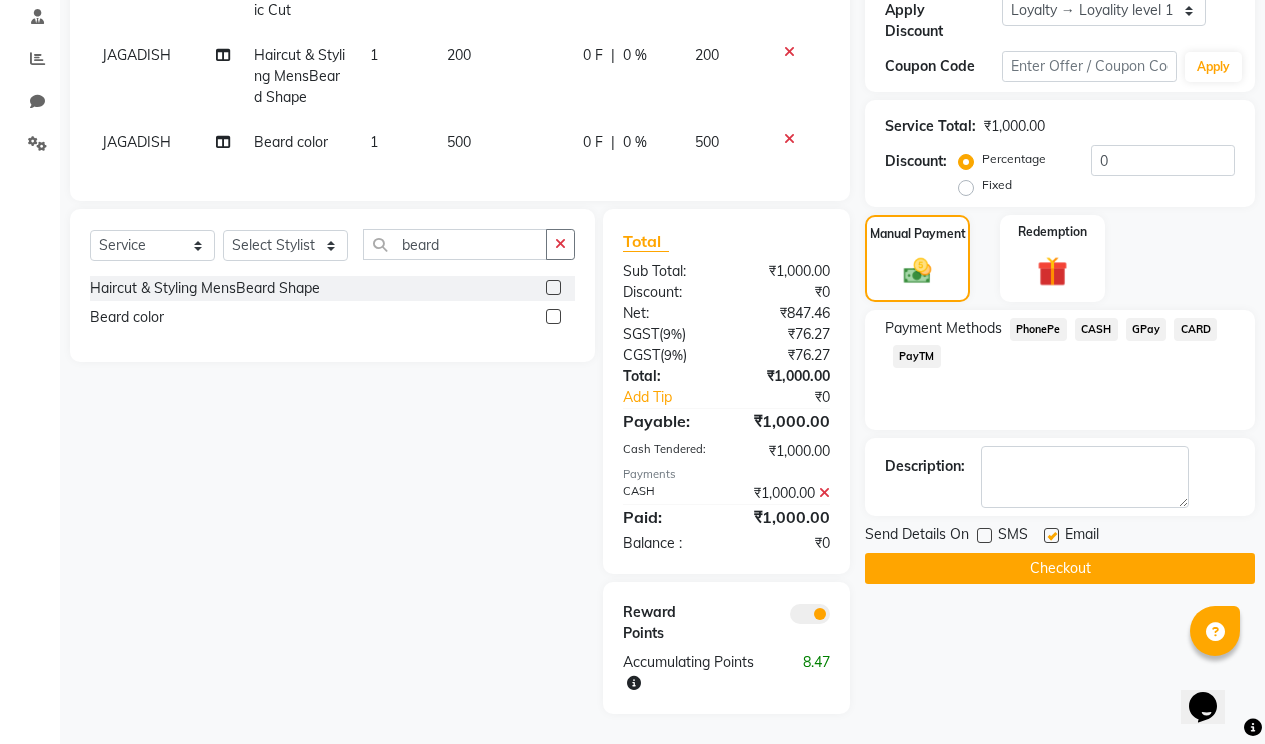 drag, startPoint x: 1056, startPoint y: 504, endPoint x: 1060, endPoint y: 554, distance: 50.159744 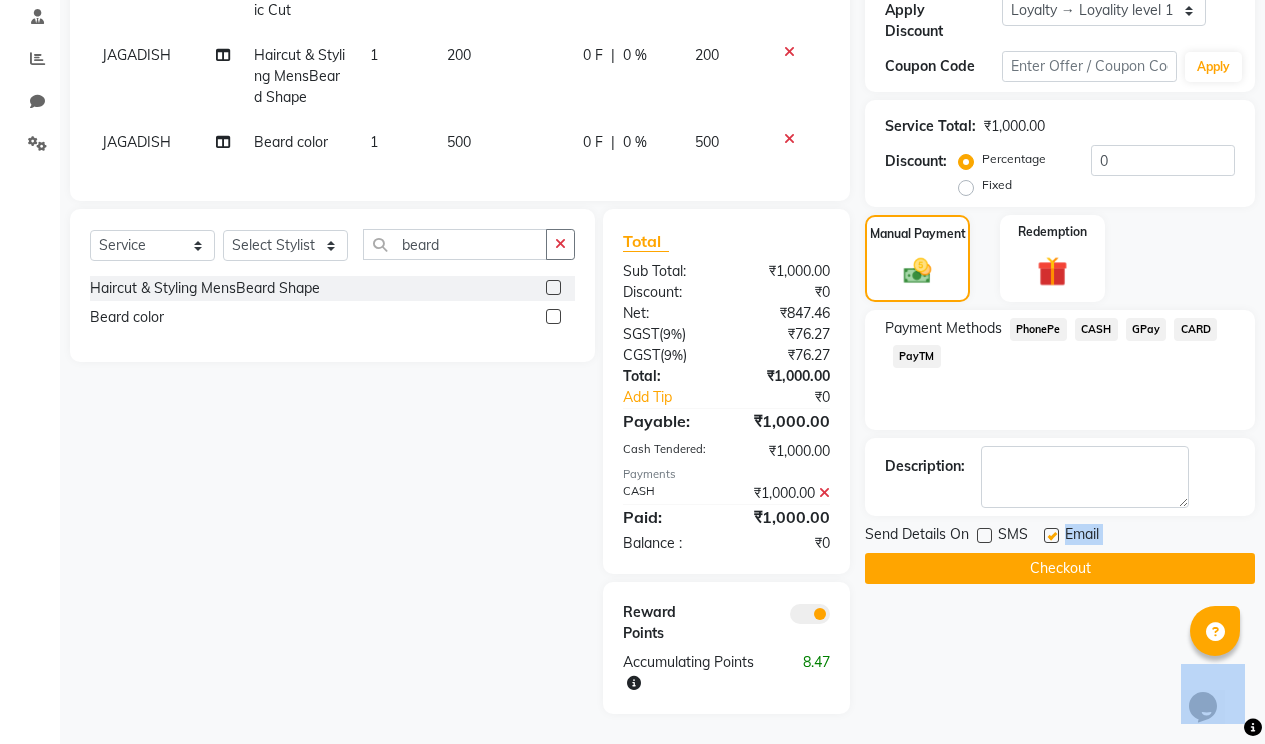 click 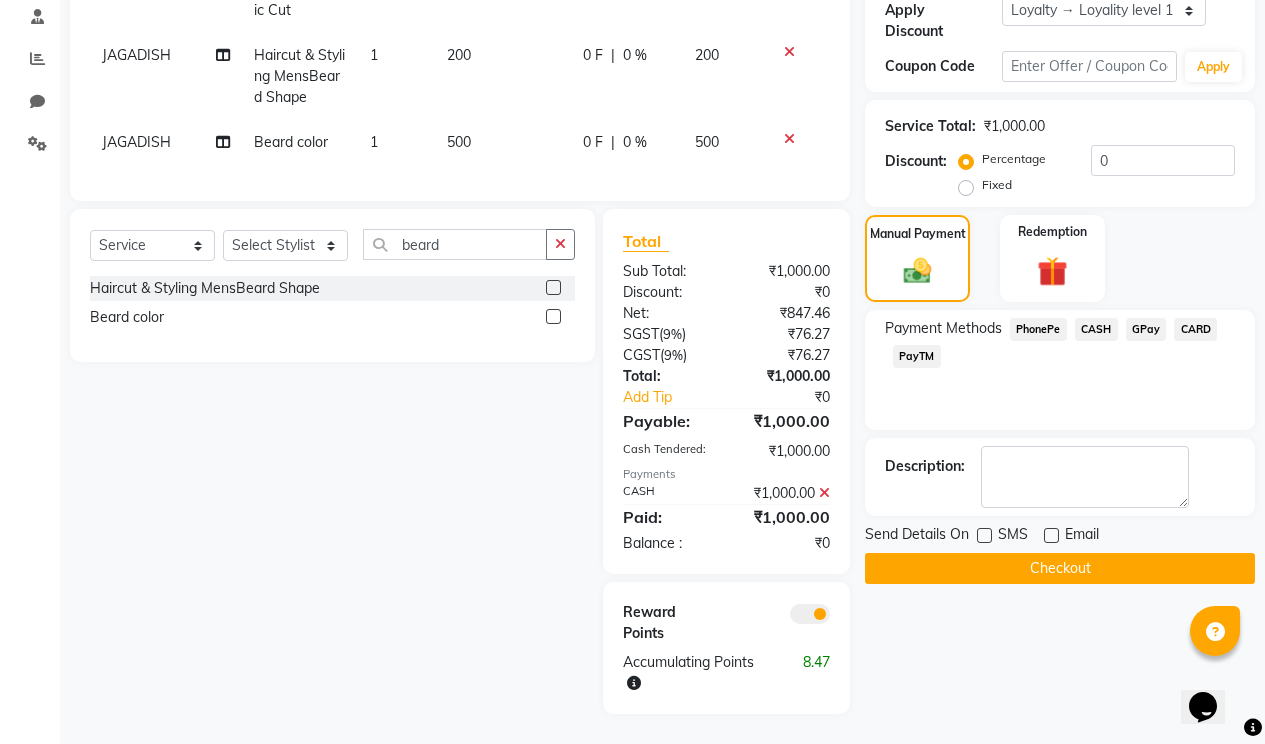 click on "Checkout" 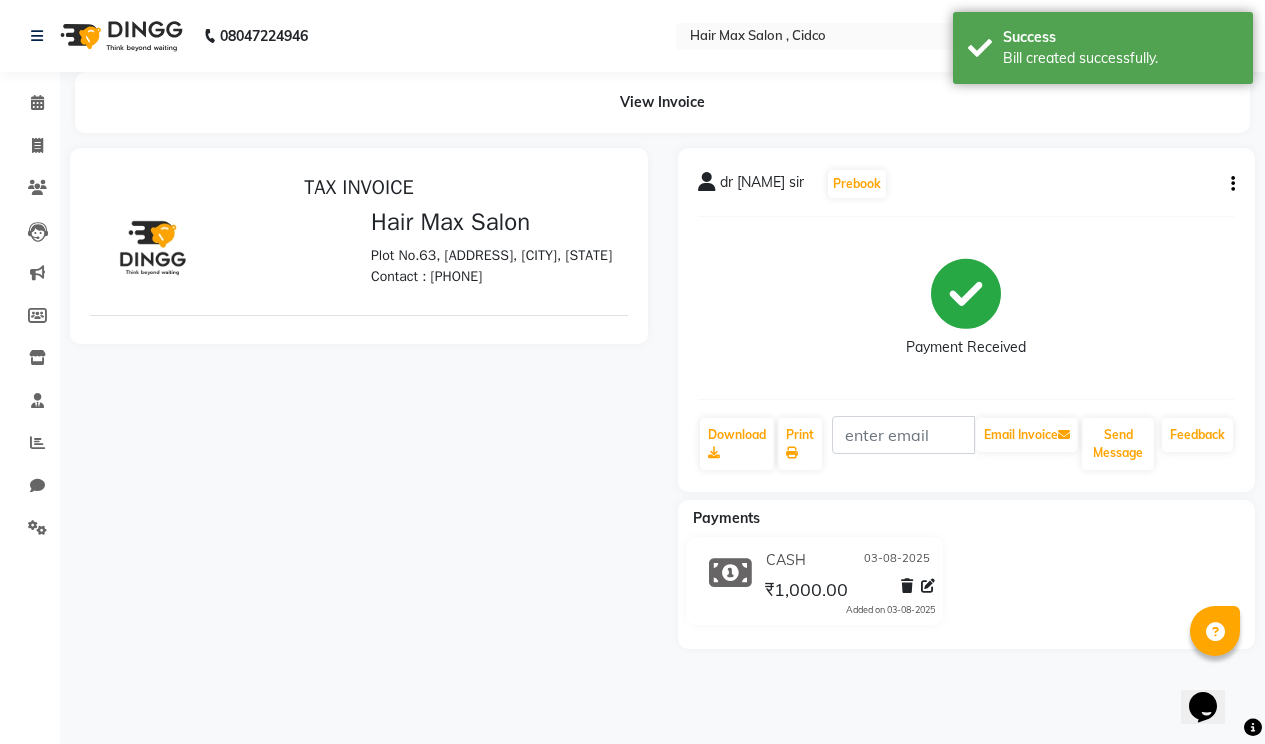 scroll, scrollTop: 0, scrollLeft: 0, axis: both 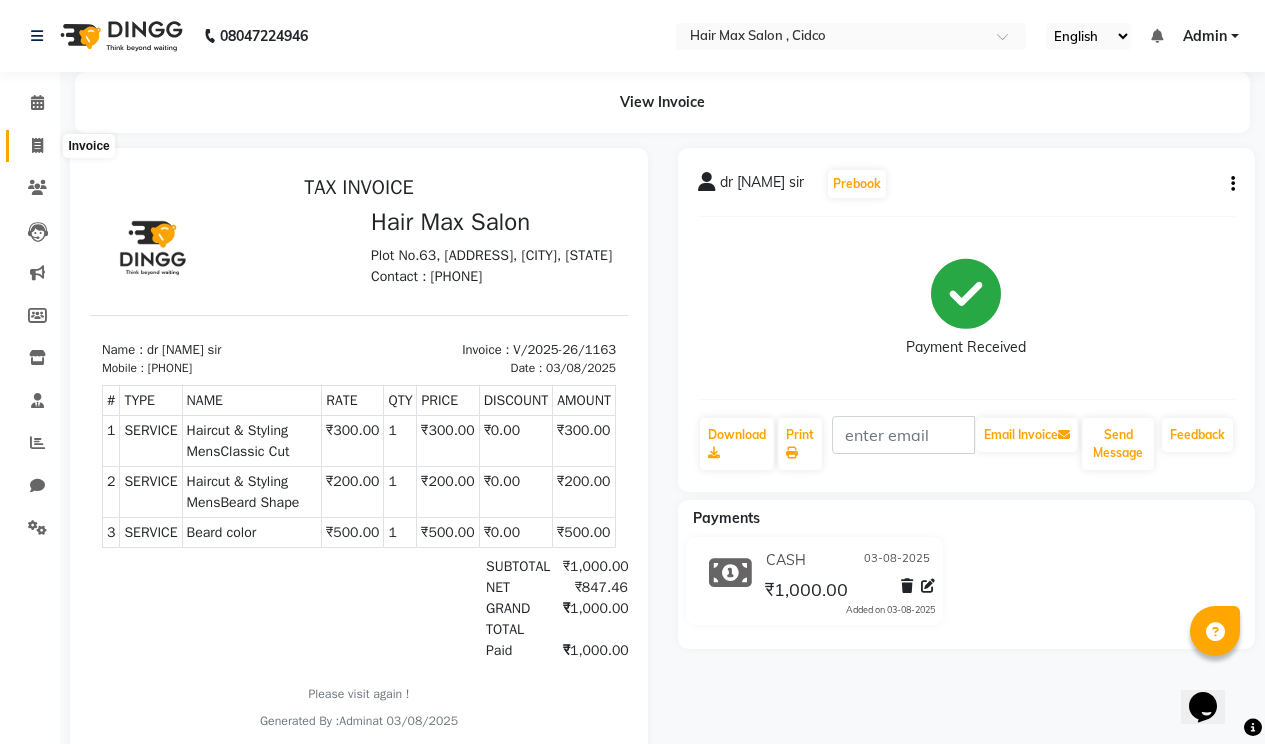 click 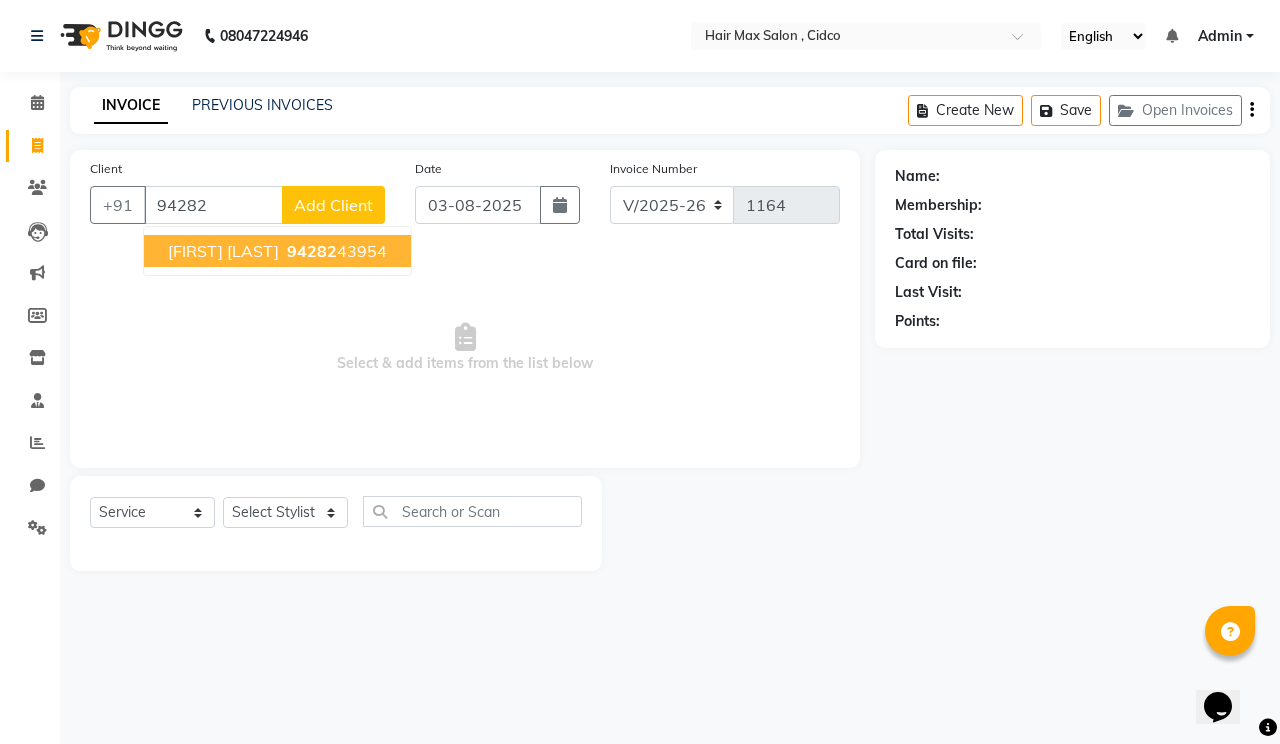 click on "[FIRST] [LAST]" at bounding box center (223, 251) 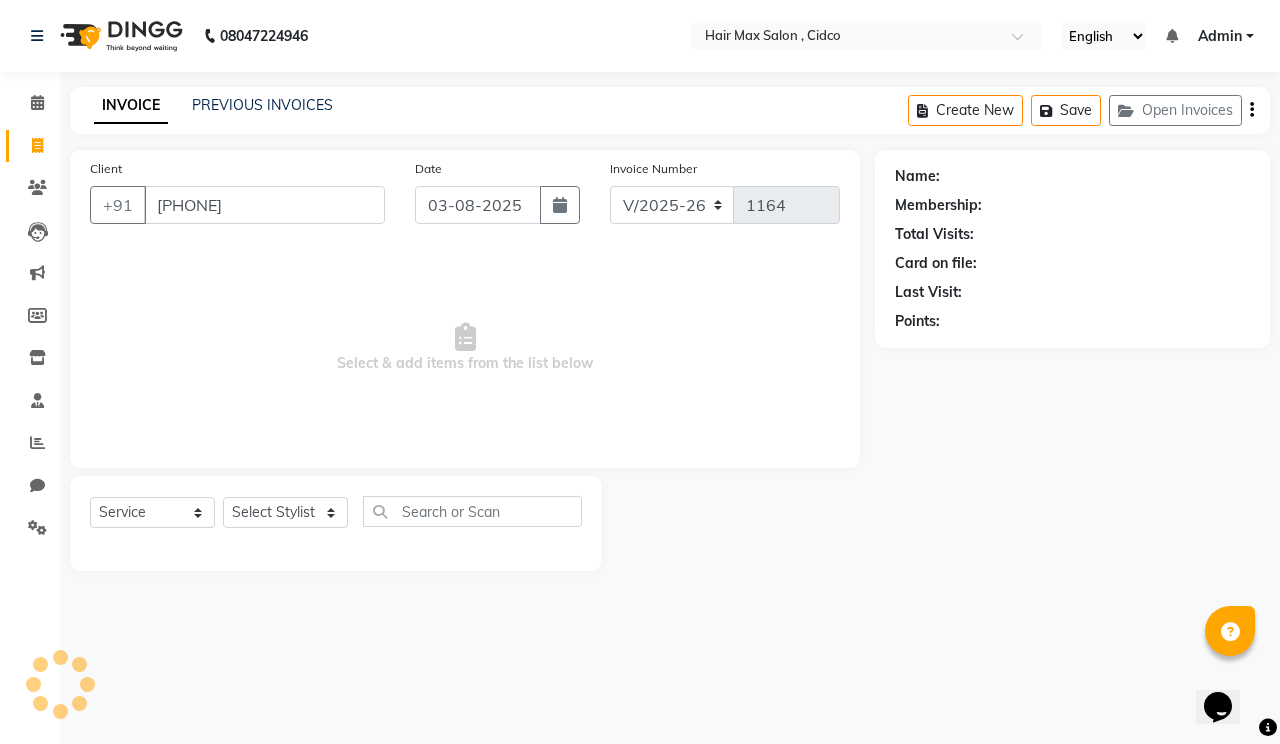 type on "[PHONE]" 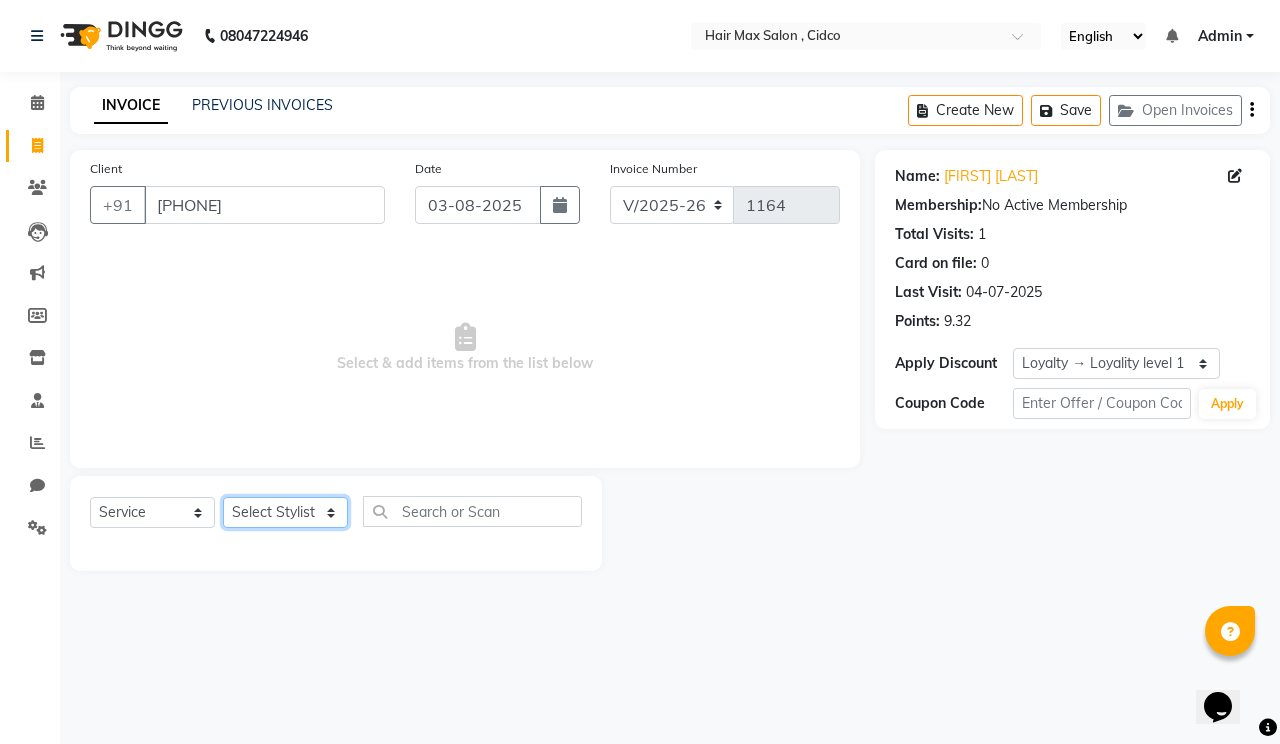 click on "Select Stylist [NAME] [NAME] [NAME] [NAME] [NAME] [NAME]" 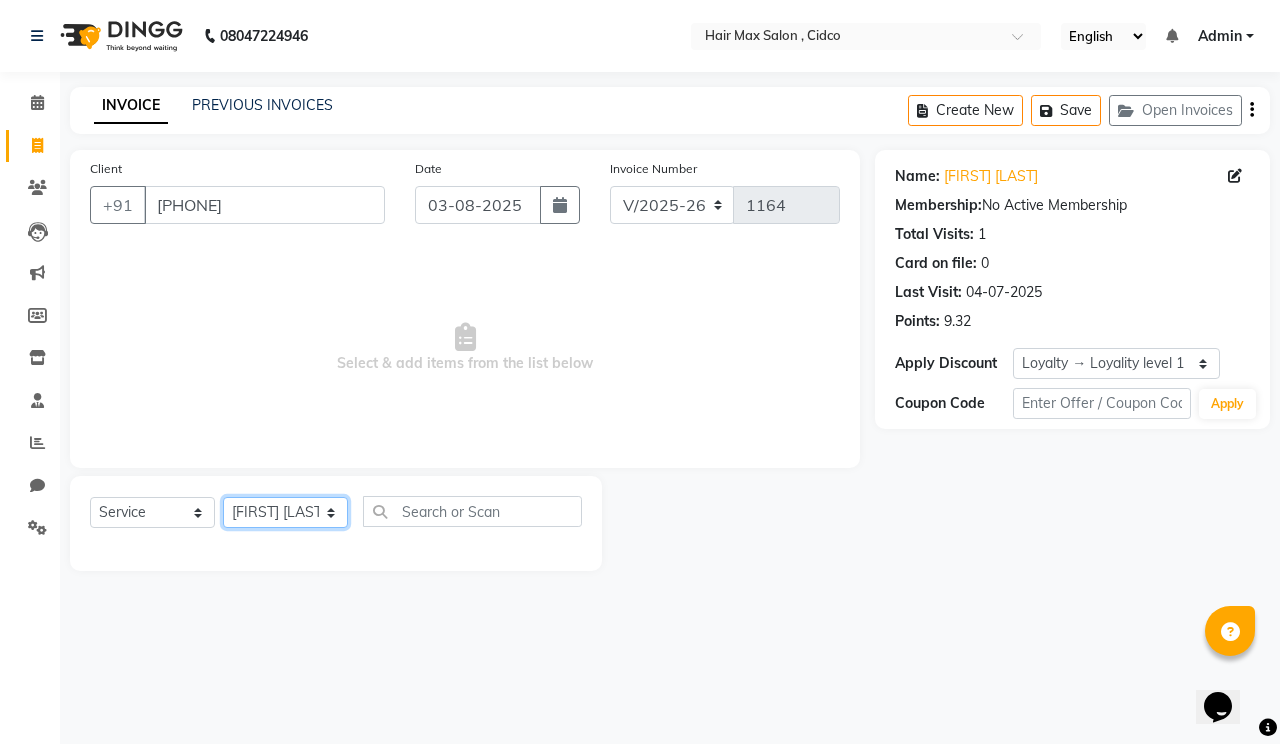 click on "Select Stylist [NAME] [NAME] [NAME] [NAME] [NAME] [NAME]" 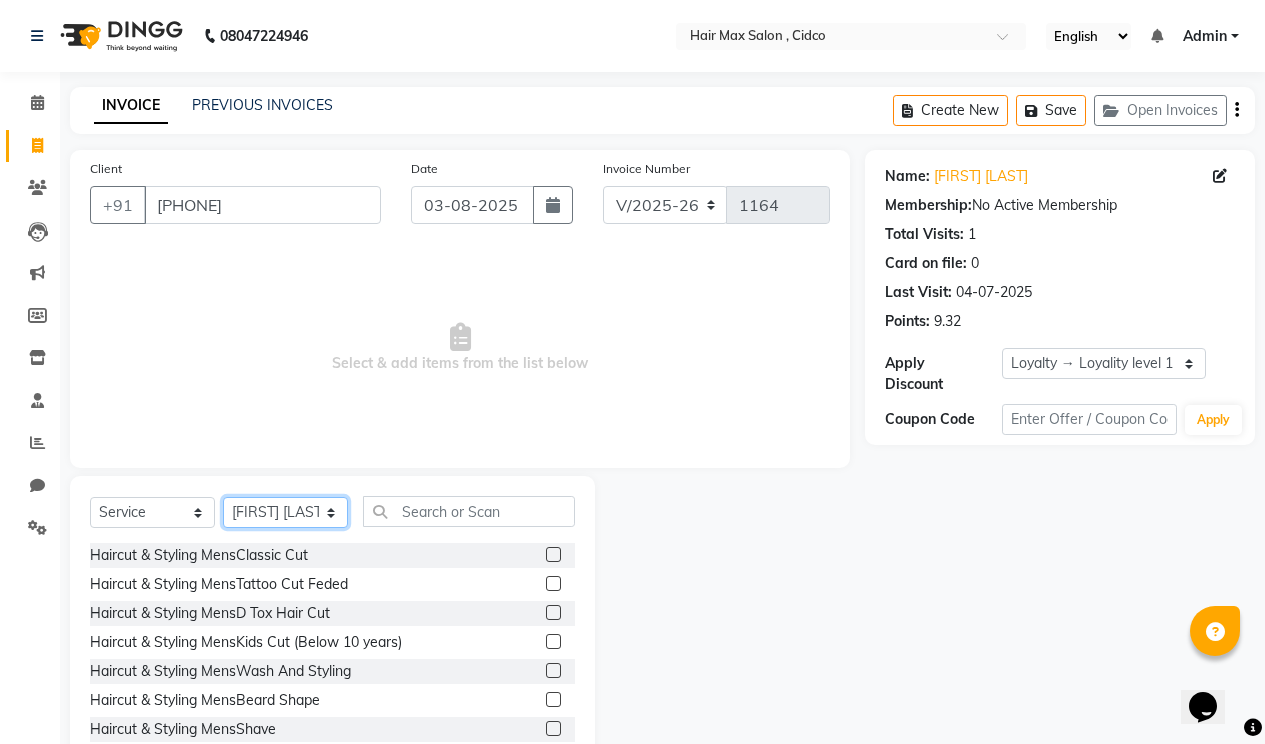 scroll, scrollTop: 57, scrollLeft: 0, axis: vertical 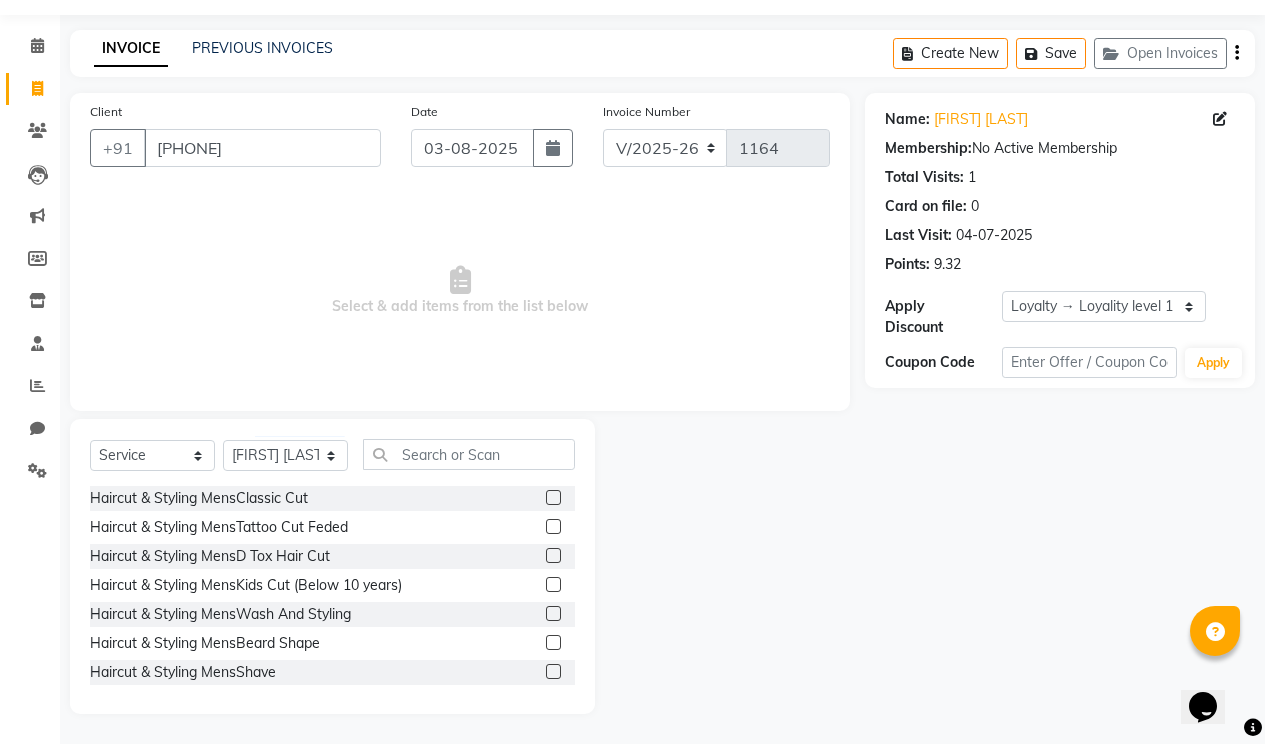 click 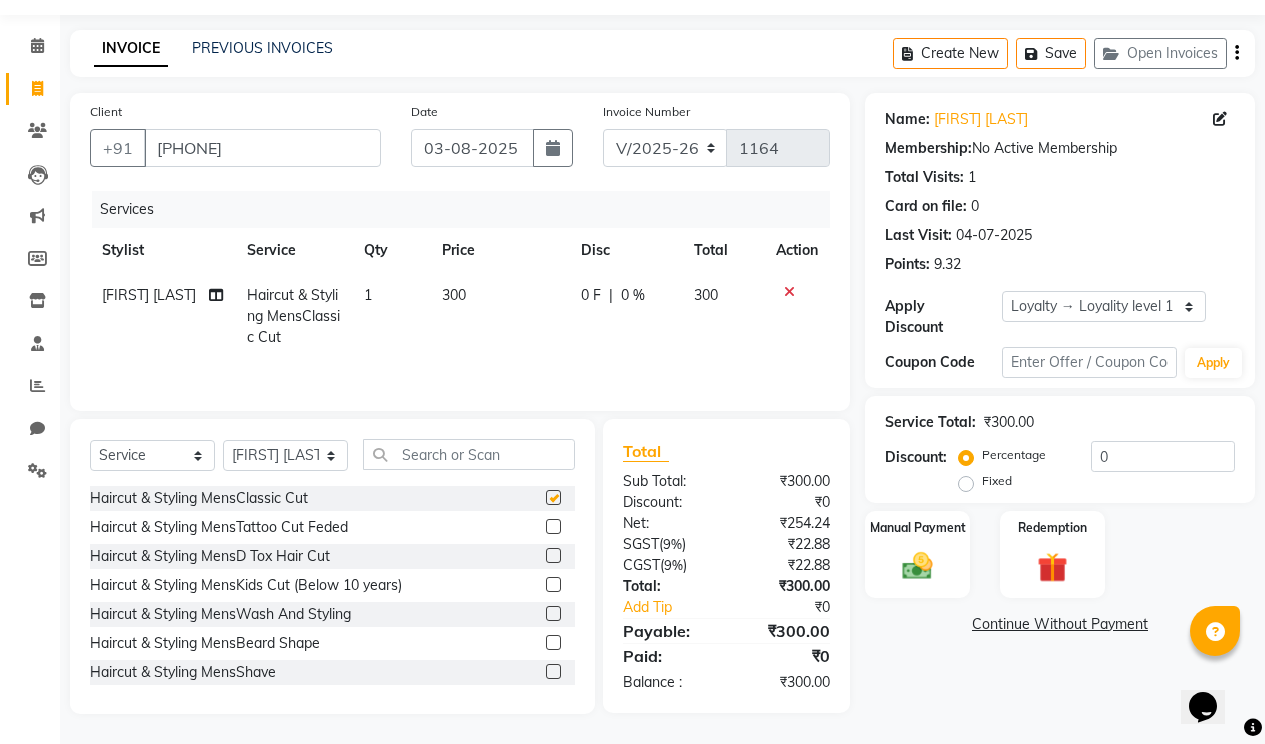 checkbox on "false" 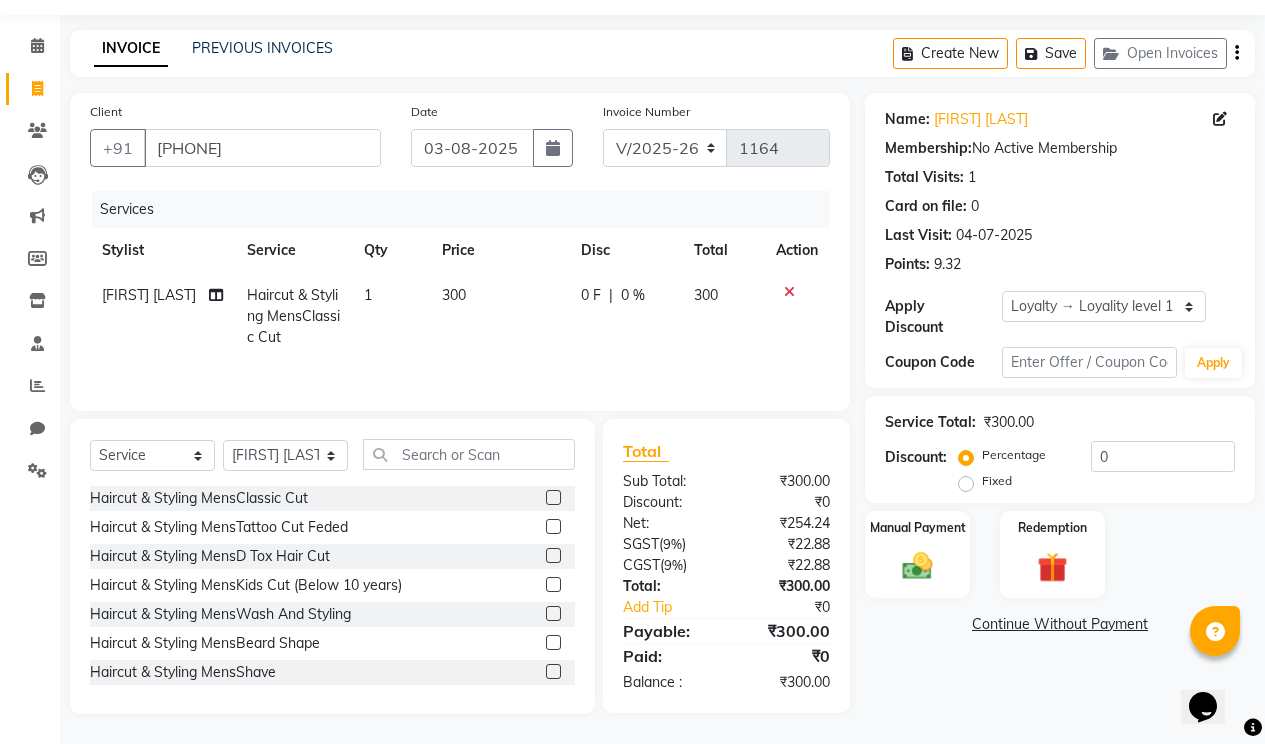 click 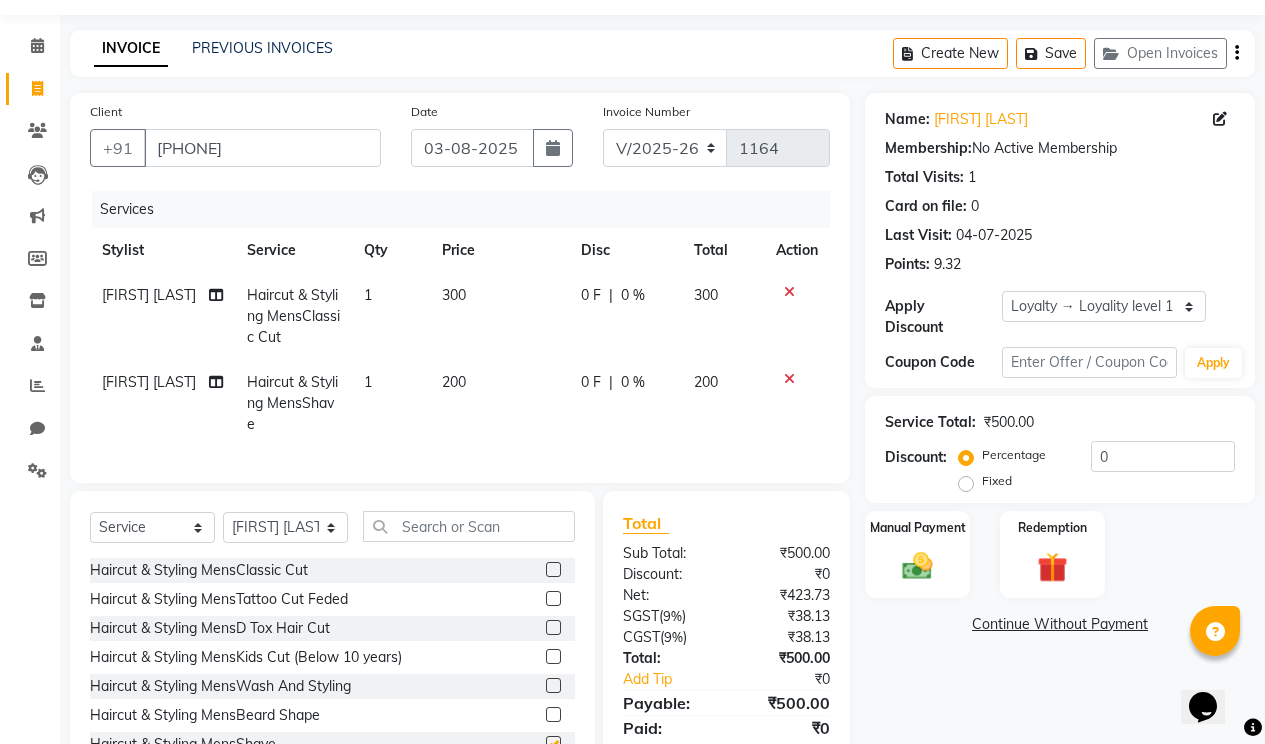 checkbox on "false" 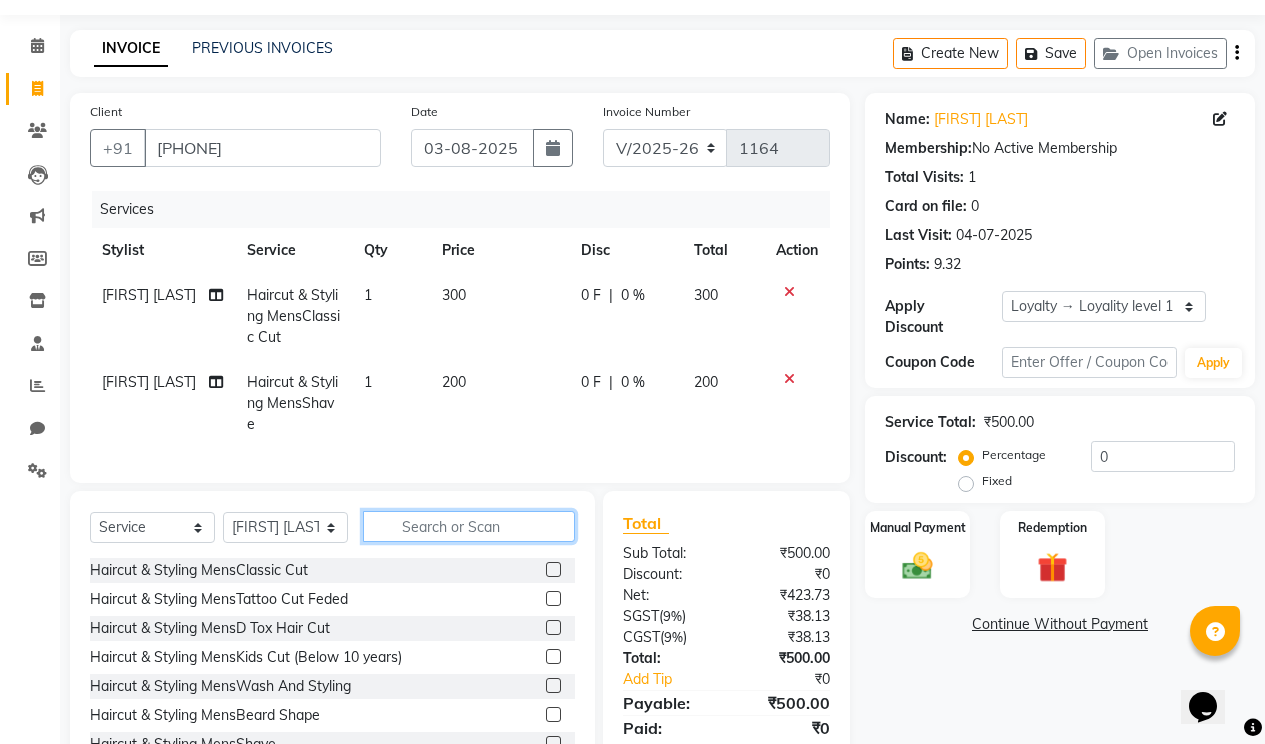 drag, startPoint x: 511, startPoint y: 531, endPoint x: 522, endPoint y: 566, distance: 36.687874 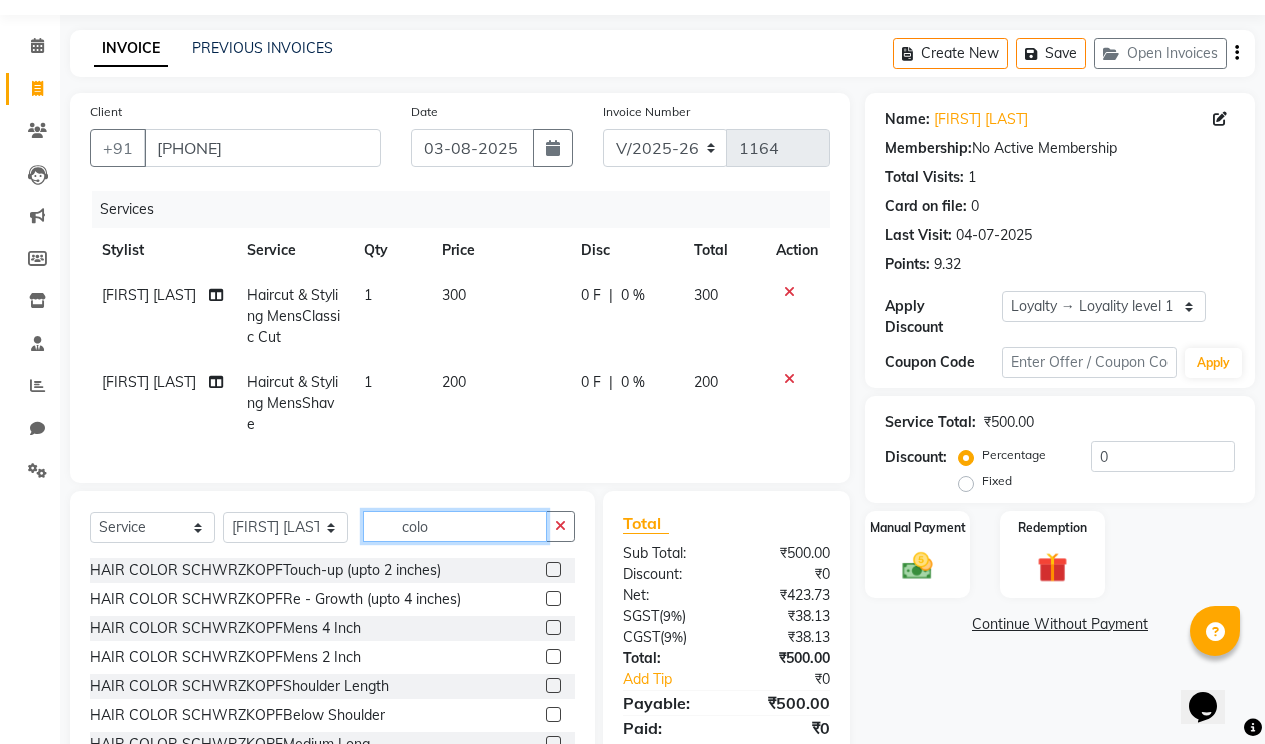 type on "colo" 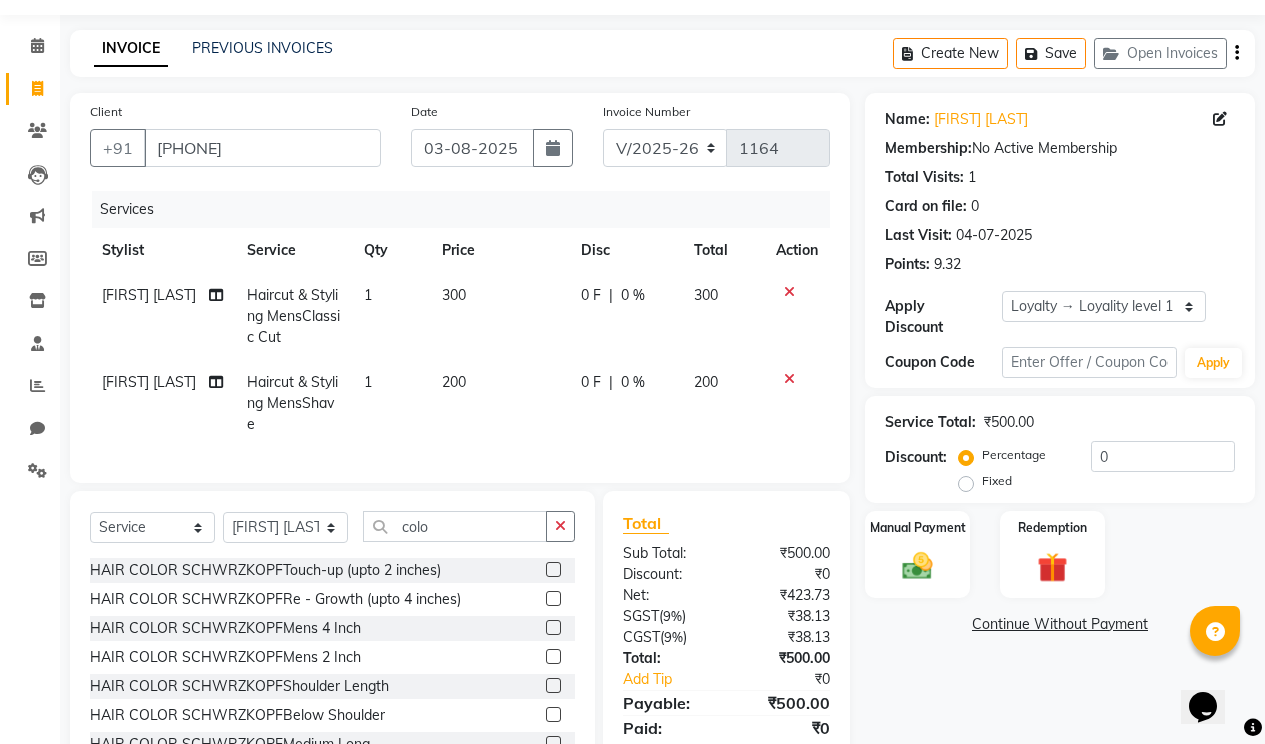 click 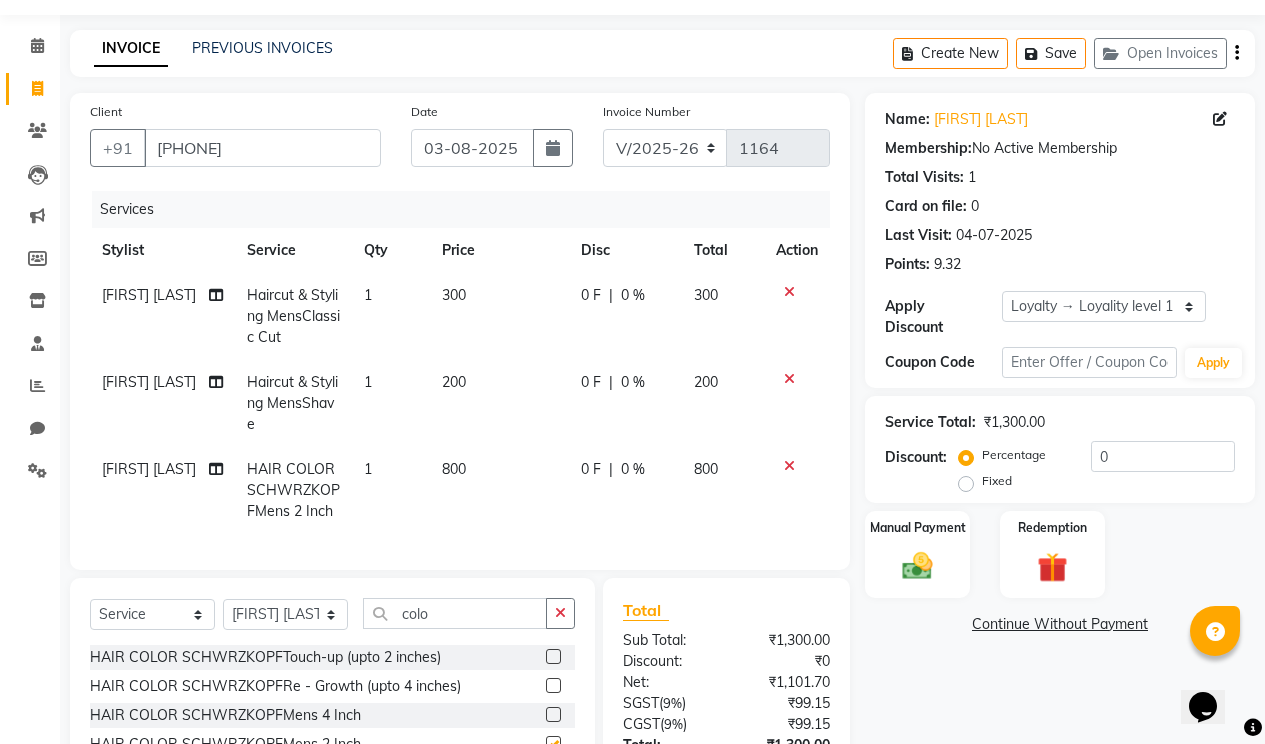 checkbox on "false" 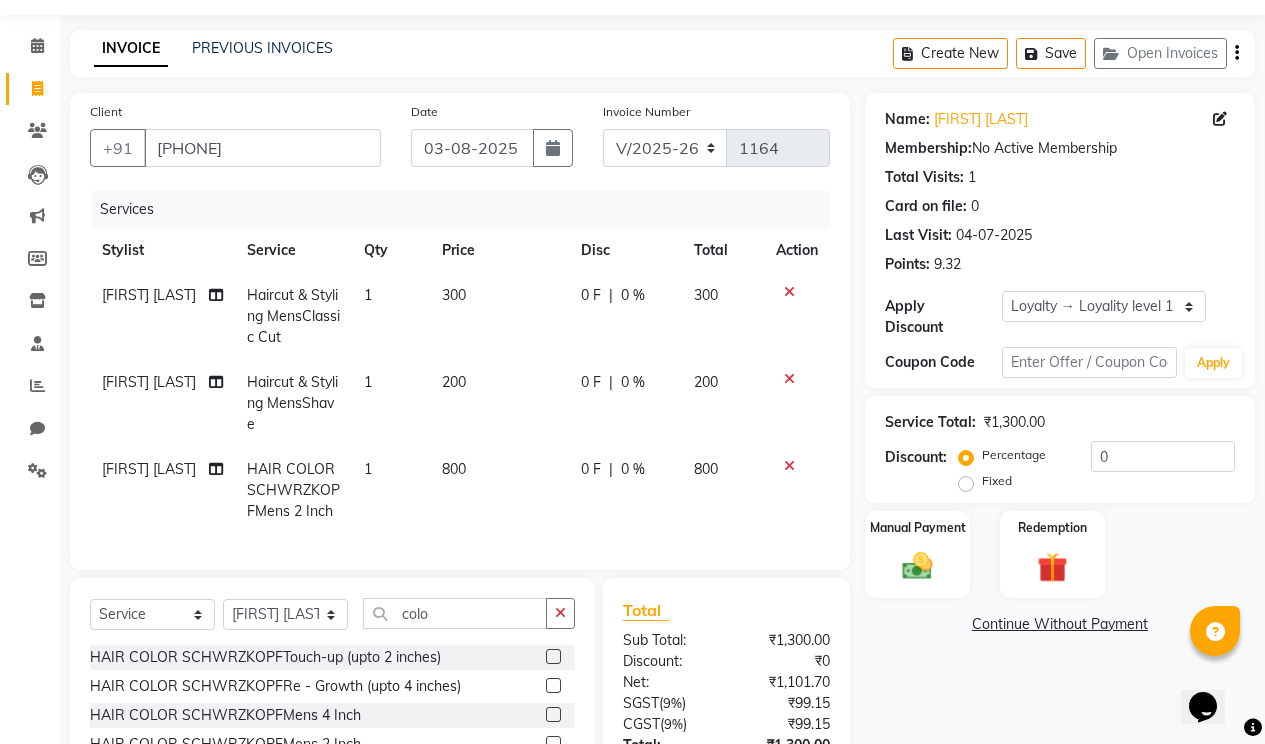 scroll, scrollTop: 252, scrollLeft: 0, axis: vertical 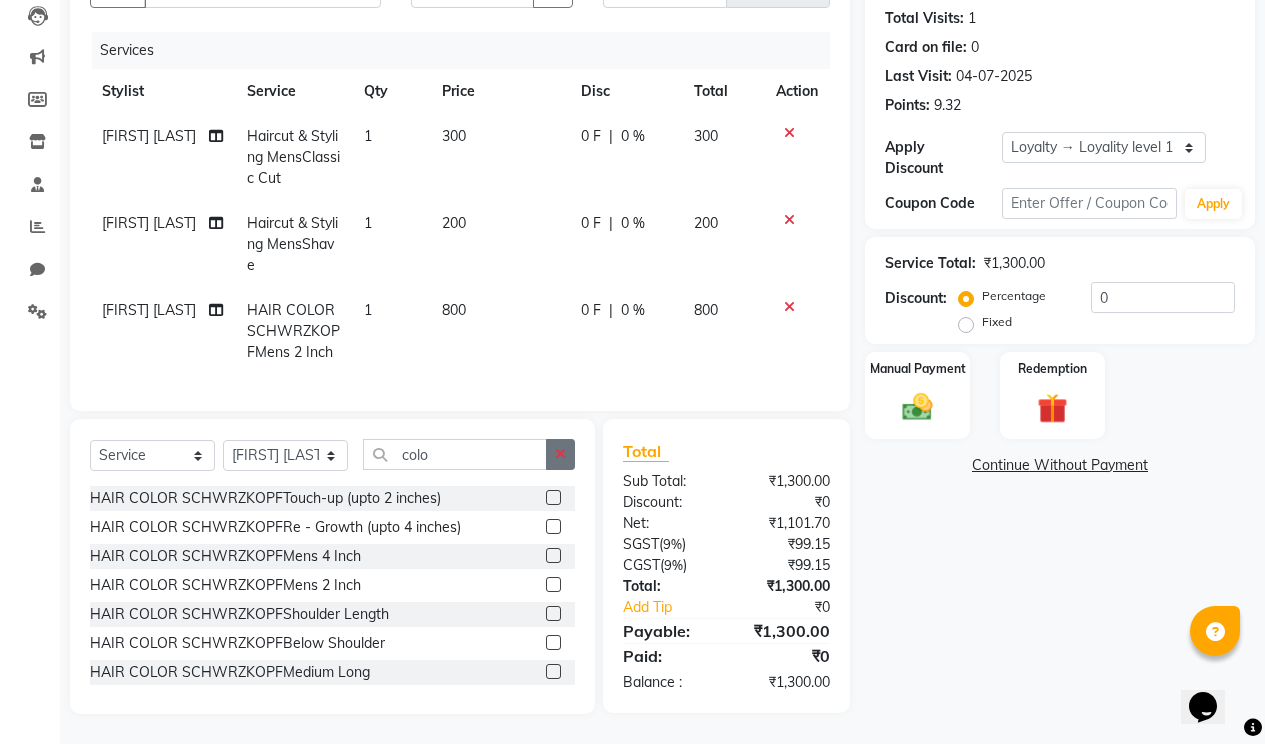click 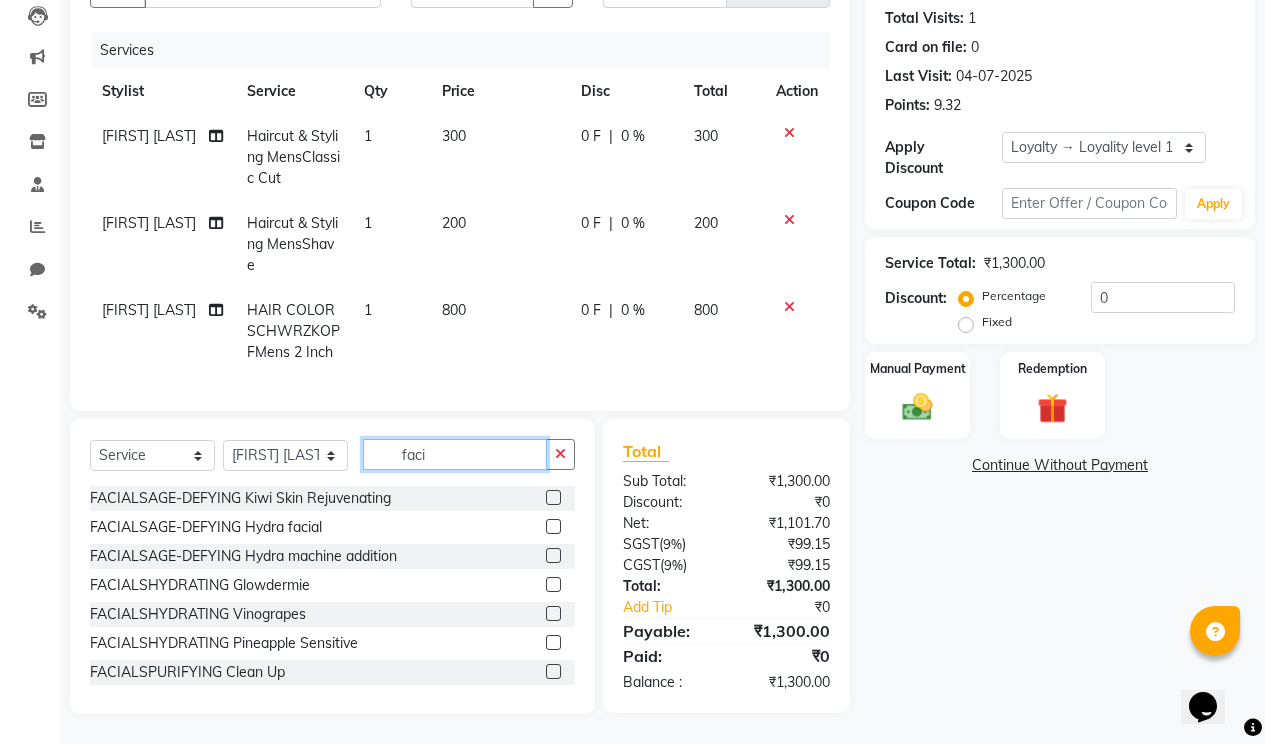 type on "faci" 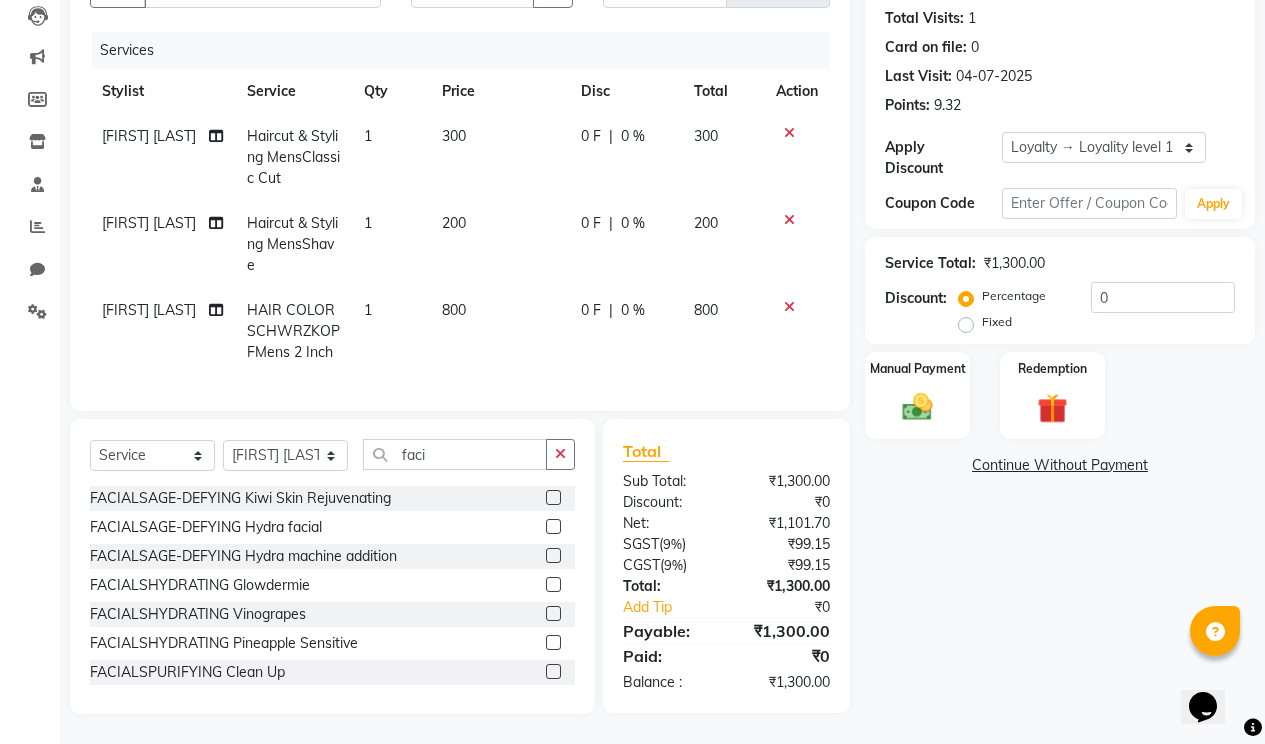 click 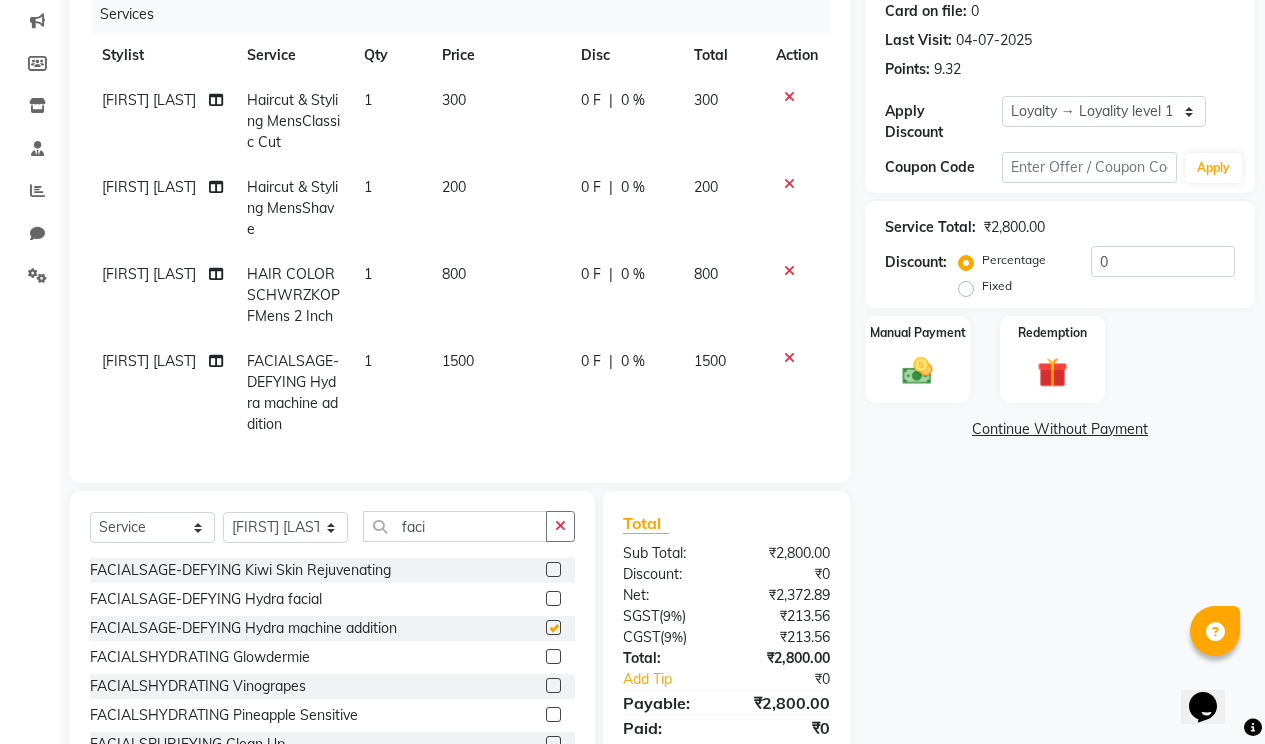 checkbox on "false" 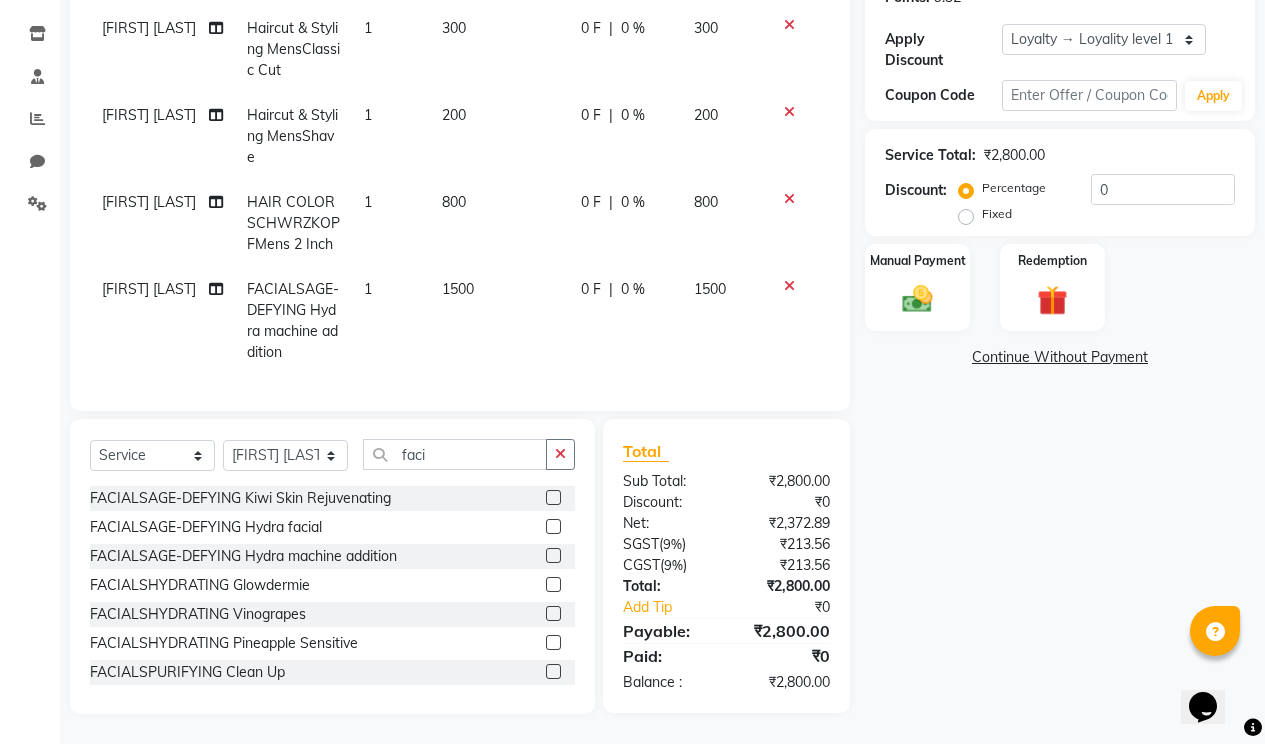 scroll, scrollTop: 257, scrollLeft: 0, axis: vertical 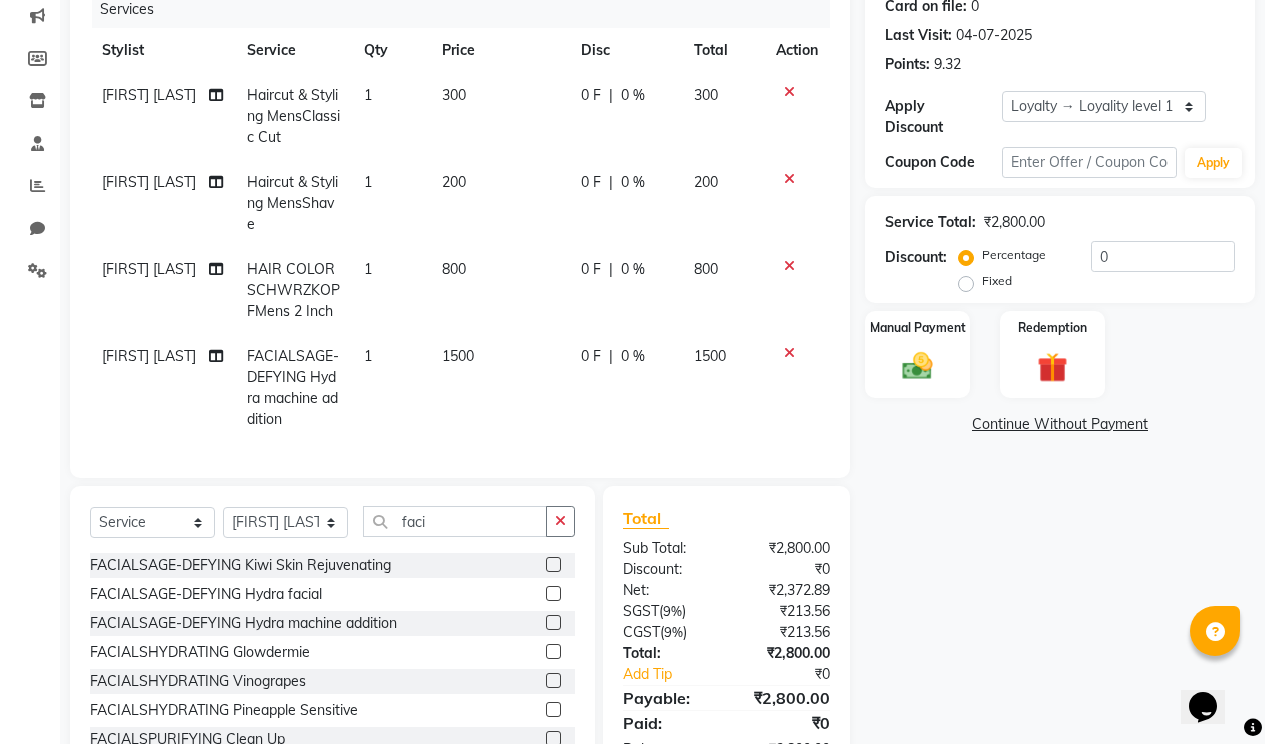 click 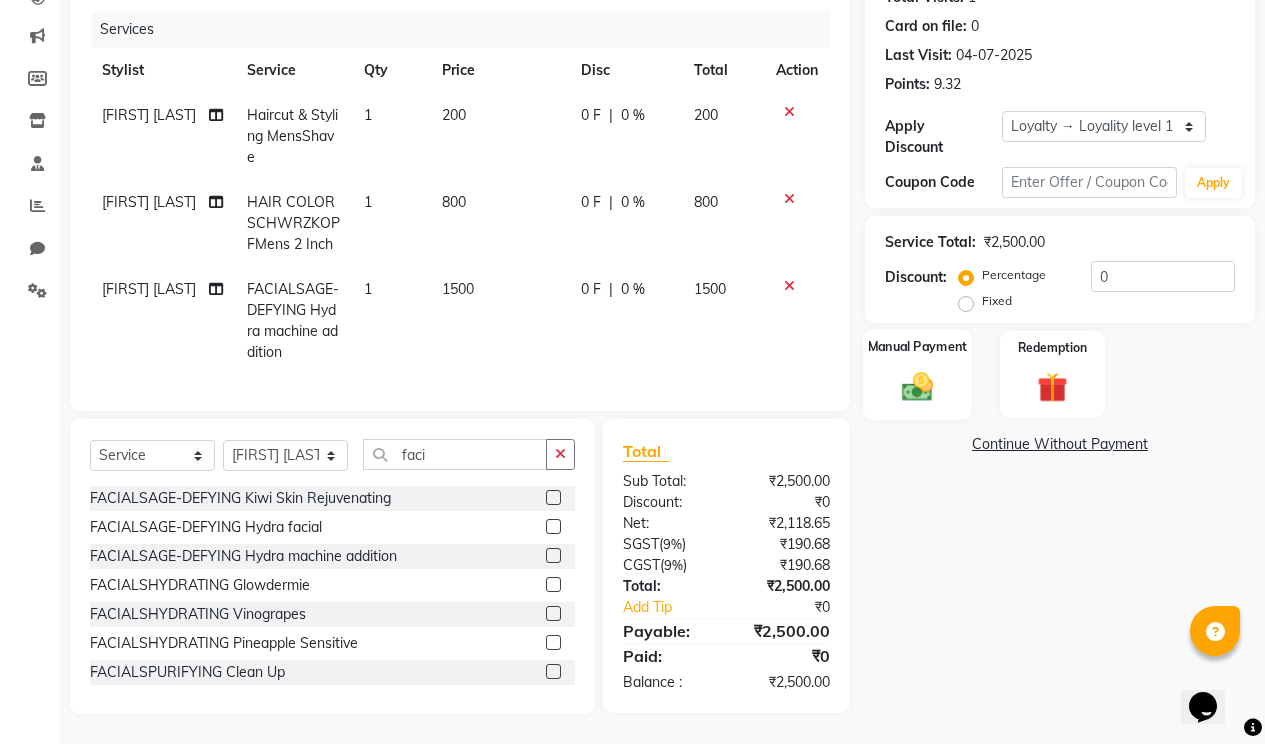 click 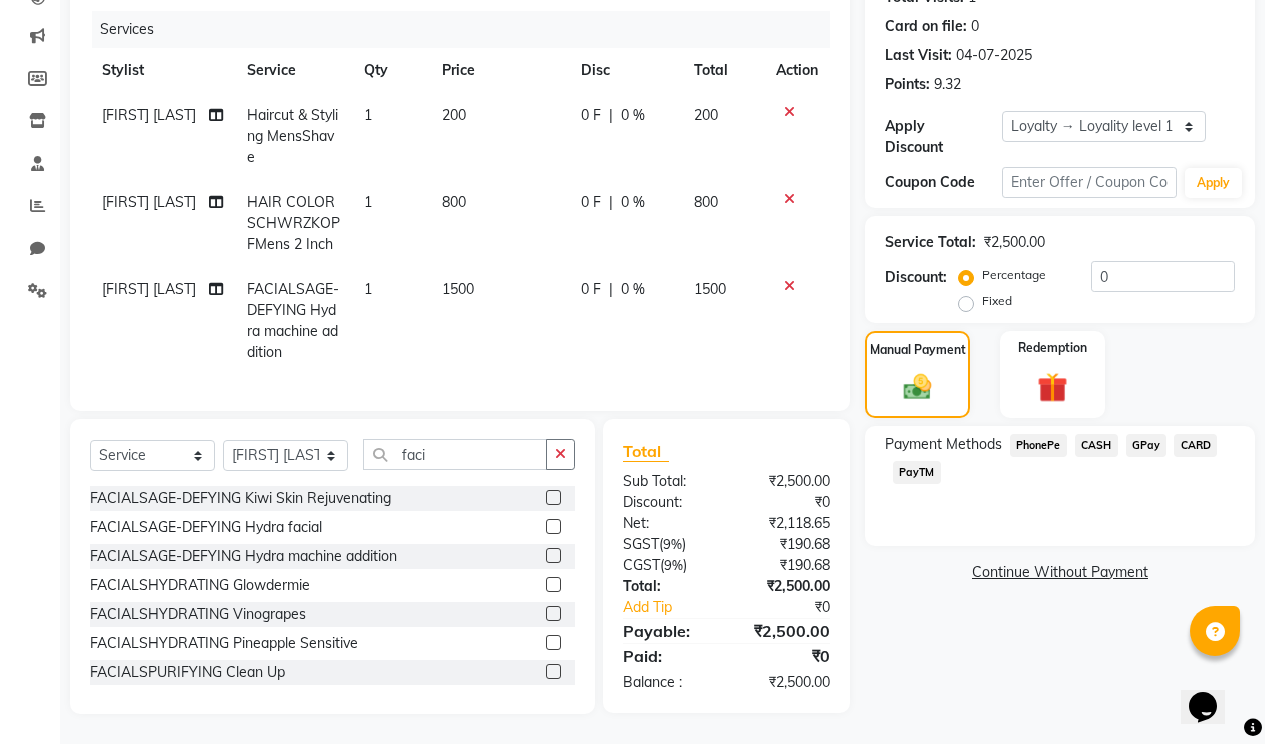 scroll, scrollTop: 258, scrollLeft: 0, axis: vertical 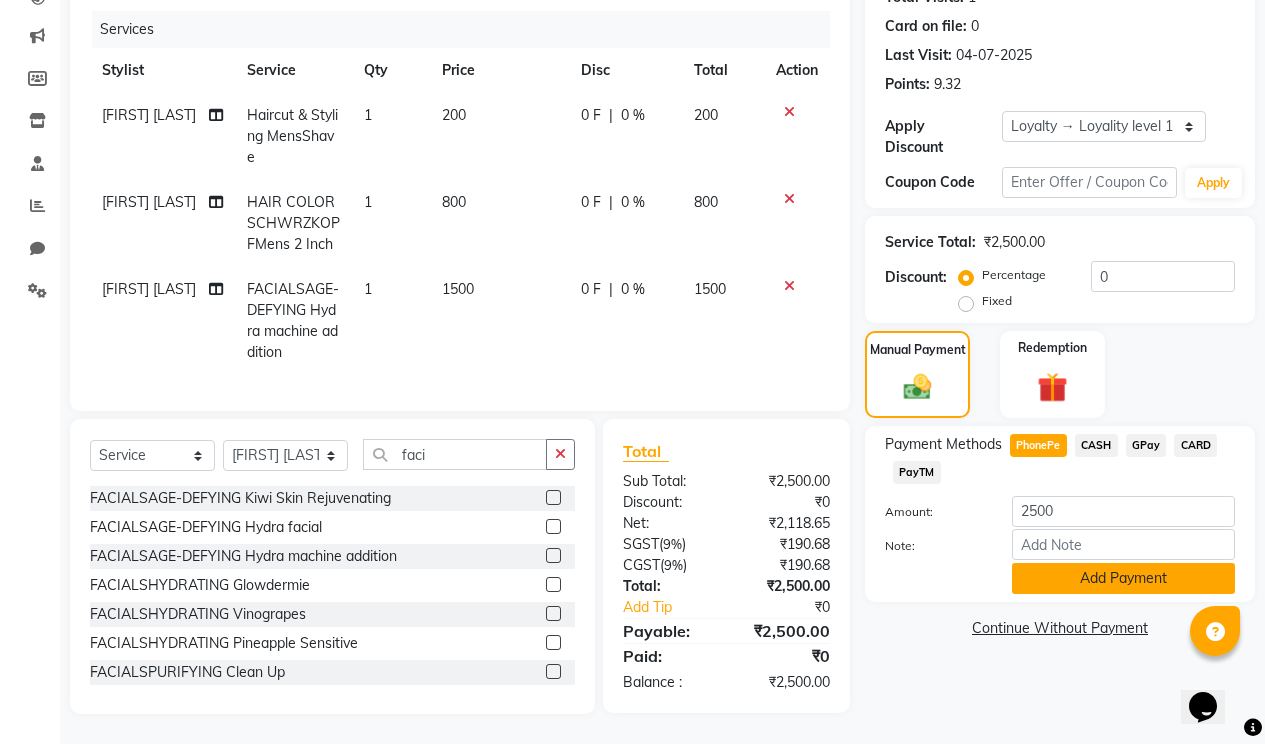 click on "Add Payment" 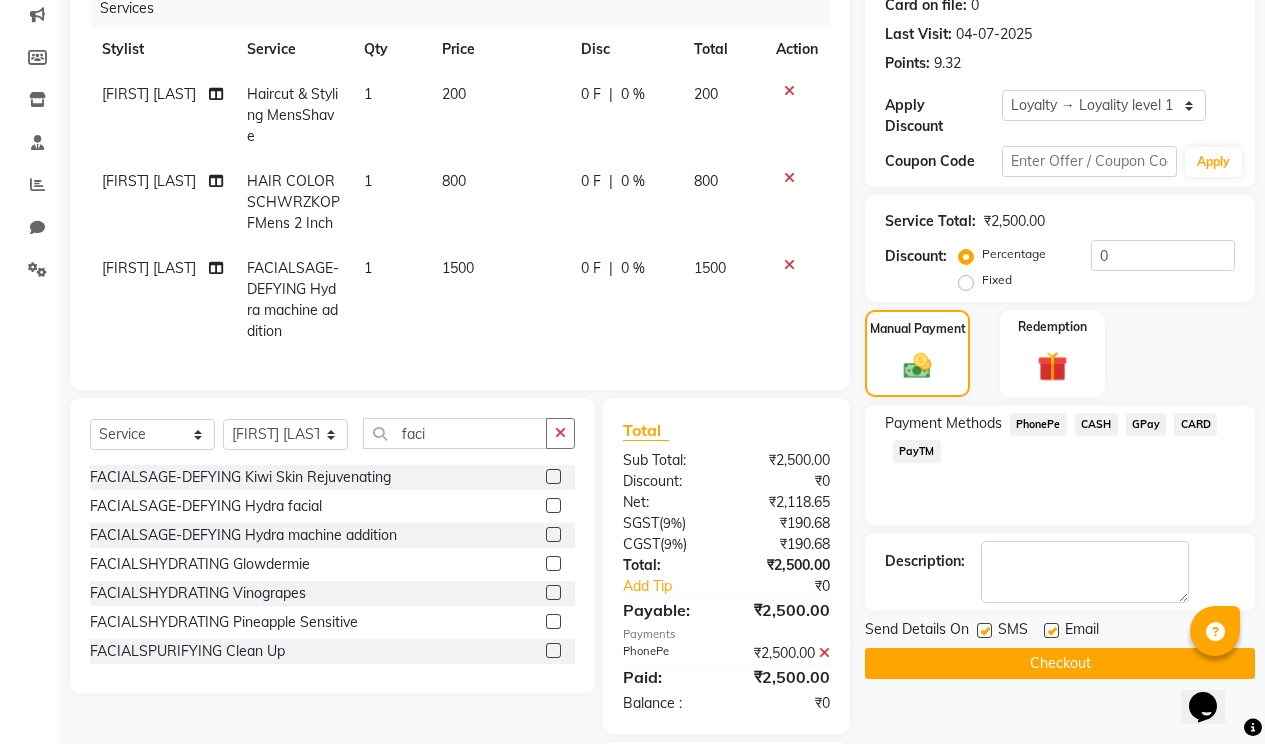 scroll, scrollTop: 460, scrollLeft: 0, axis: vertical 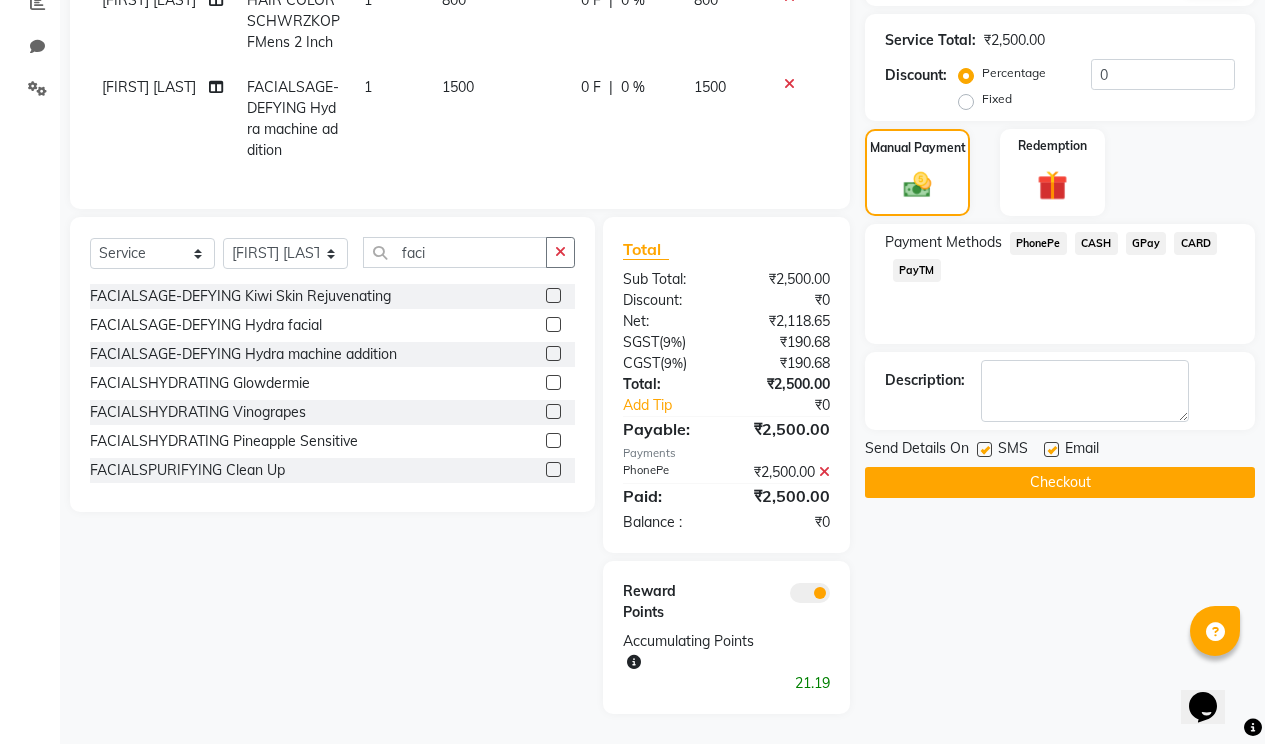 drag, startPoint x: 1048, startPoint y: 411, endPoint x: 1034, endPoint y: 420, distance: 16.643316 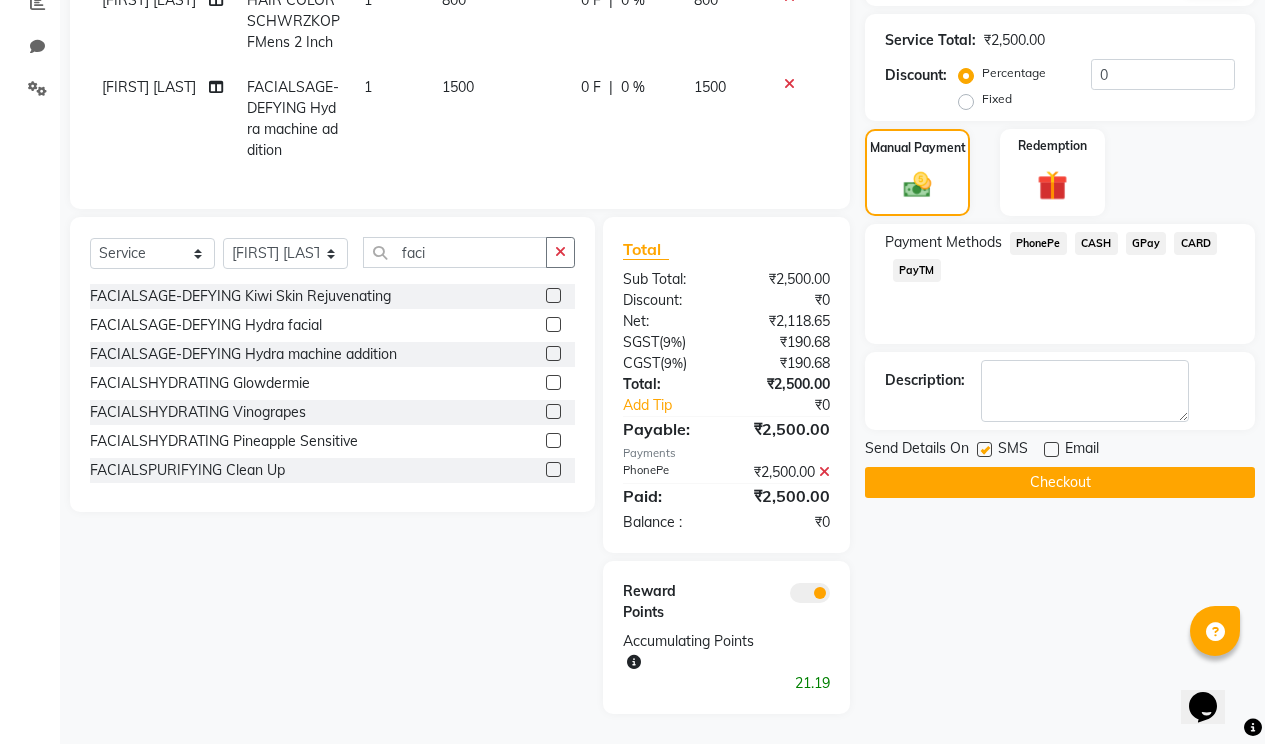 drag, startPoint x: 986, startPoint y: 407, endPoint x: 998, endPoint y: 436, distance: 31.38471 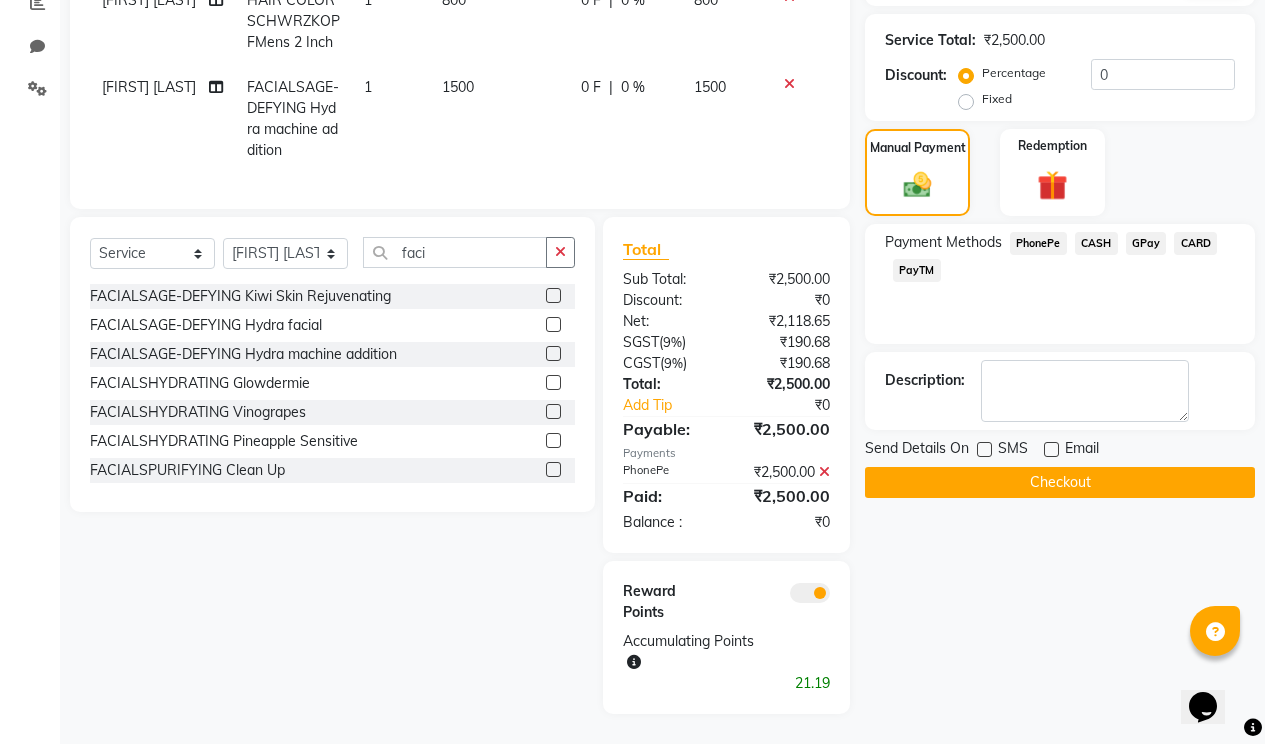 click on "Checkout" 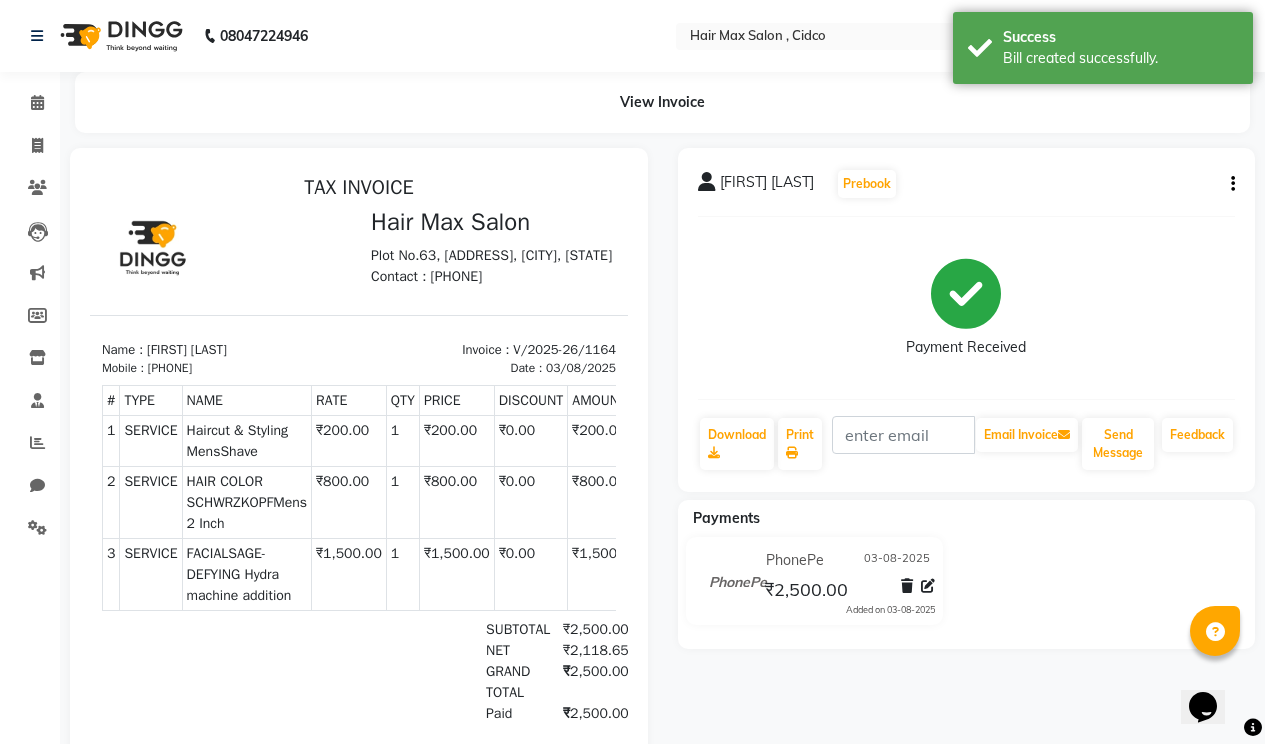 scroll, scrollTop: 0, scrollLeft: 0, axis: both 